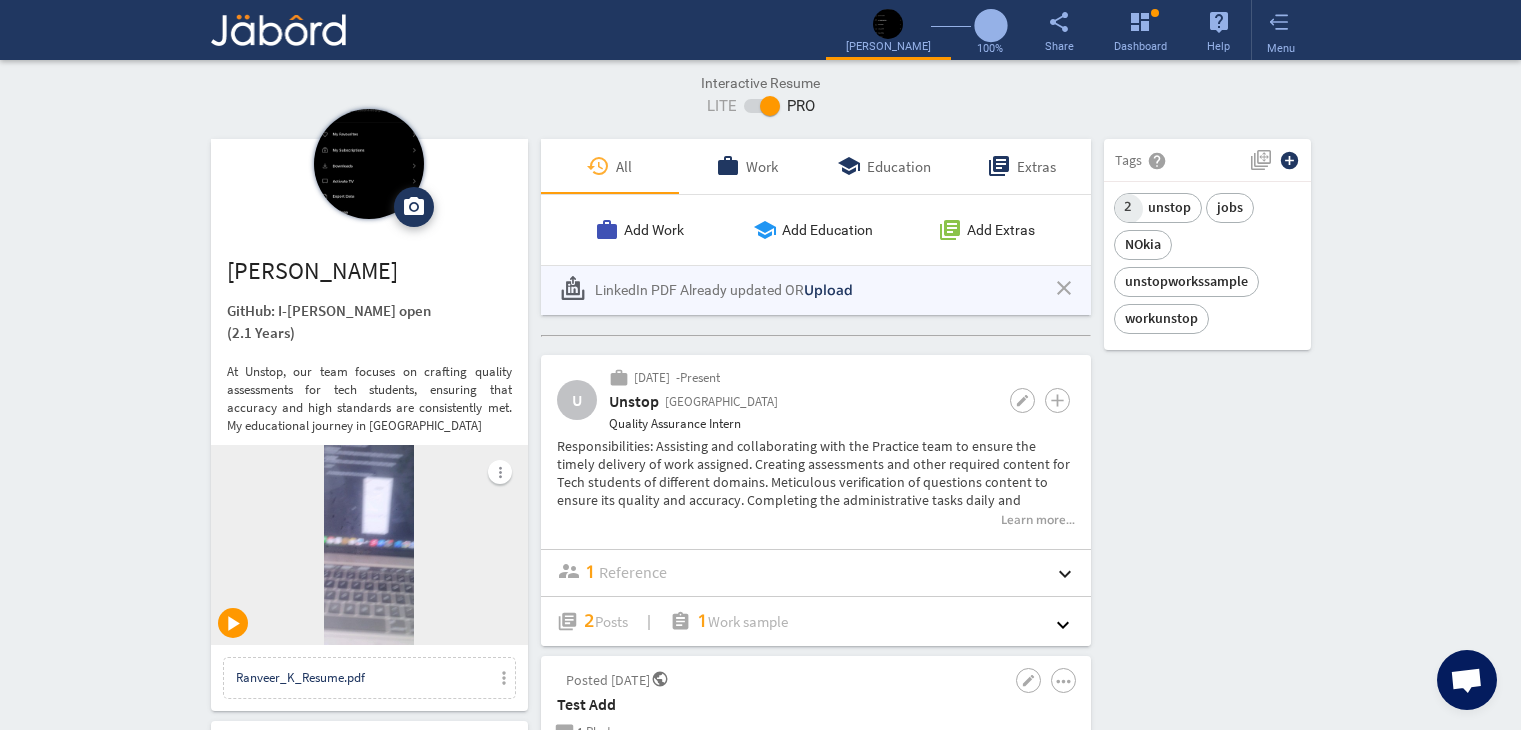 scroll, scrollTop: 0, scrollLeft: 0, axis: both 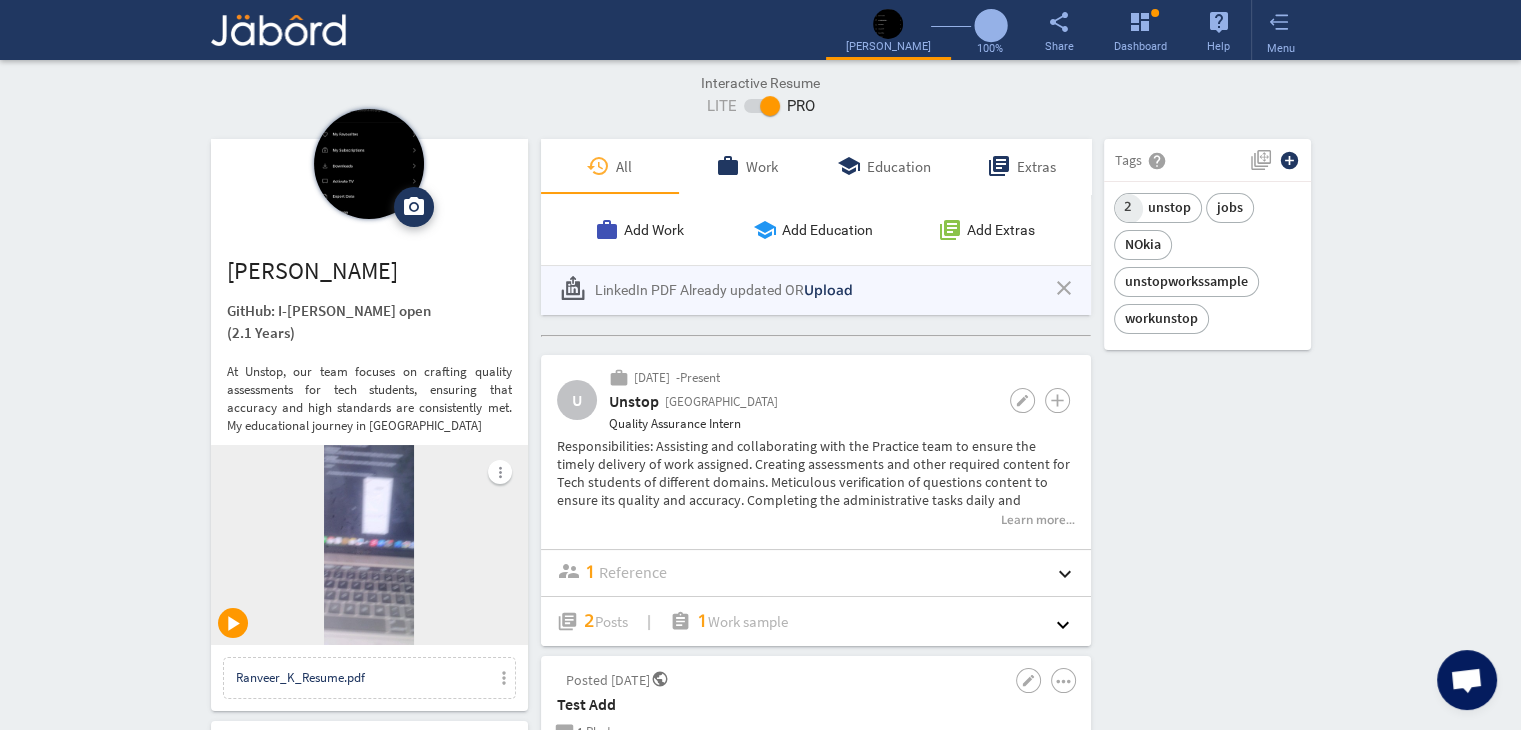 click on "Interactive Resume LITE   PRO Summary Experience camera_alt  Change Photo  Upload File delete Remove   edit  Ranveer Kumar   GitHub: I-RoshanKumar open   (2.1 Years)  At Unstop, our team focuses on crafting quality assessments for tech students, ensuring that accuracy and high standards are consistently met. My educational journey in Artificial  more_vert play_arrow Ranveer_K_Resume.pdf more_vert Contact edit email  ranveer.k@jeanmartin.com   public Public call  93 - (886) 963-2147   lock_outline Private  Job Preferences  edit
.cls-1{fill:#989fa7;}
Full-Time  Availability - 2 Weeks ₹ 25k -  ₹ 75k   -   Annually
.cls-1{fill:#989fa7;}.cls-2{fill:#a5abb2;fill-rule:evenodd;}
Part-Time  Monday  access_time  1 PM - 11 PM ₹" 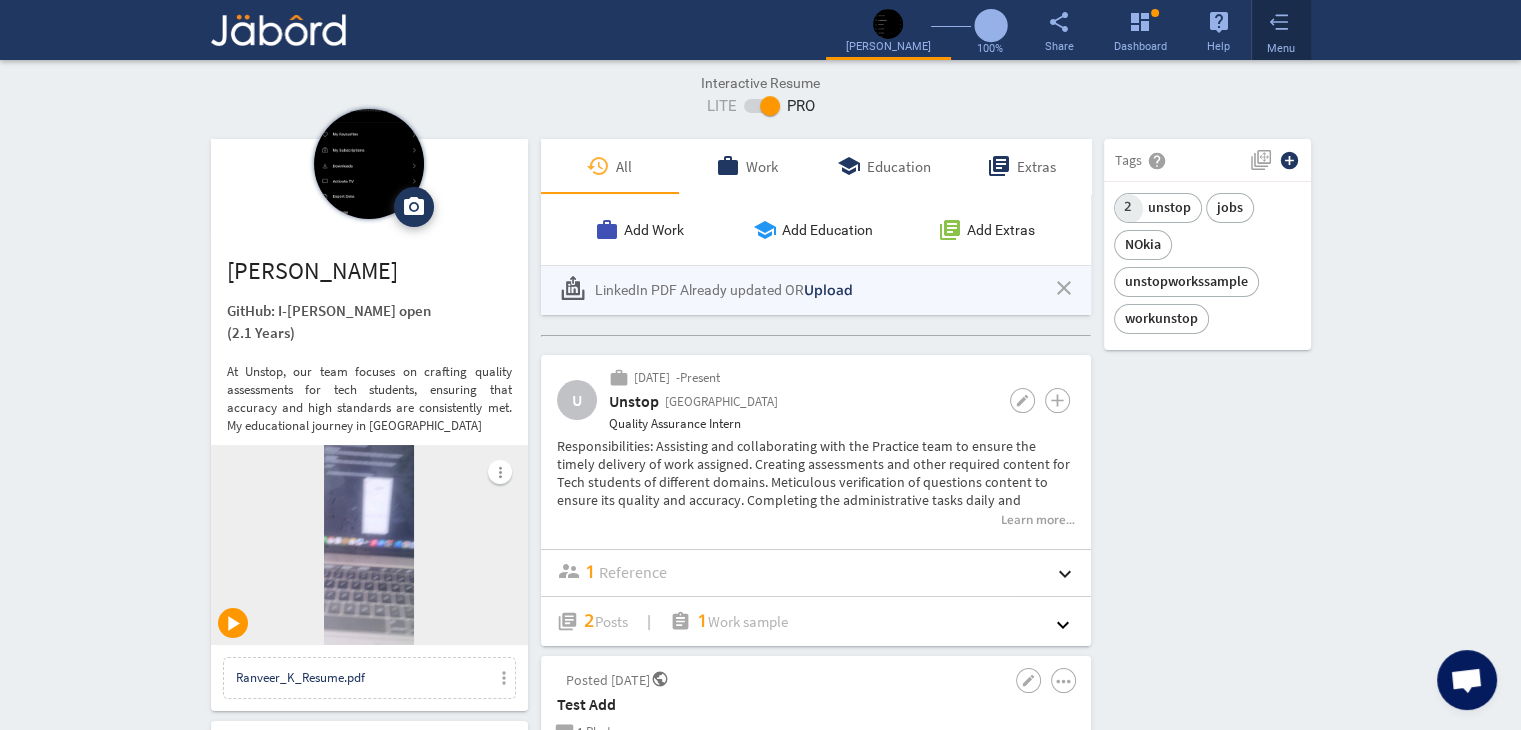click on "Menu" 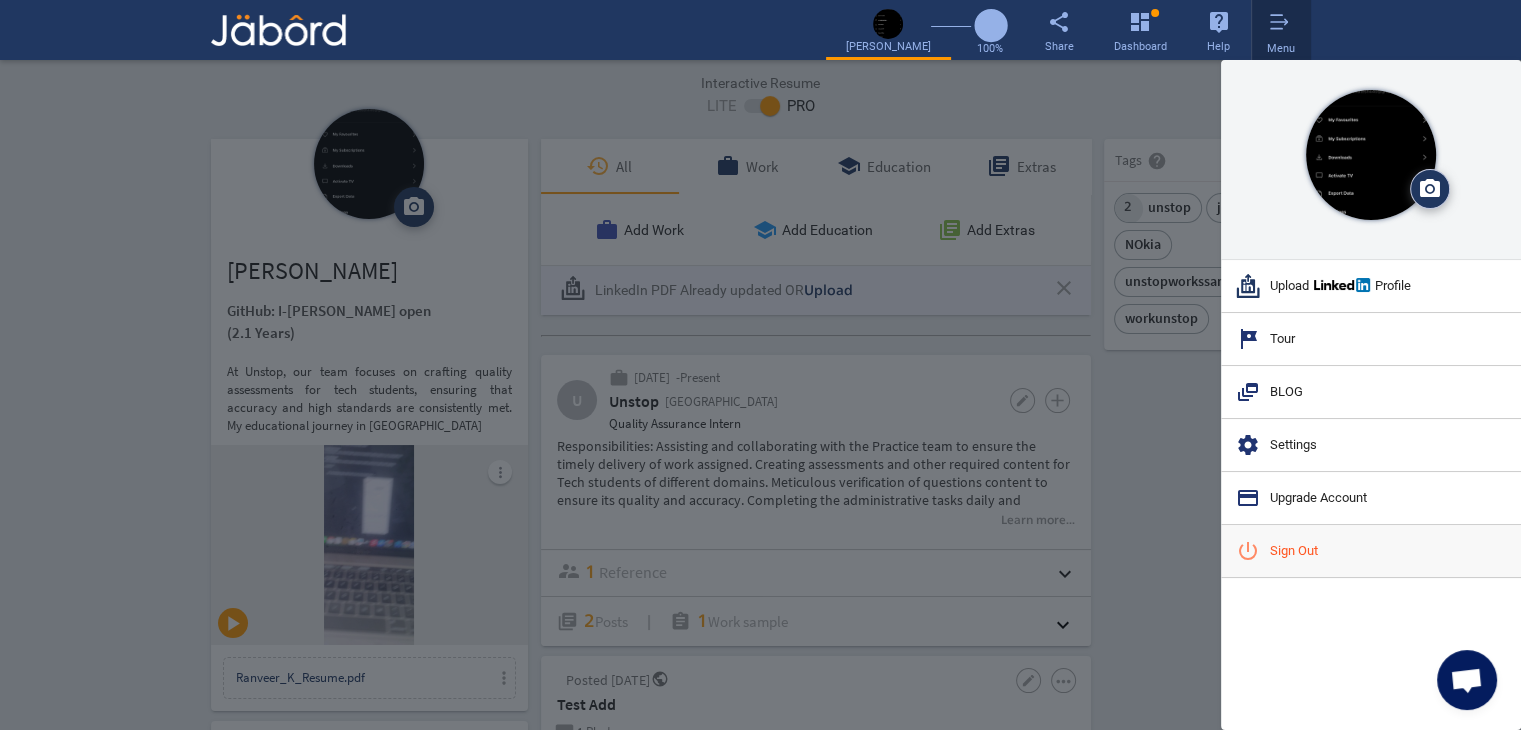 click on "power_settings_new  Sign Out" 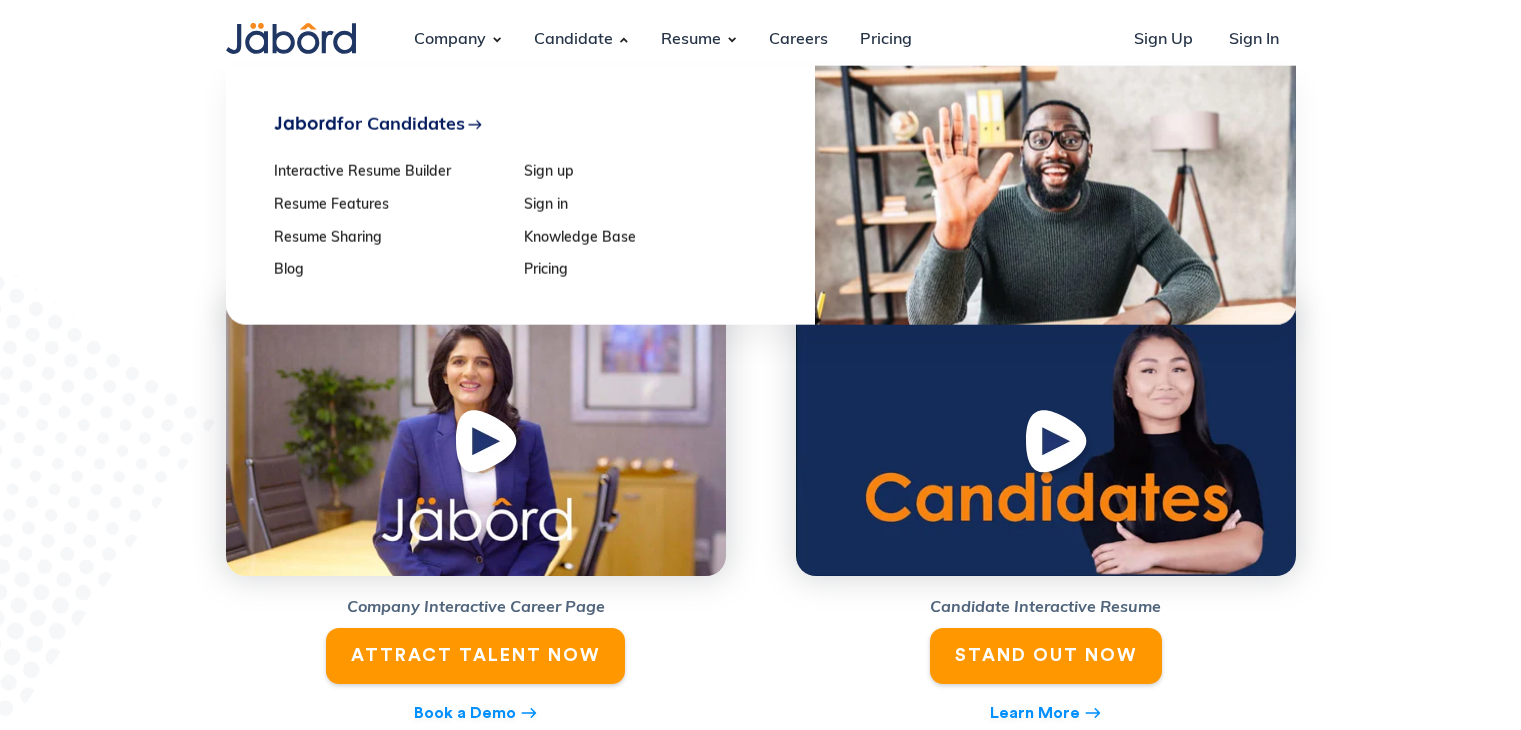 scroll, scrollTop: 0, scrollLeft: 0, axis: both 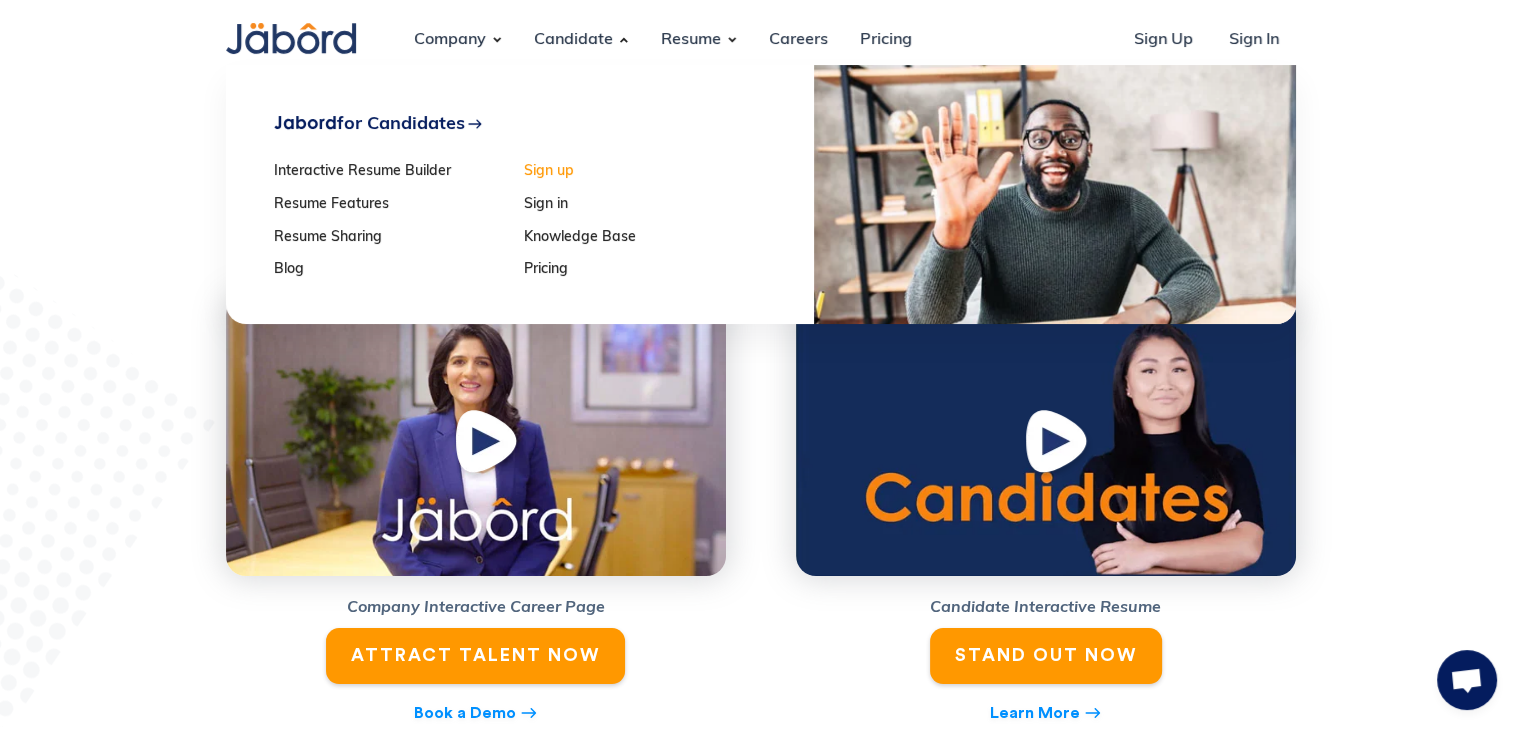 click on "Sign up" at bounding box center [642, 172] 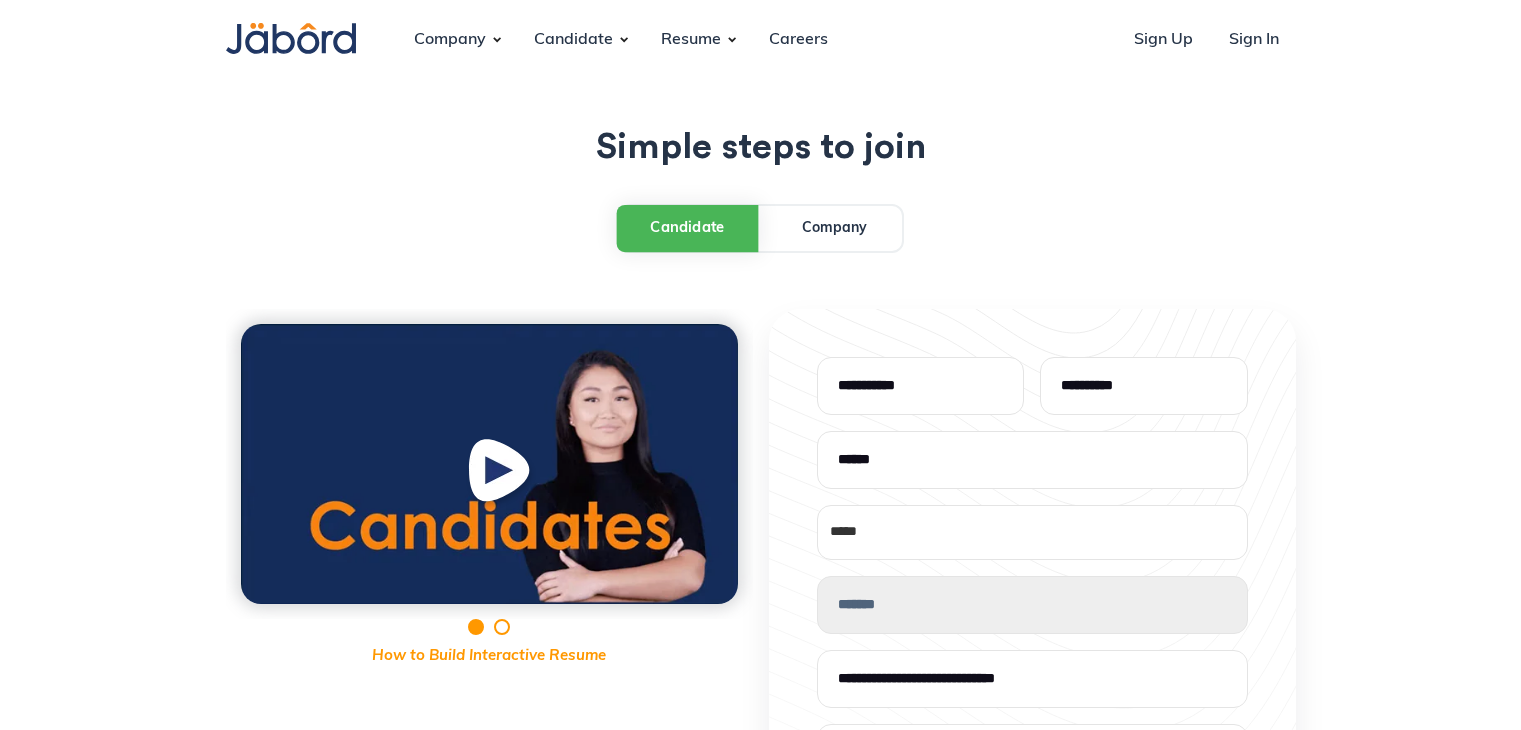 select on "*" 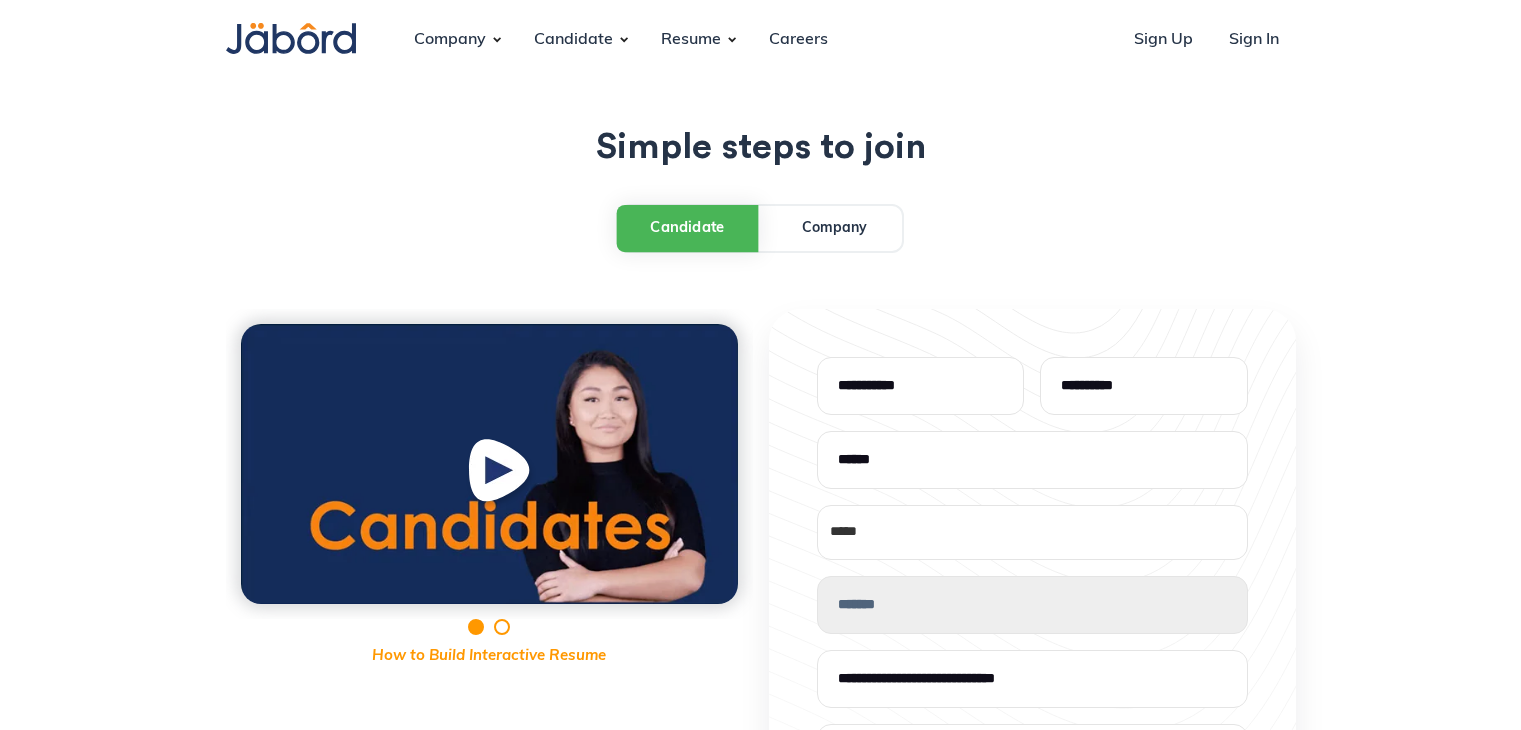scroll, scrollTop: 0, scrollLeft: 0, axis: both 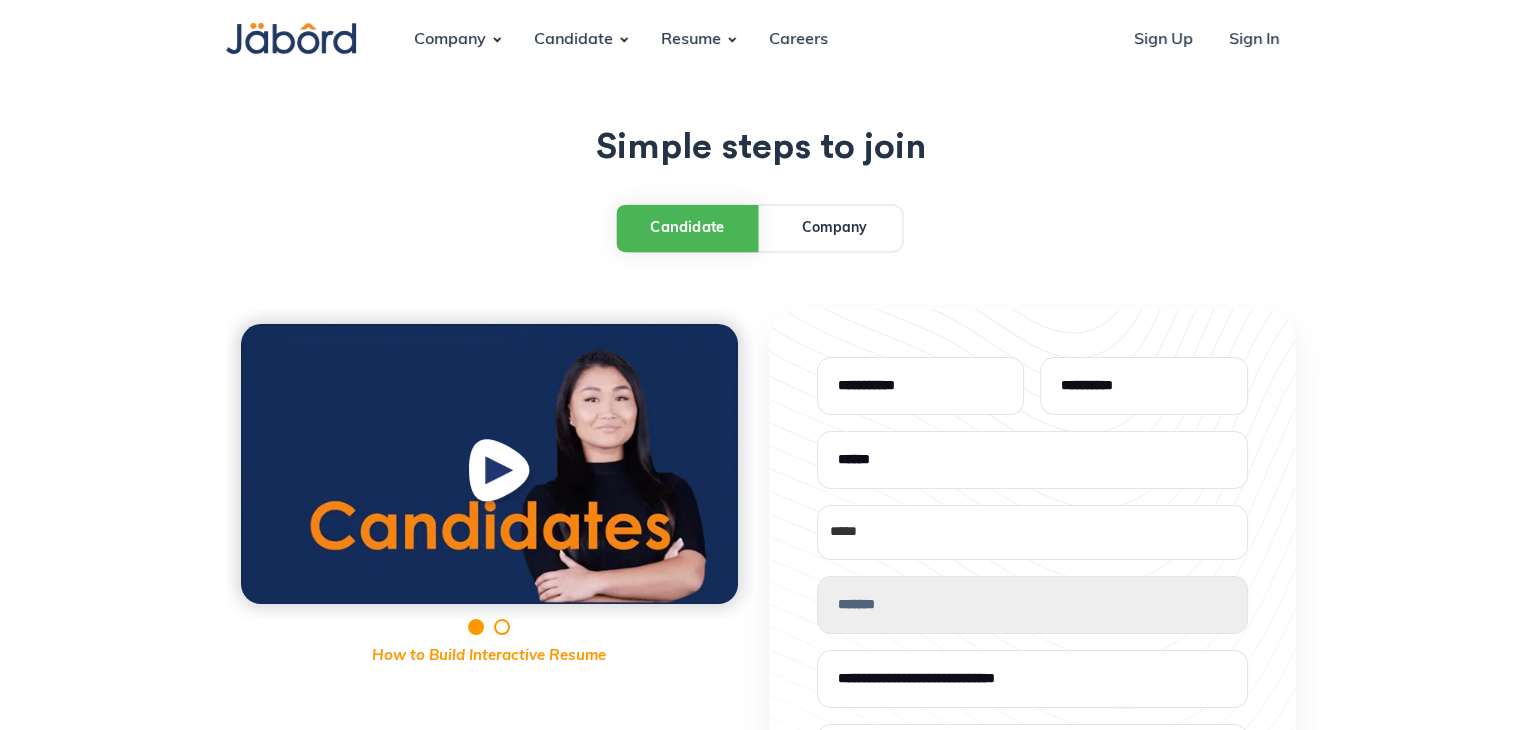 drag, startPoint x: 0, startPoint y: 0, endPoint x: 924, endPoint y: 381, distance: 999.4684 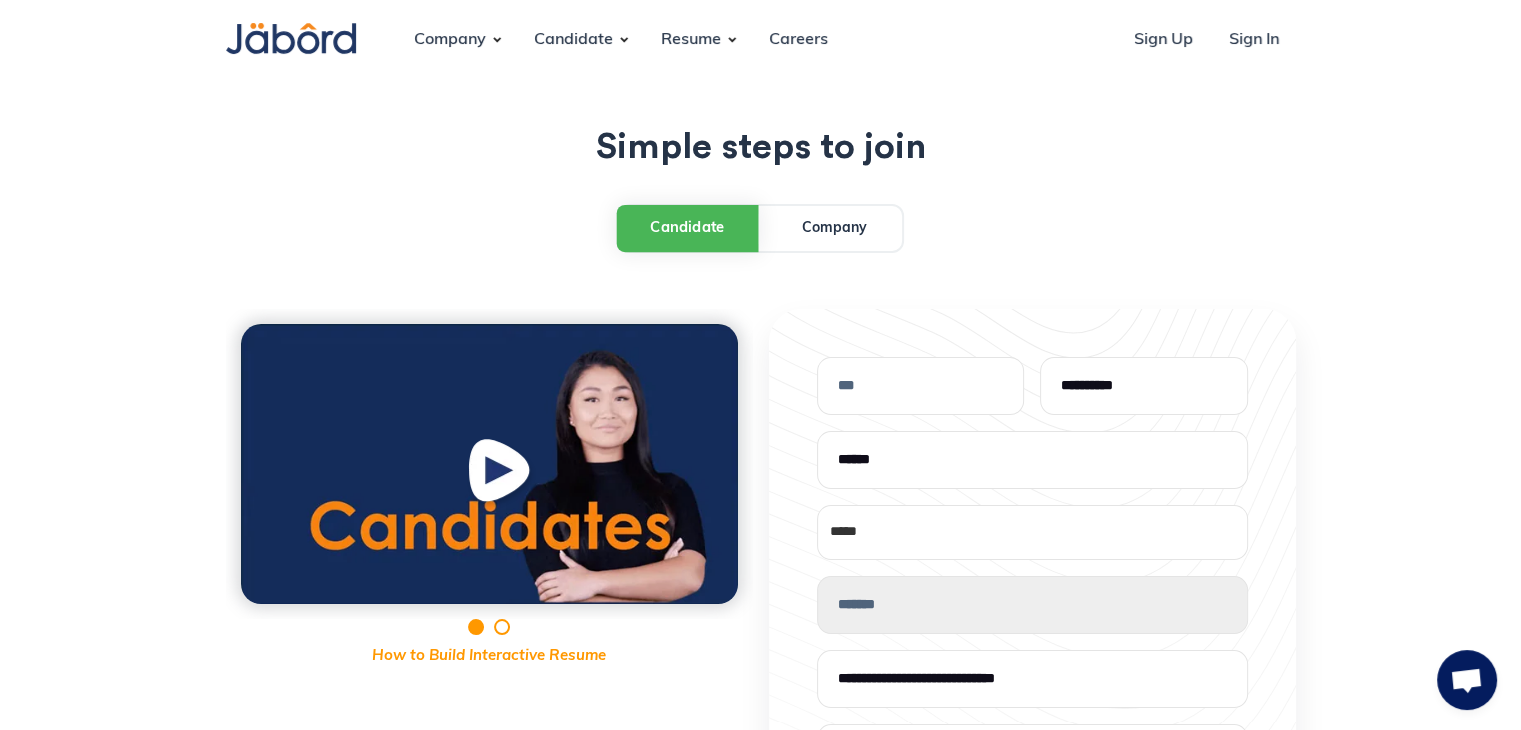 type on "***" 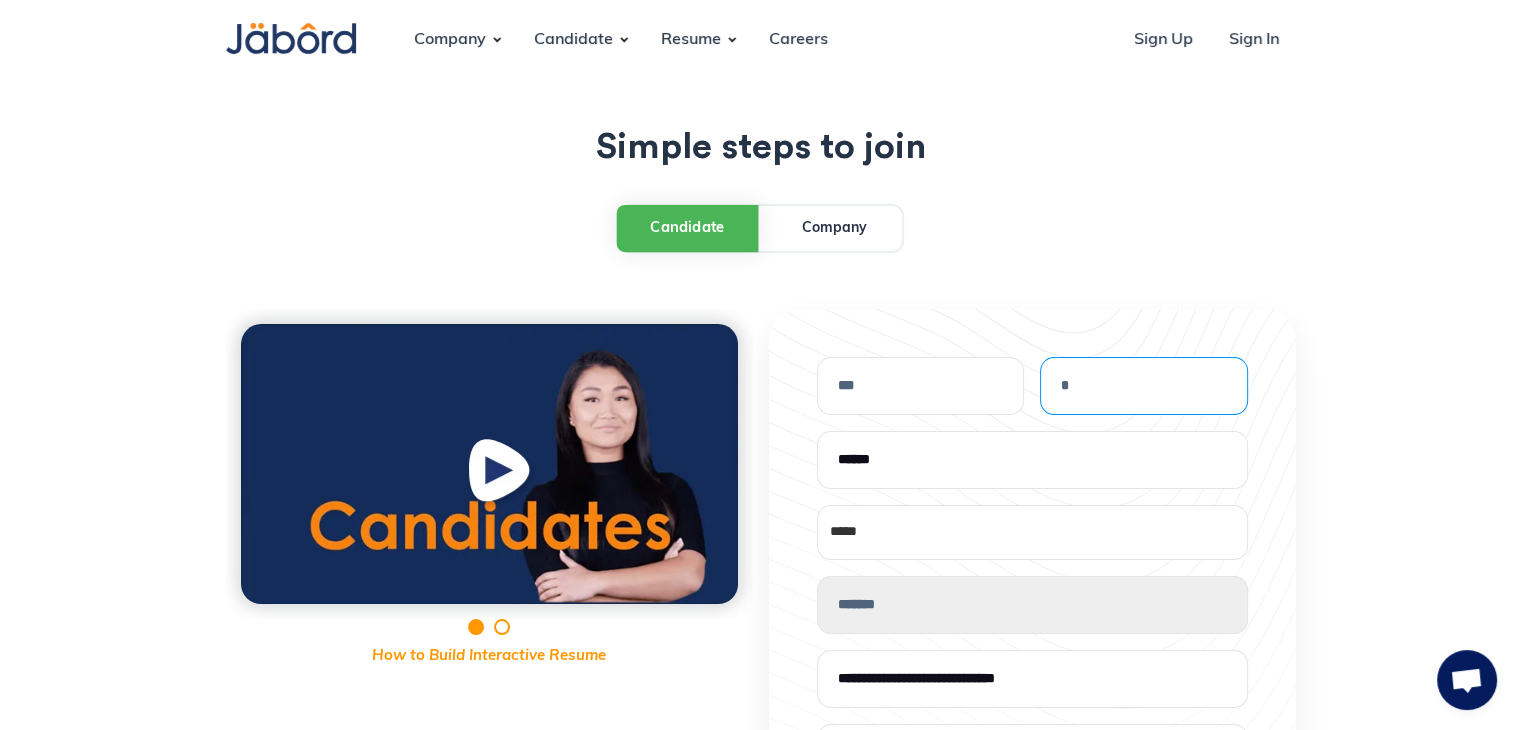 click on "*" at bounding box center (1144, 386) 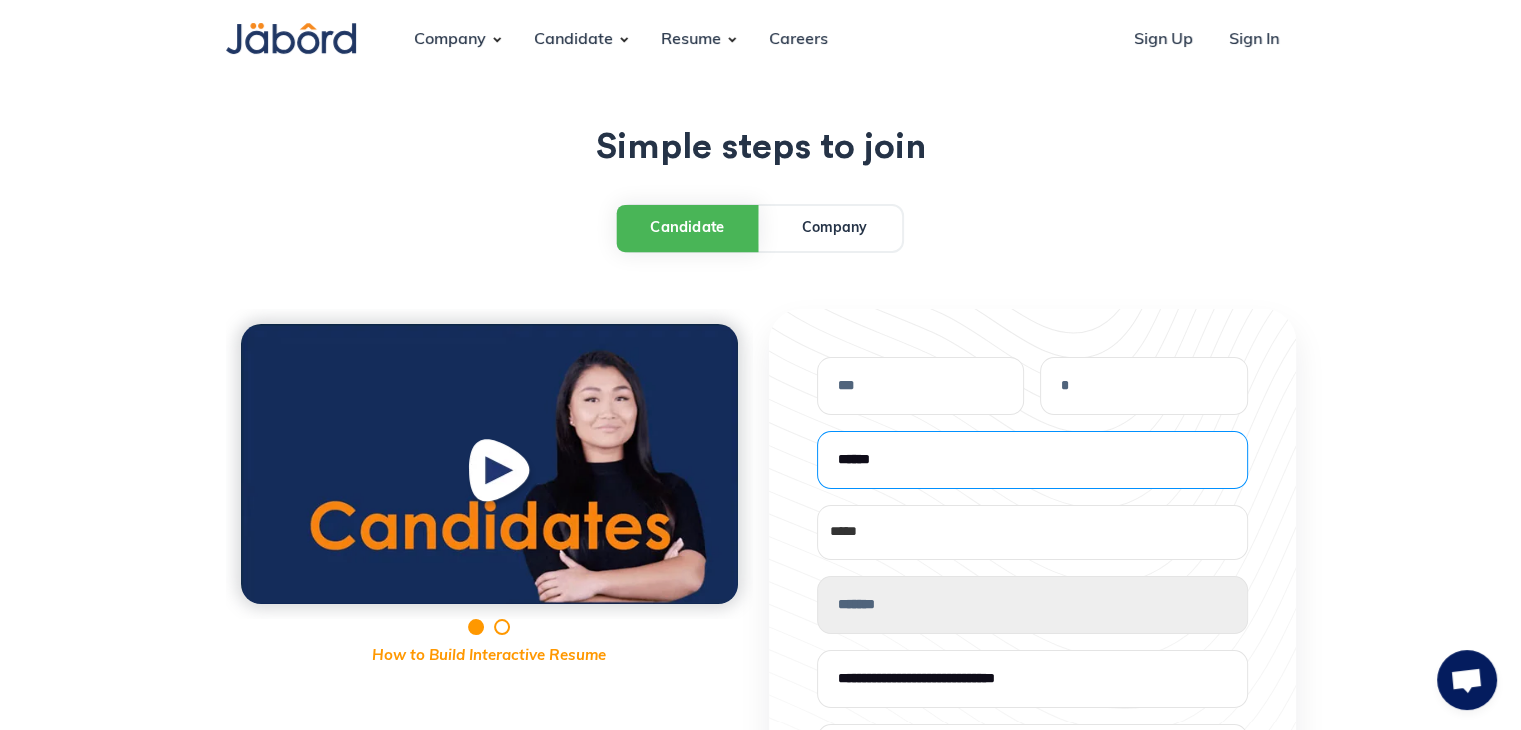 click at bounding box center (1032, 460) 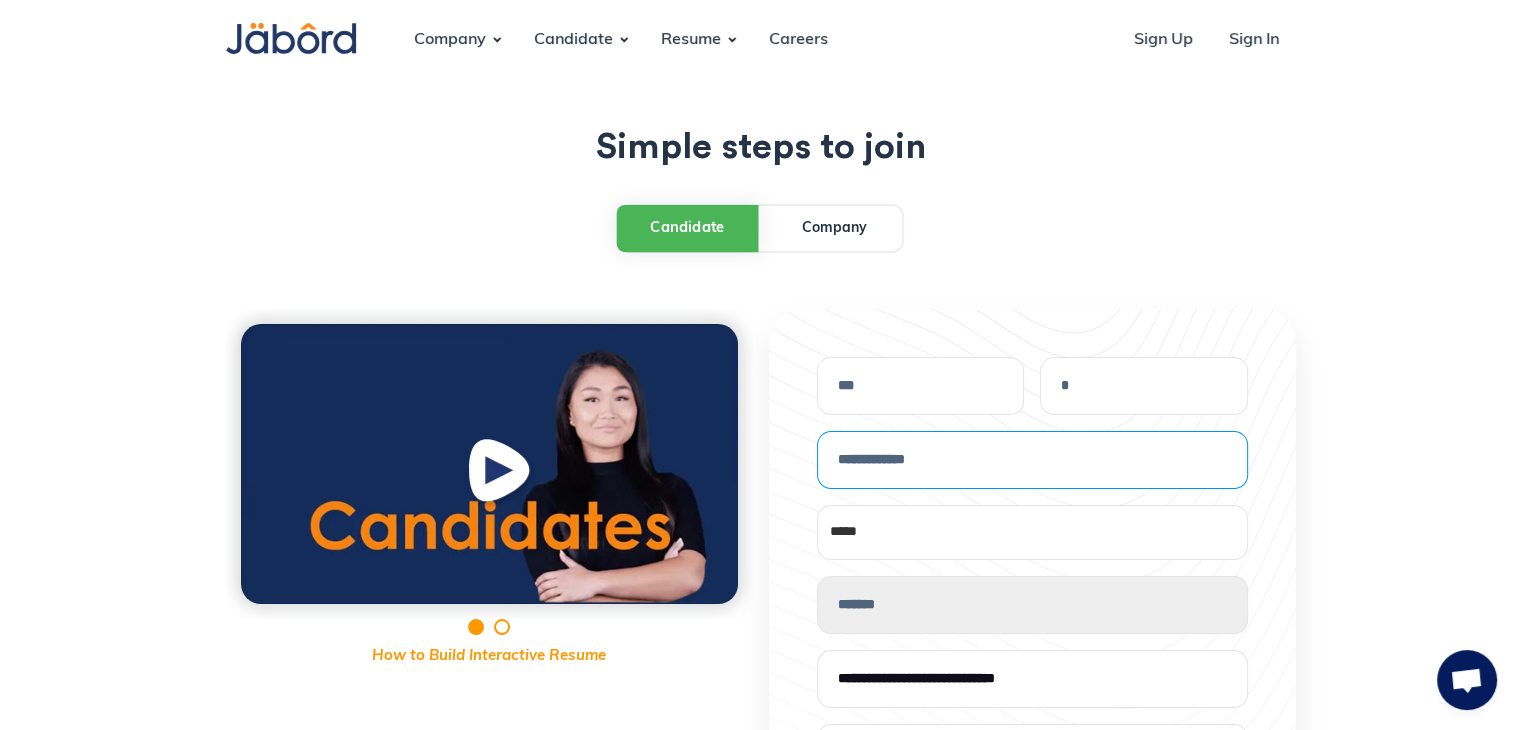 type on "**********" 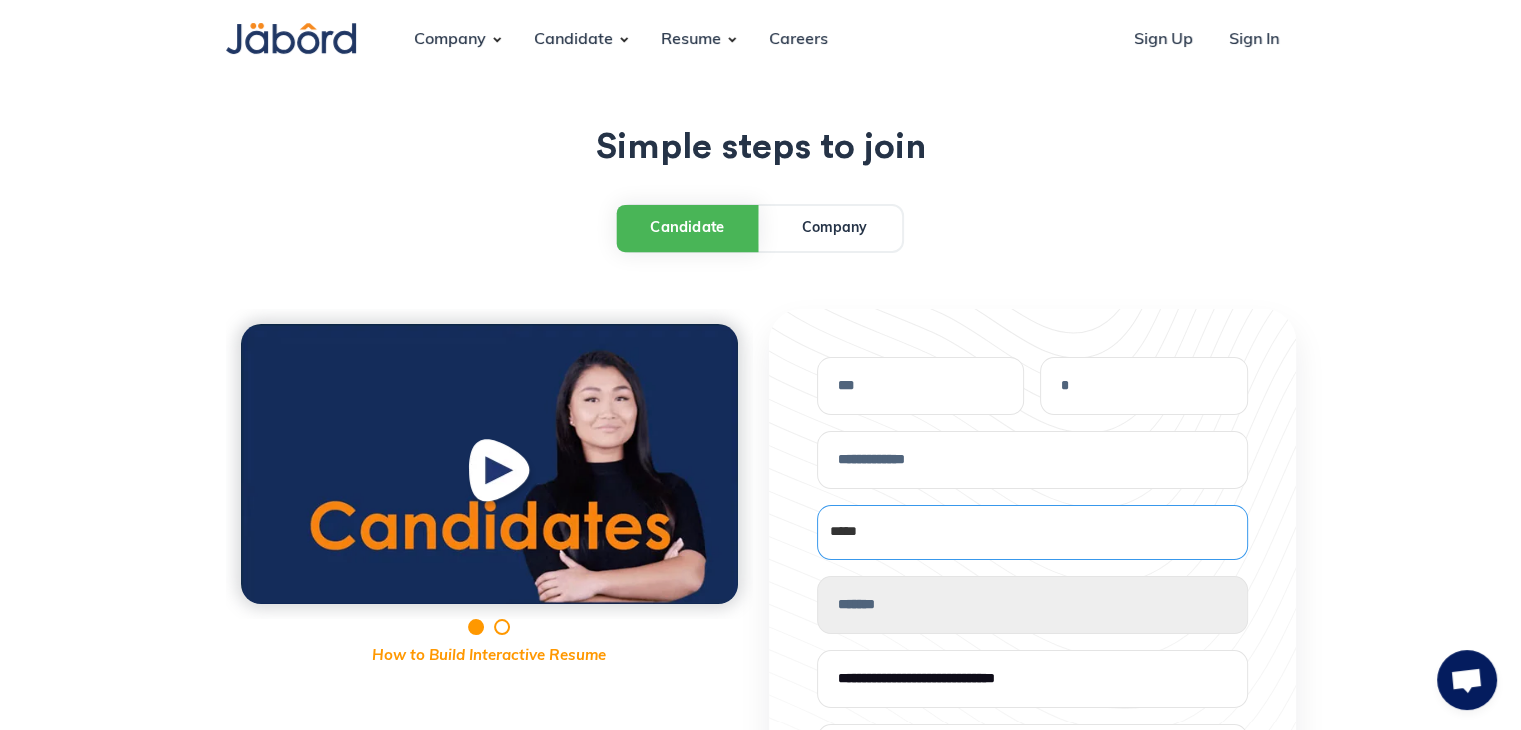 click on "**********" at bounding box center [1032, 532] 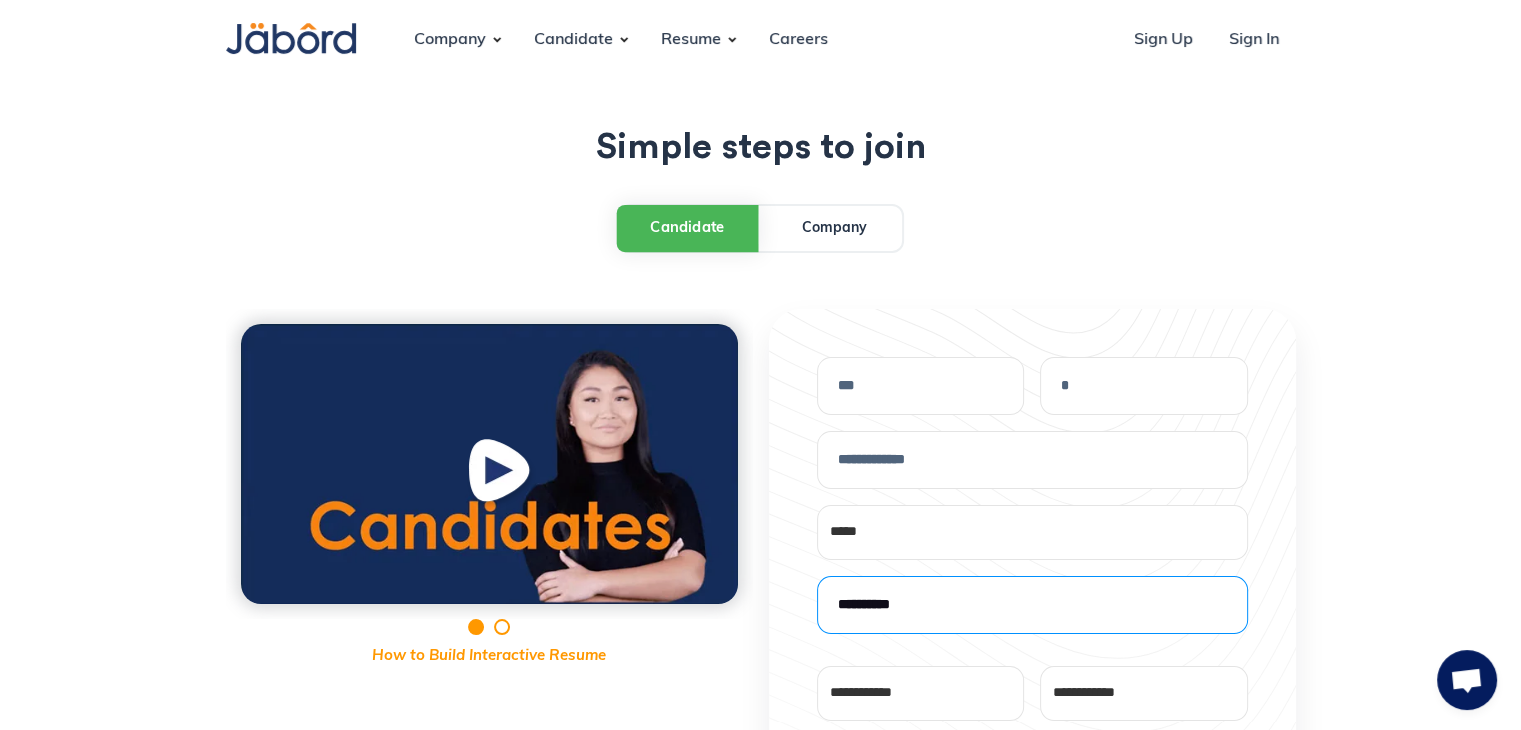 click at bounding box center (1032, 605) 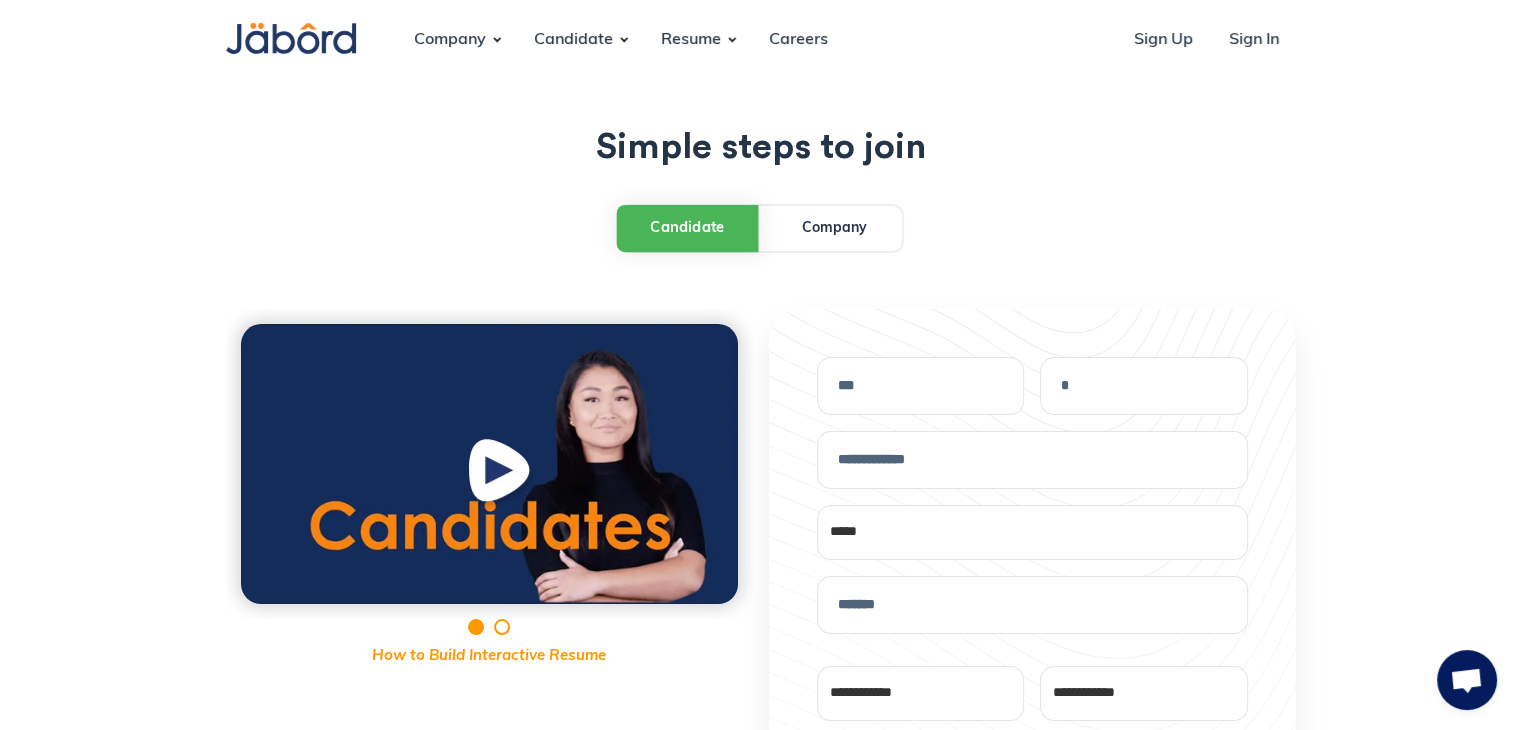 click on "**********" at bounding box center (1032, 772) 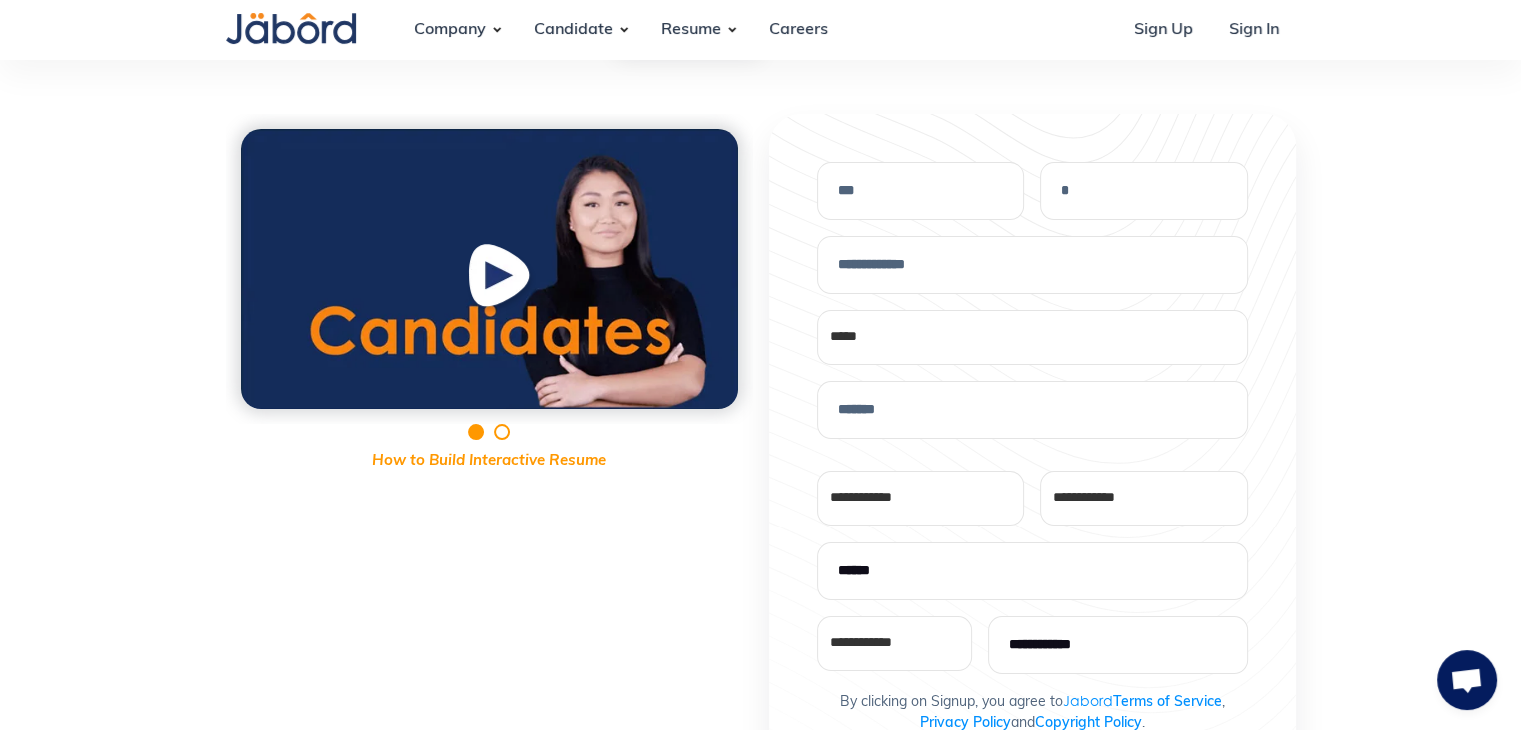 scroll, scrollTop: 200, scrollLeft: 0, axis: vertical 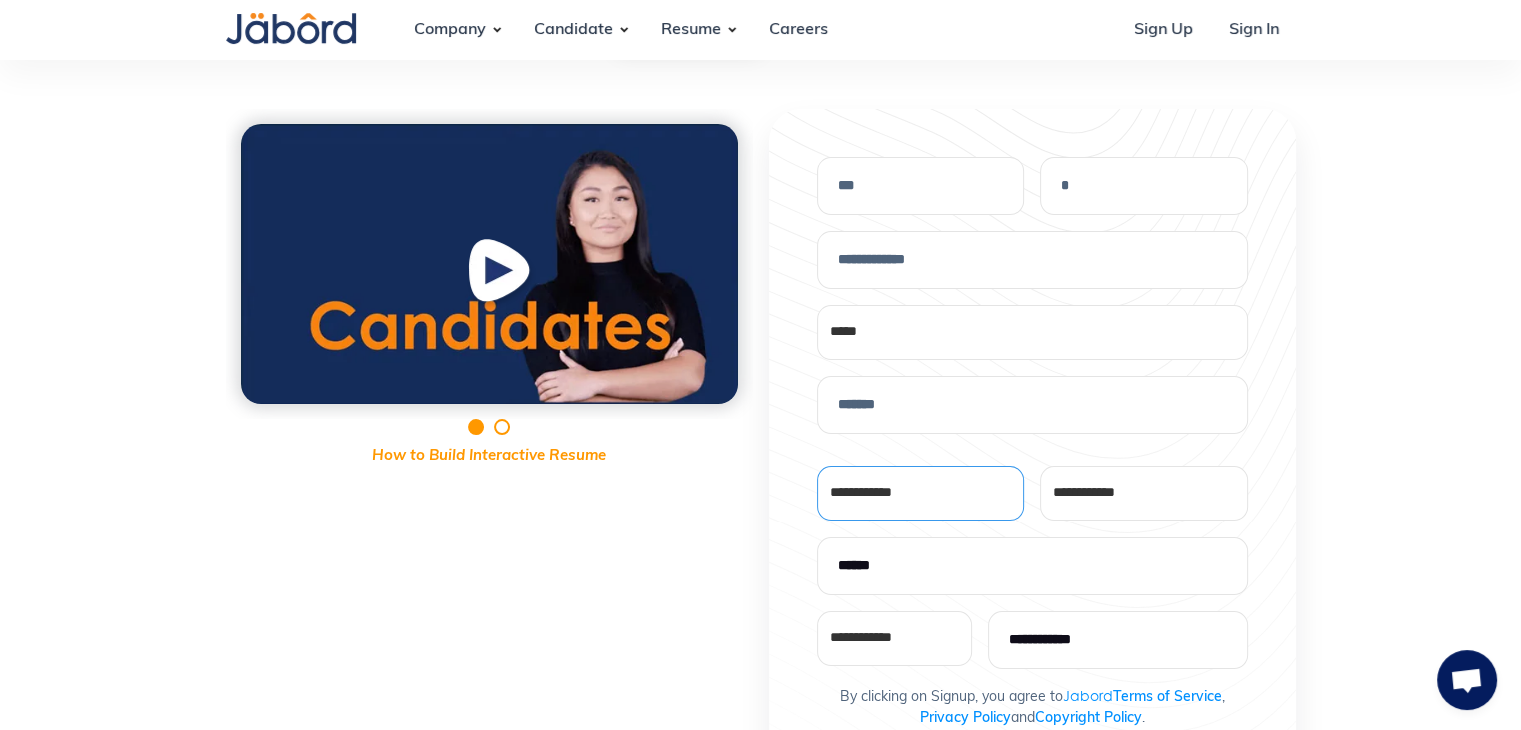 click on "**********" at bounding box center (921, 493) 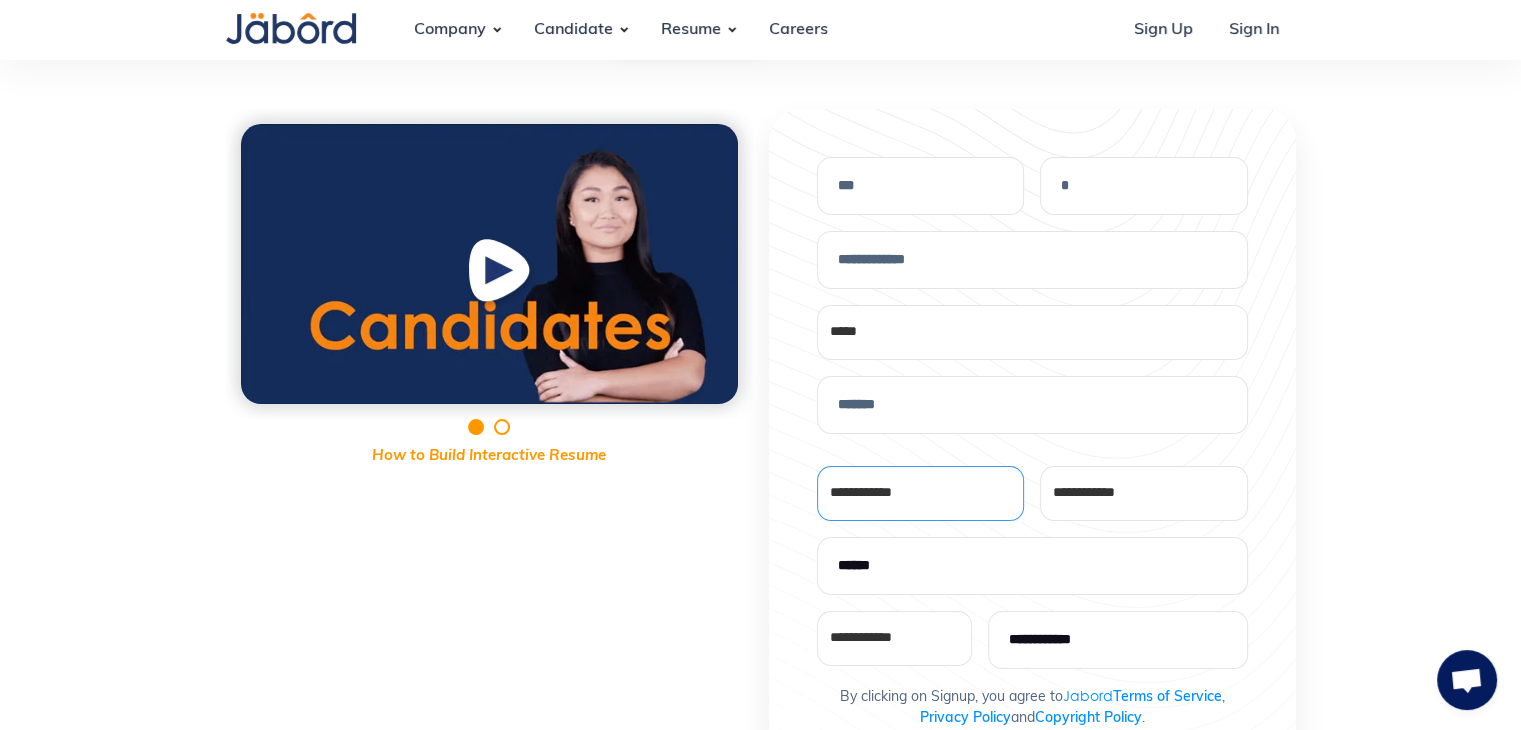 select on "*" 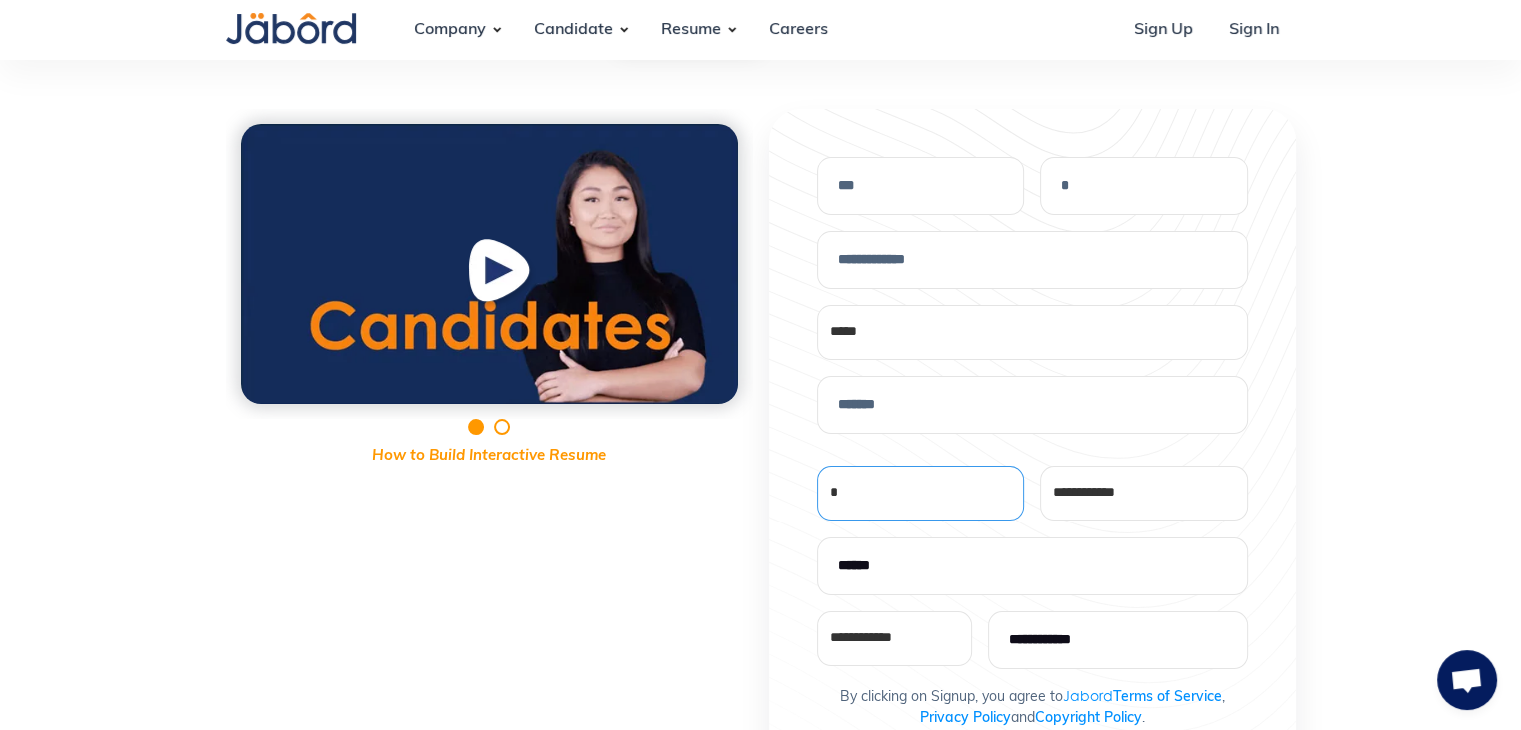 click on "**********" at bounding box center [921, 493] 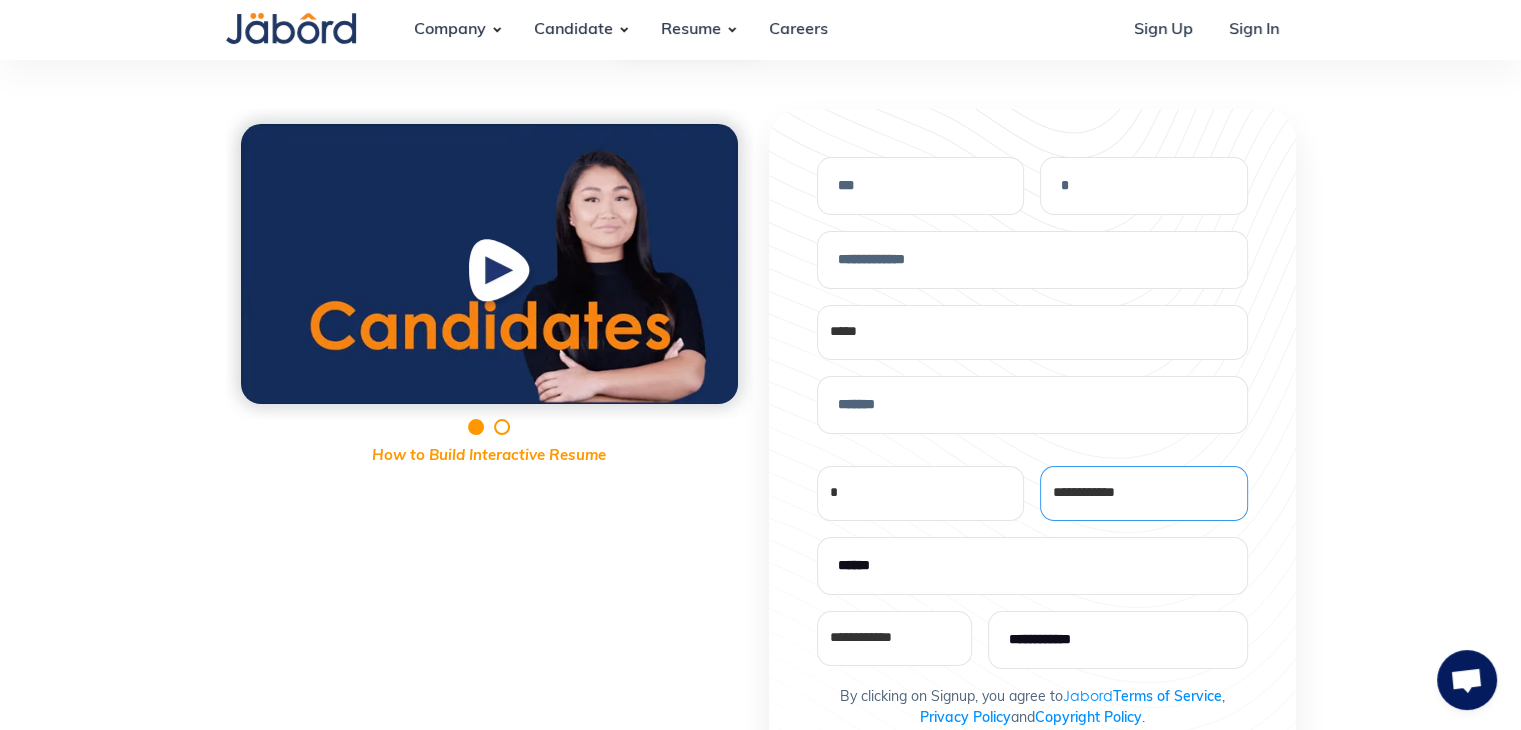 click on "**********" at bounding box center [1144, 493] 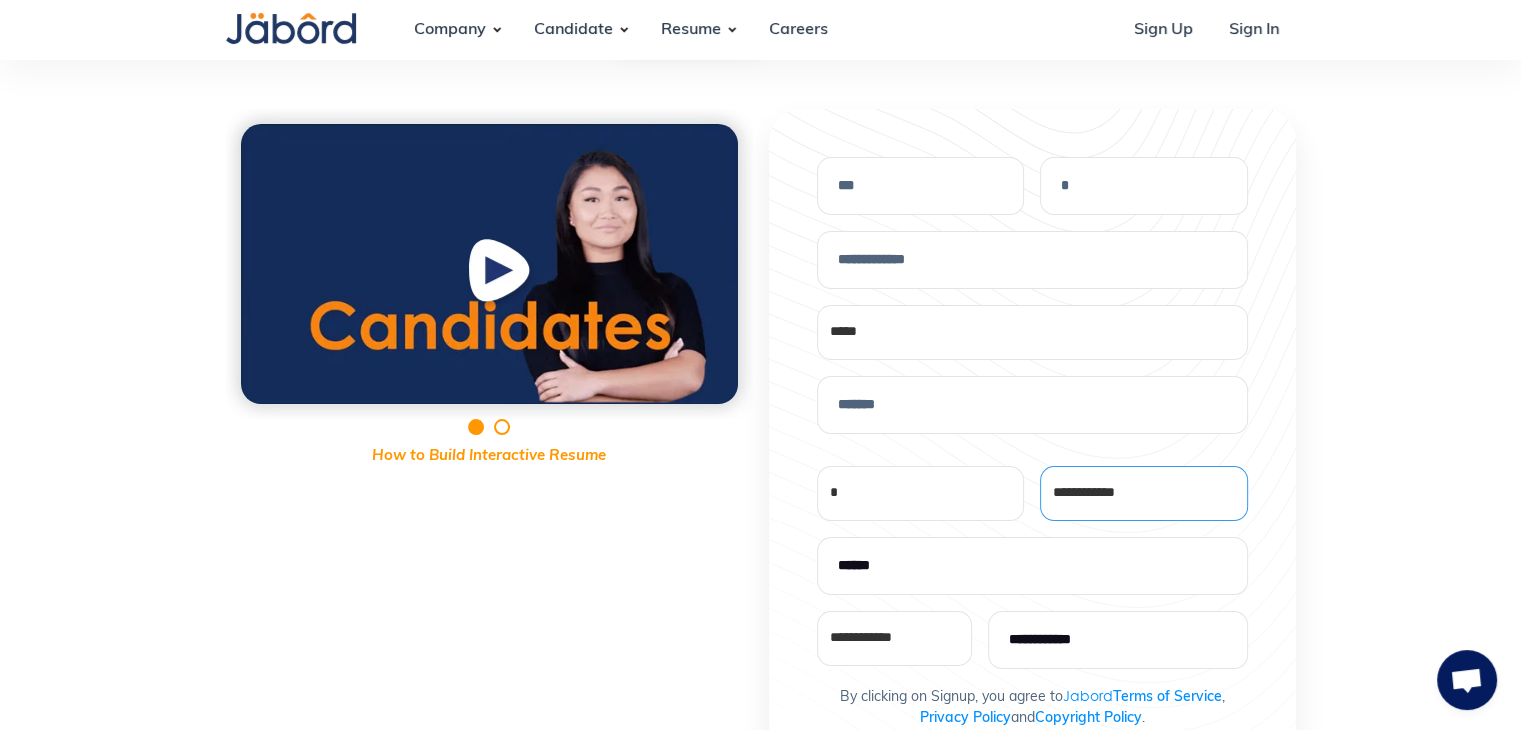 select on "*" 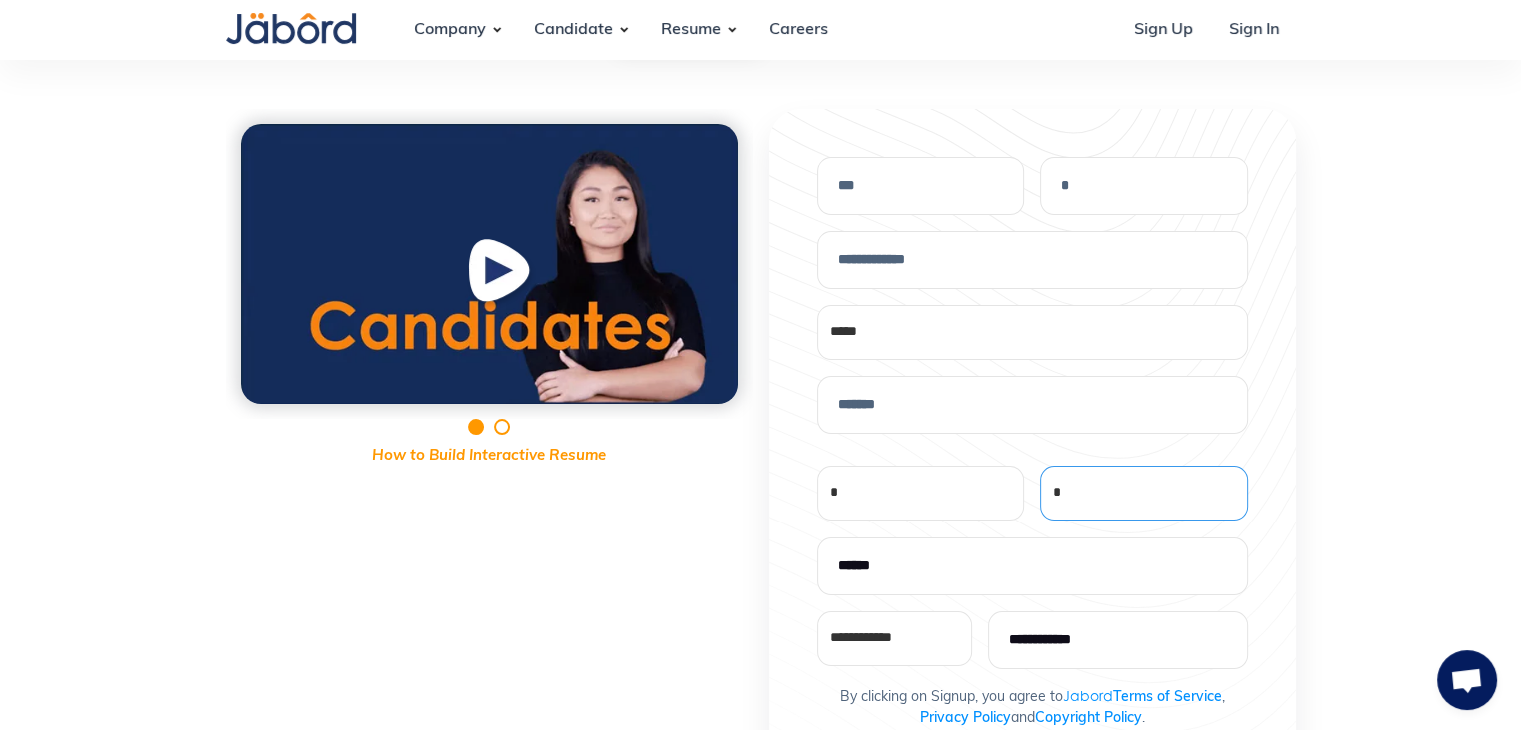 click on "**********" at bounding box center [1144, 493] 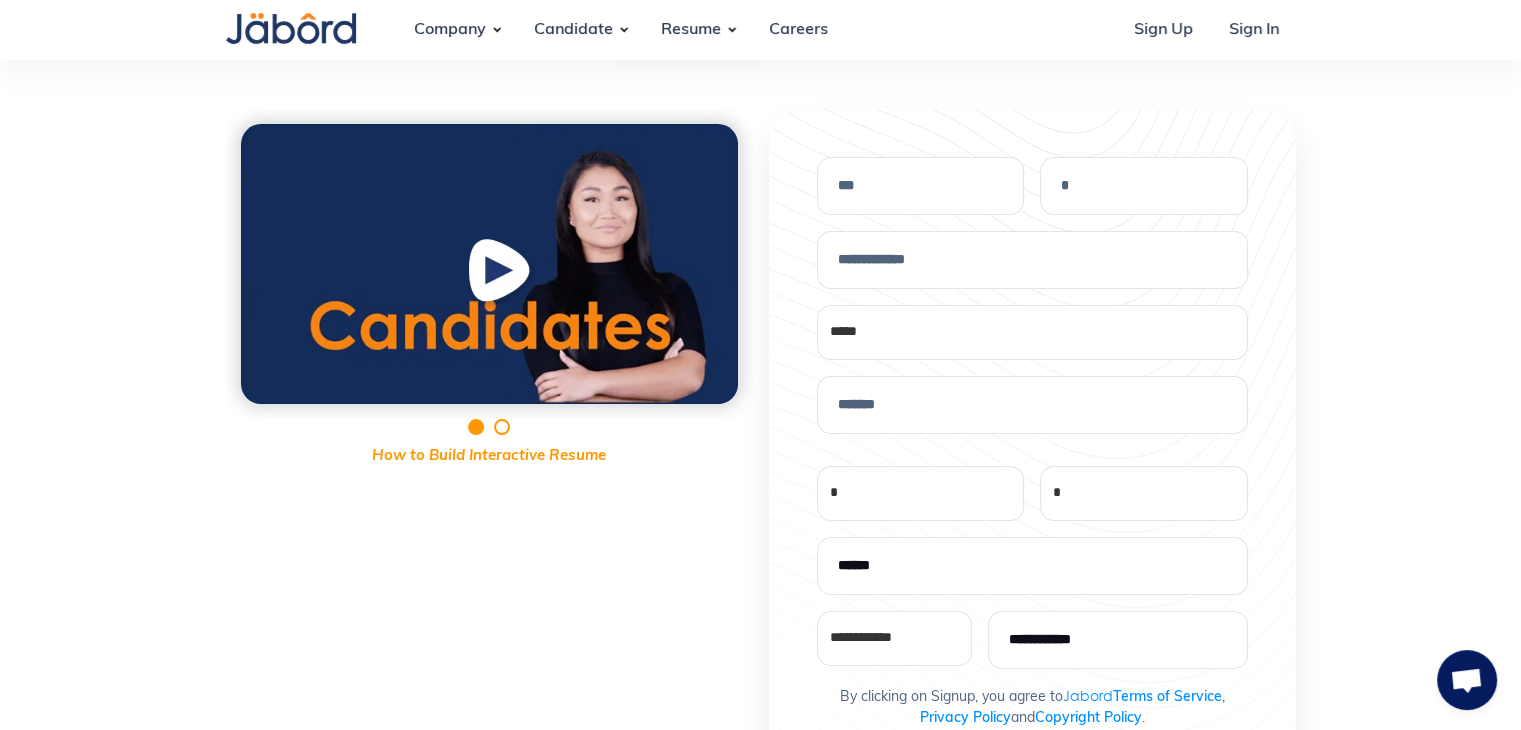 click on "How to Build Interactive Resume" at bounding box center (489, 600) 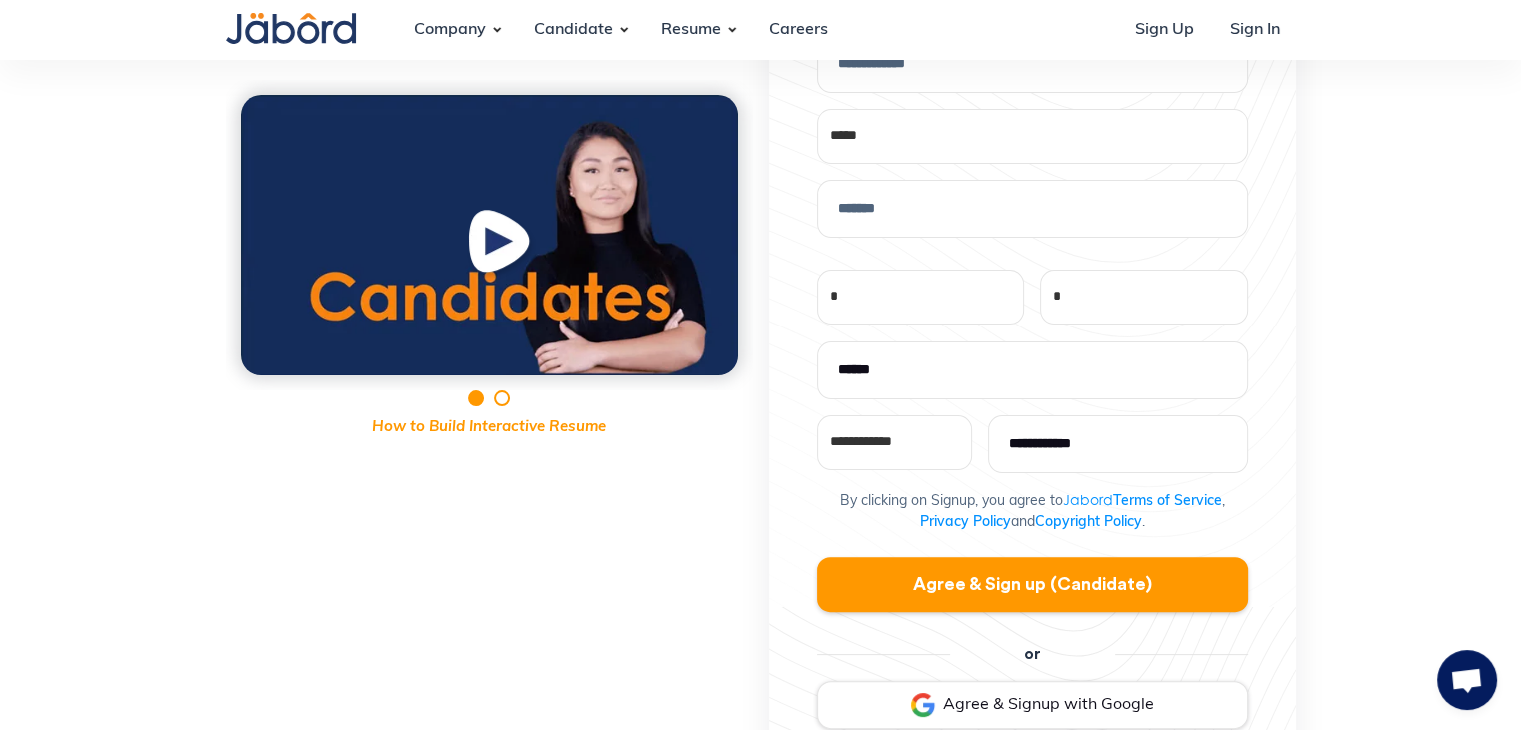 scroll, scrollTop: 400, scrollLeft: 0, axis: vertical 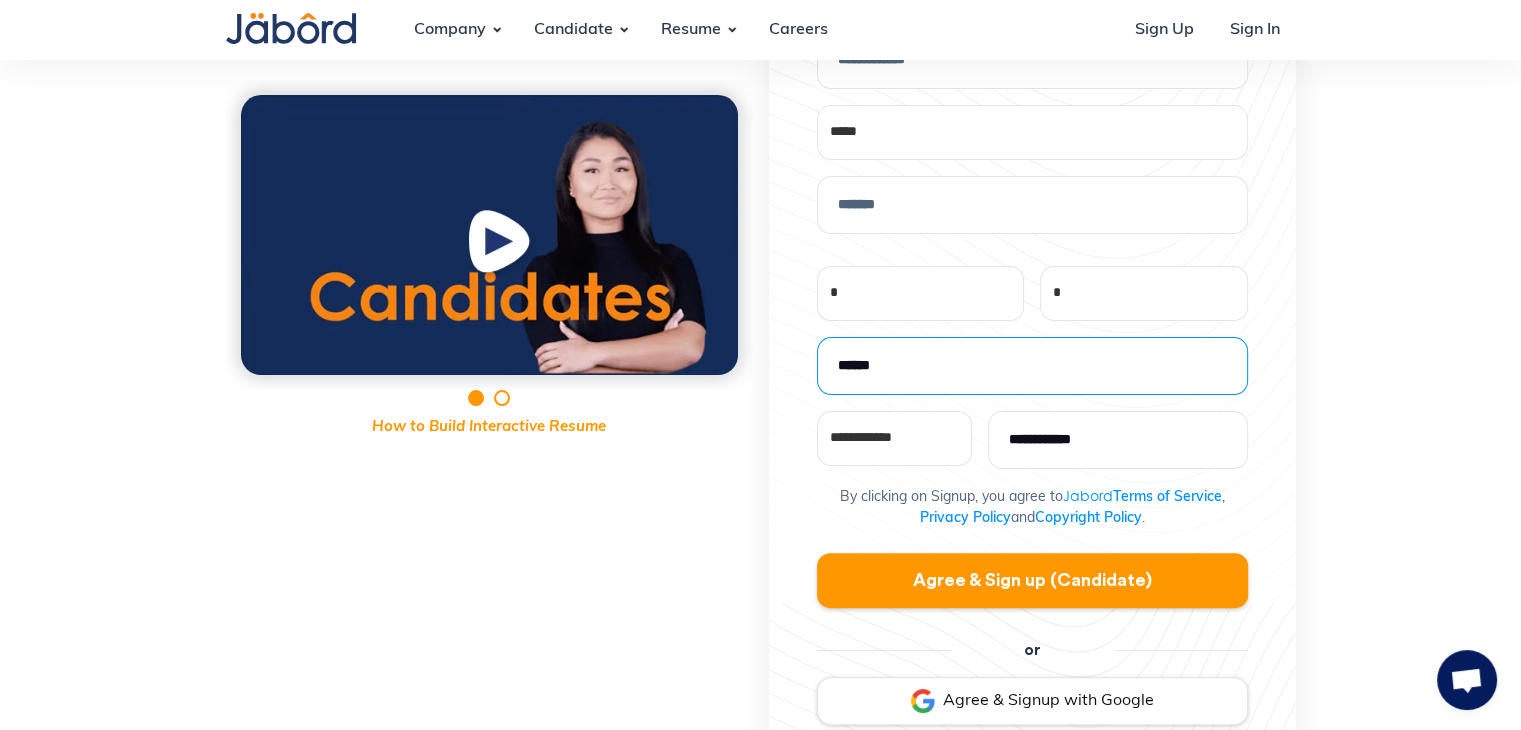 click at bounding box center (1032, 366) 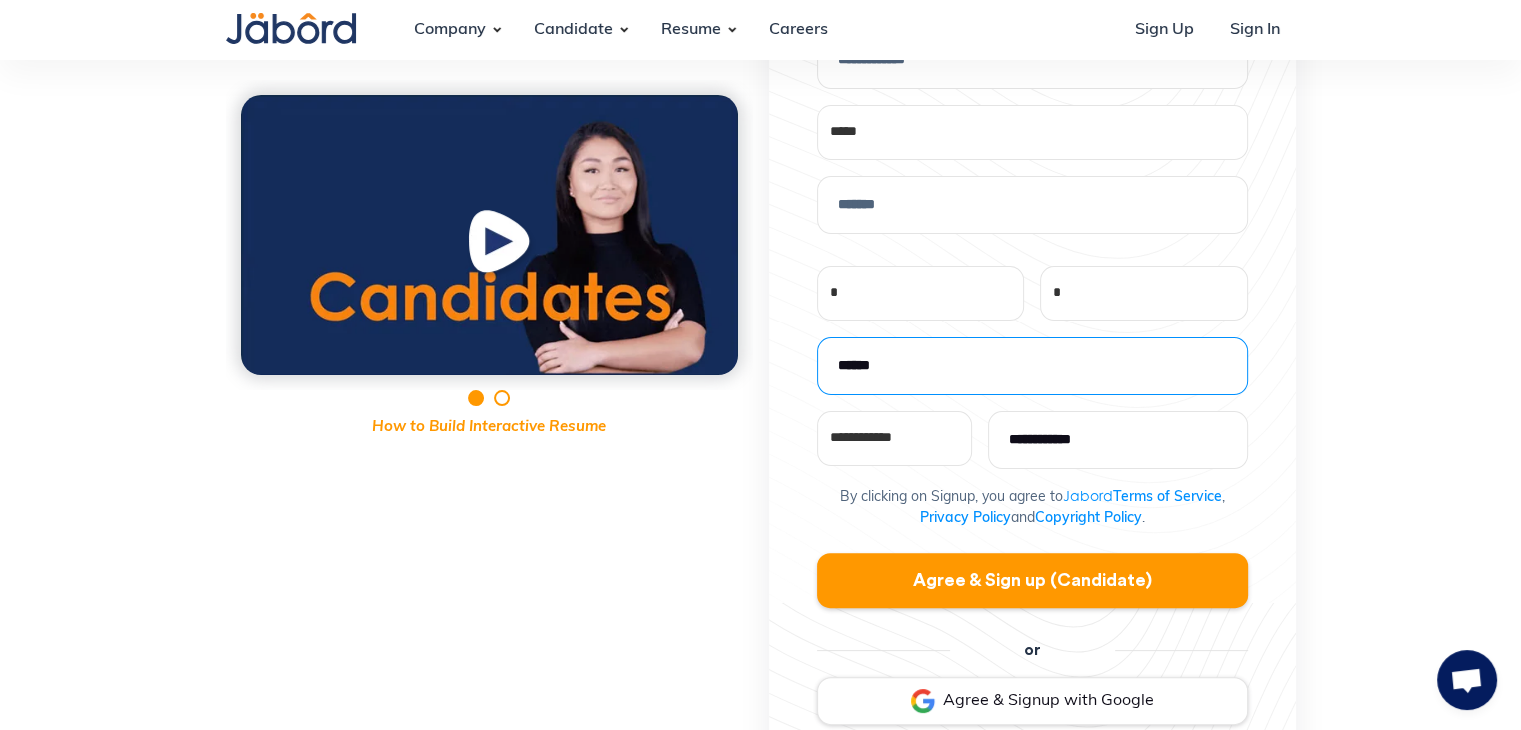 type on "****" 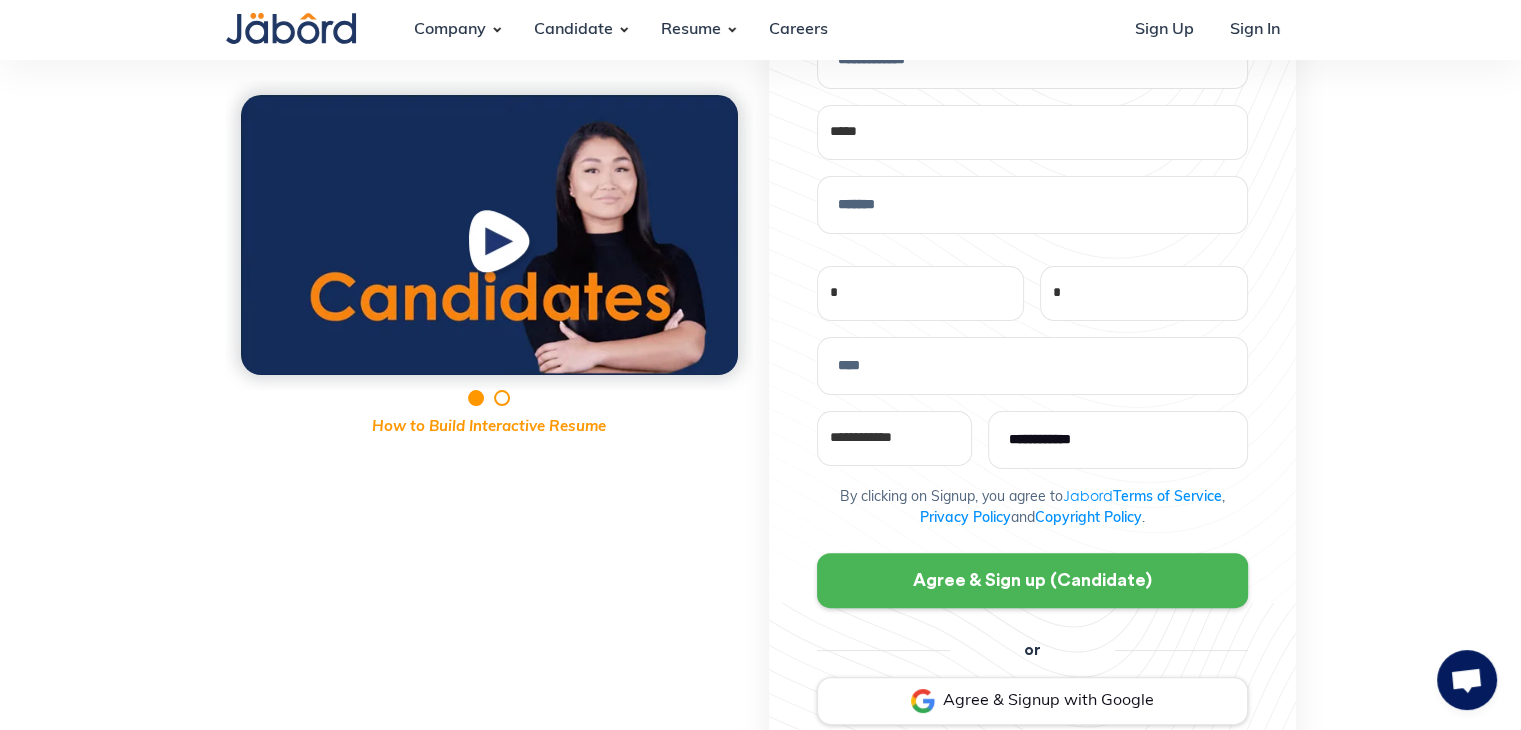 click on "Agree & Sign up (Candidate)" at bounding box center (1032, 580) 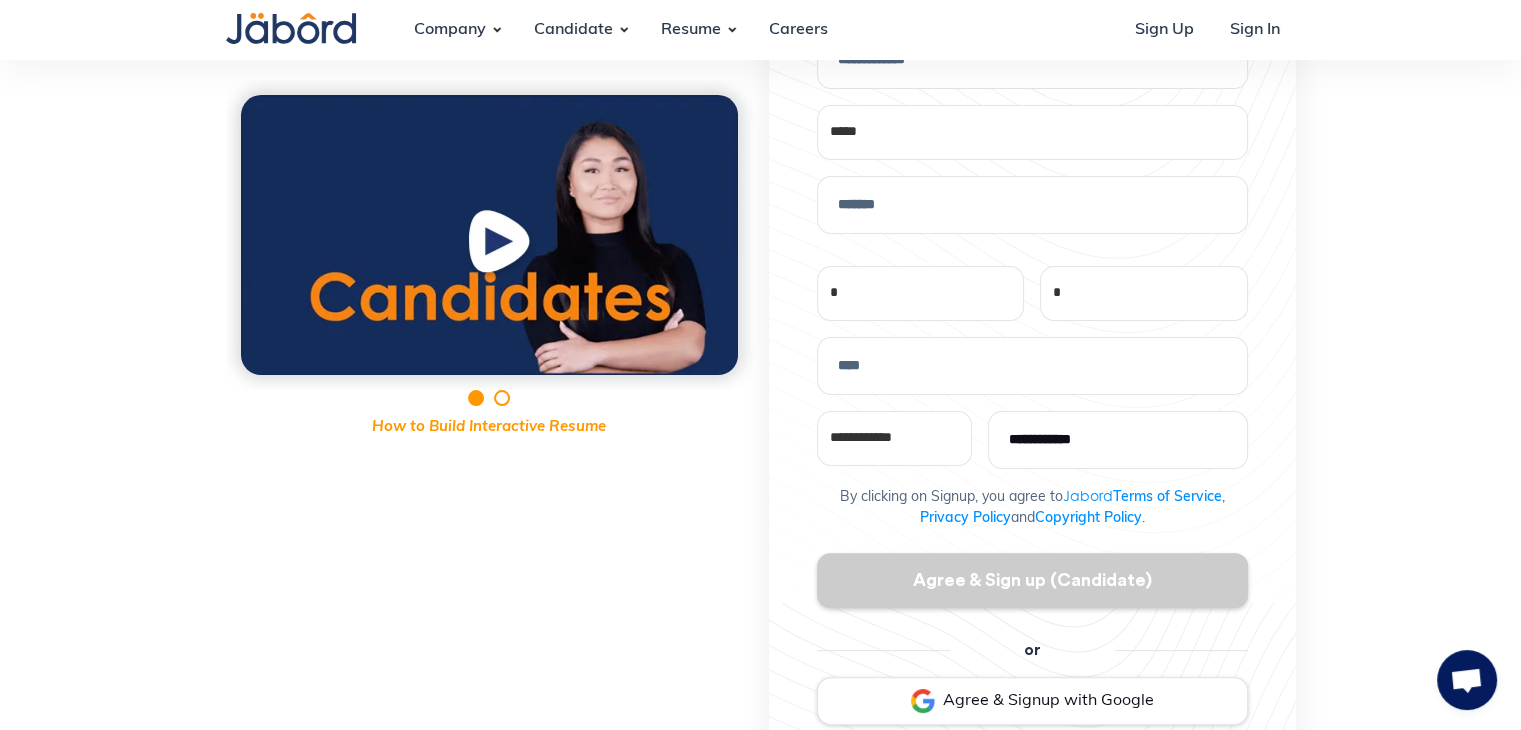 scroll, scrollTop: 228, scrollLeft: 0, axis: vertical 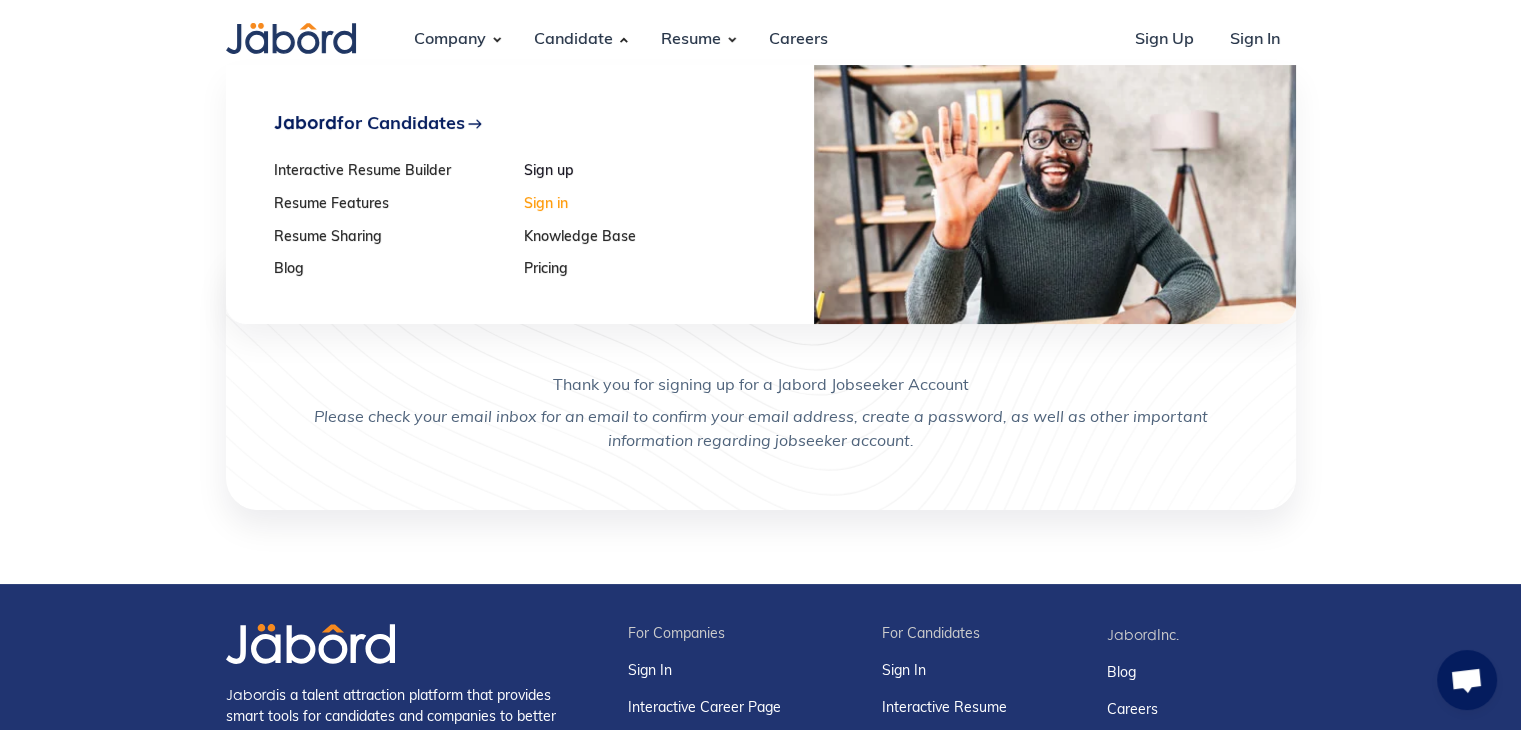 click on "Sign in" at bounding box center [642, 205] 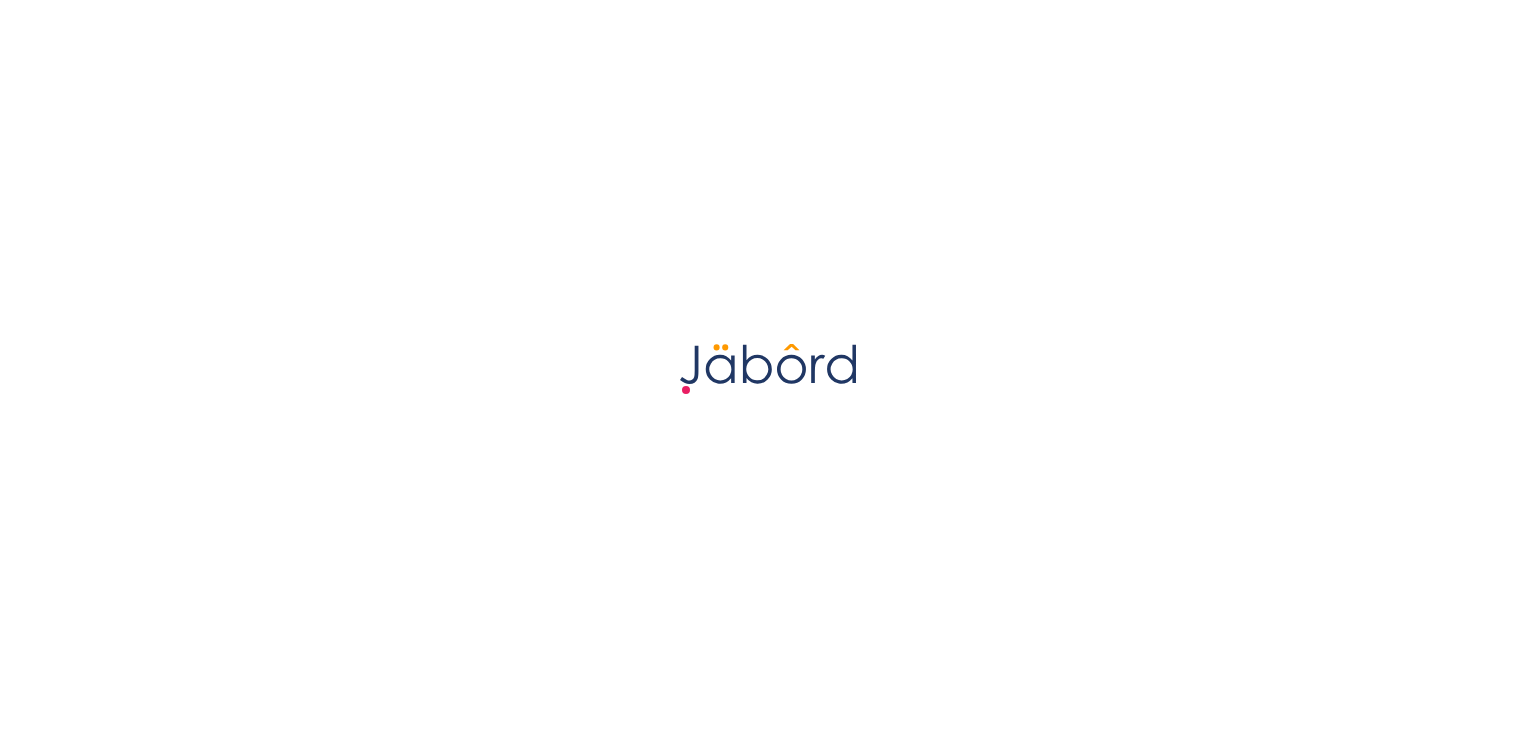 scroll, scrollTop: 0, scrollLeft: 0, axis: both 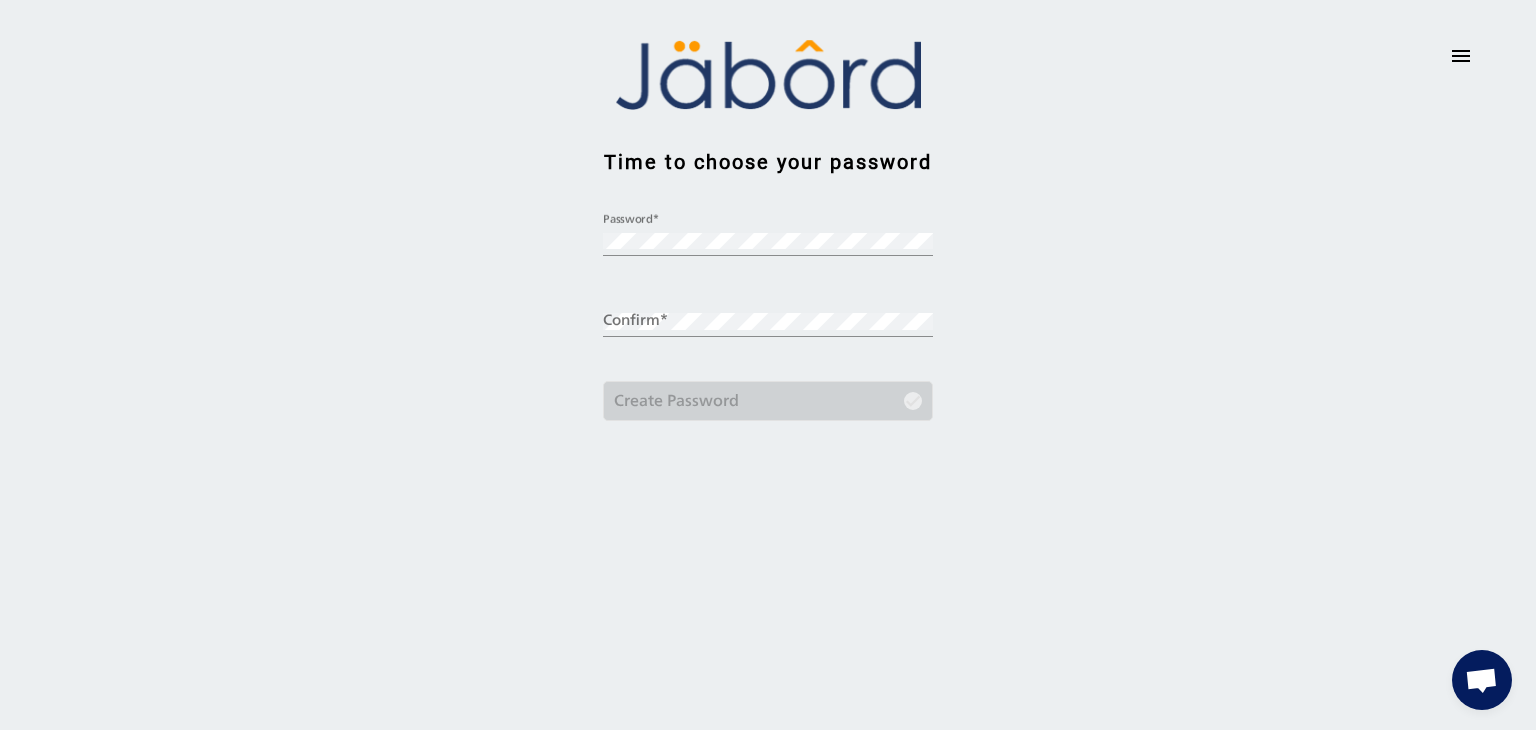 click on "Confirm  *" 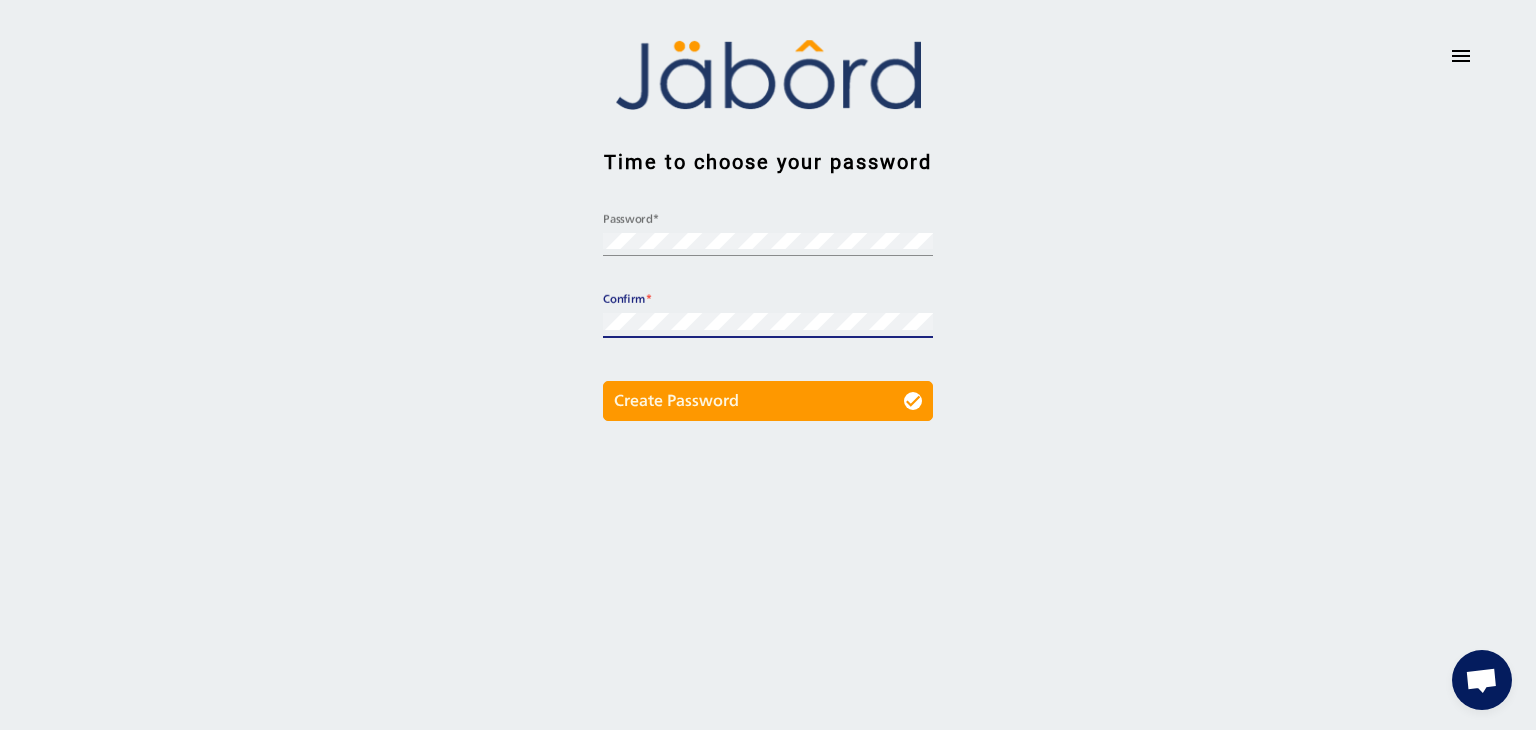 click on "Create Password done" 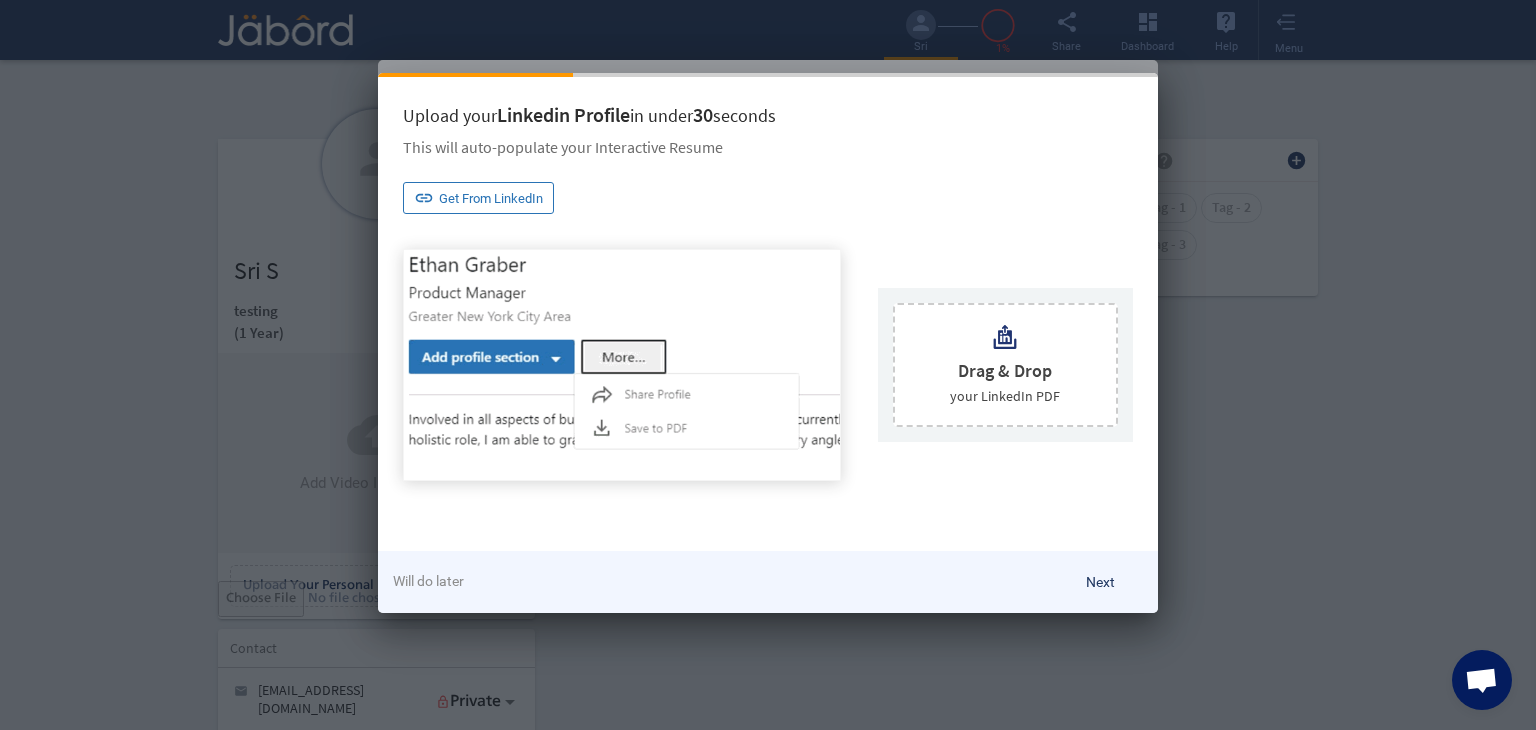 click on "Next" 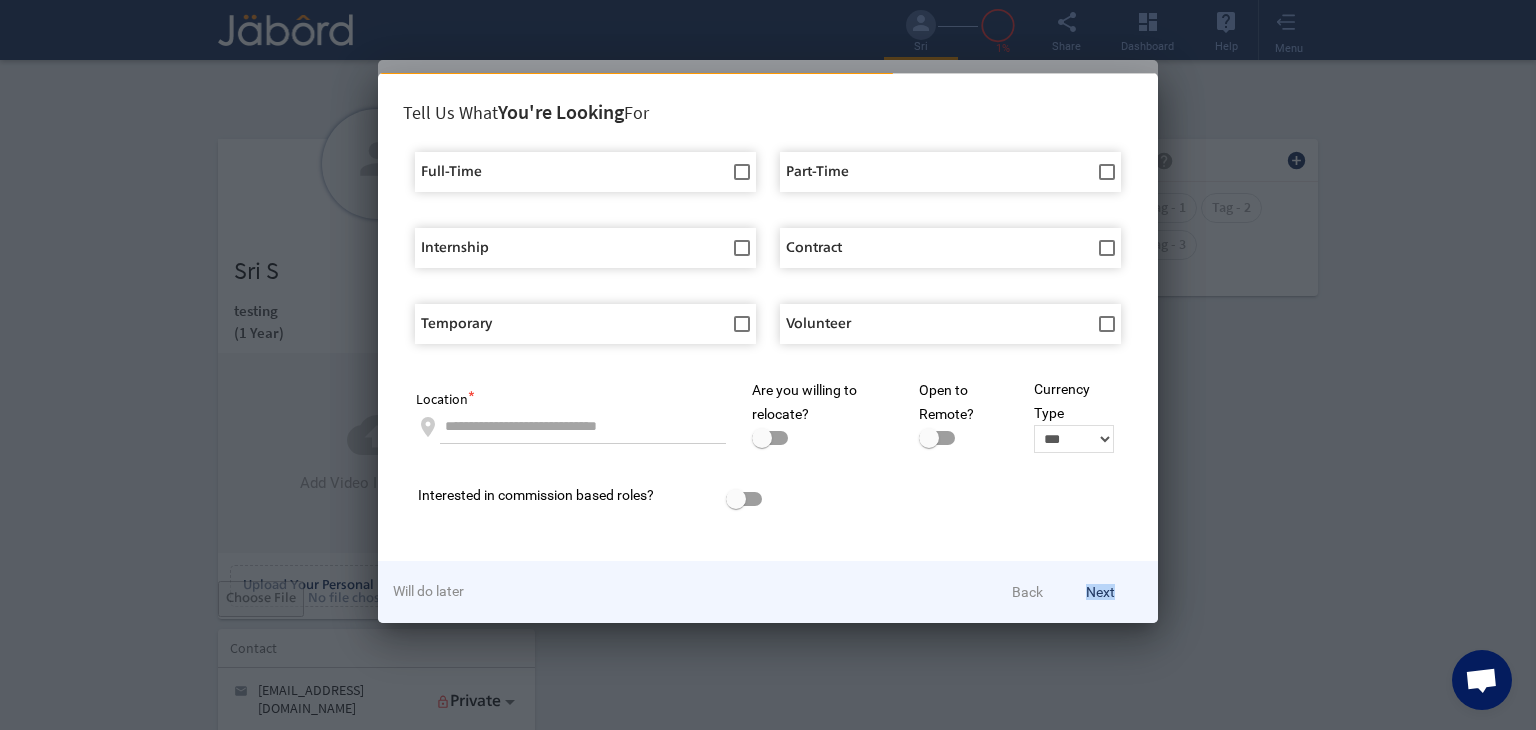 click on "Will do later  Back Next" 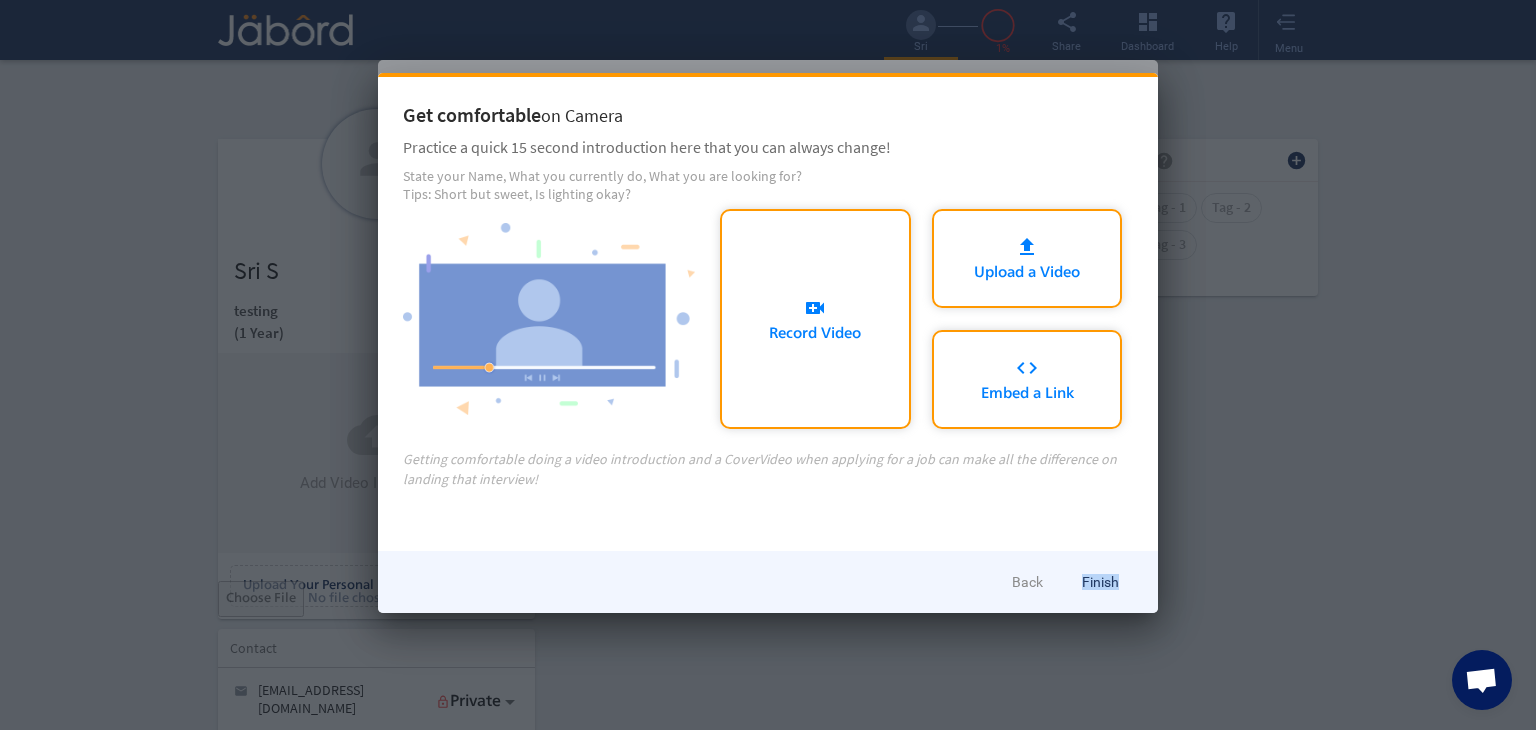click on "Finish" 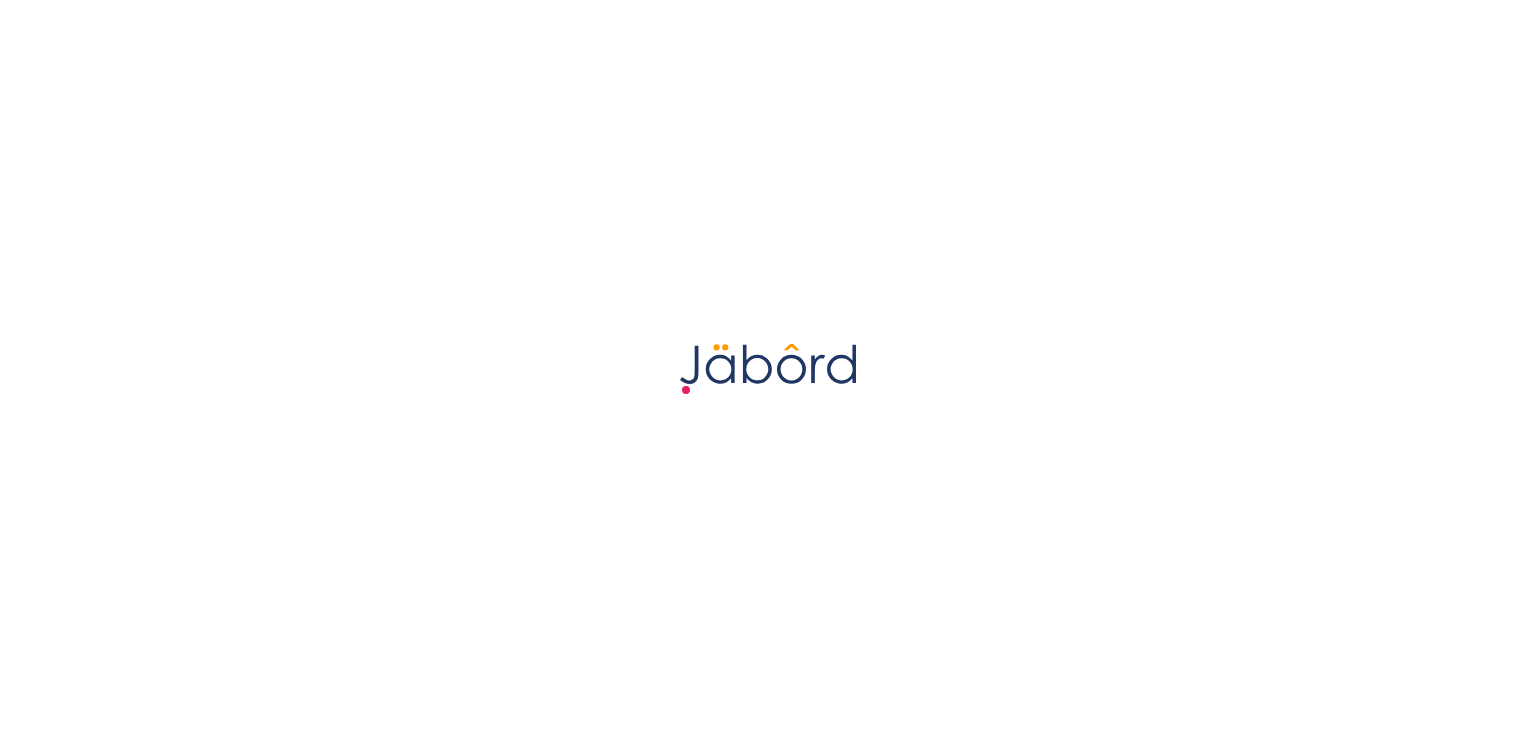 scroll, scrollTop: 0, scrollLeft: 0, axis: both 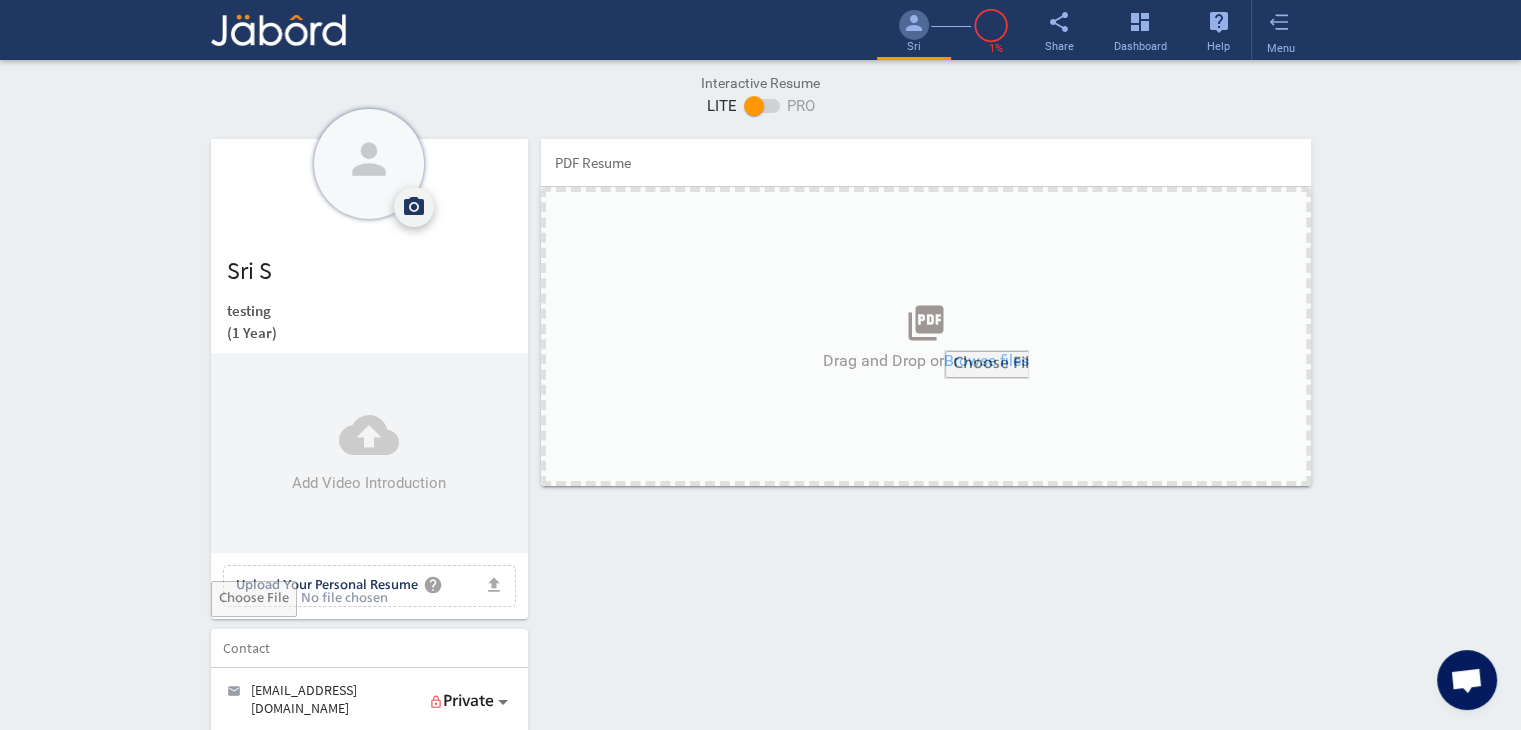 click on "camera_alt" 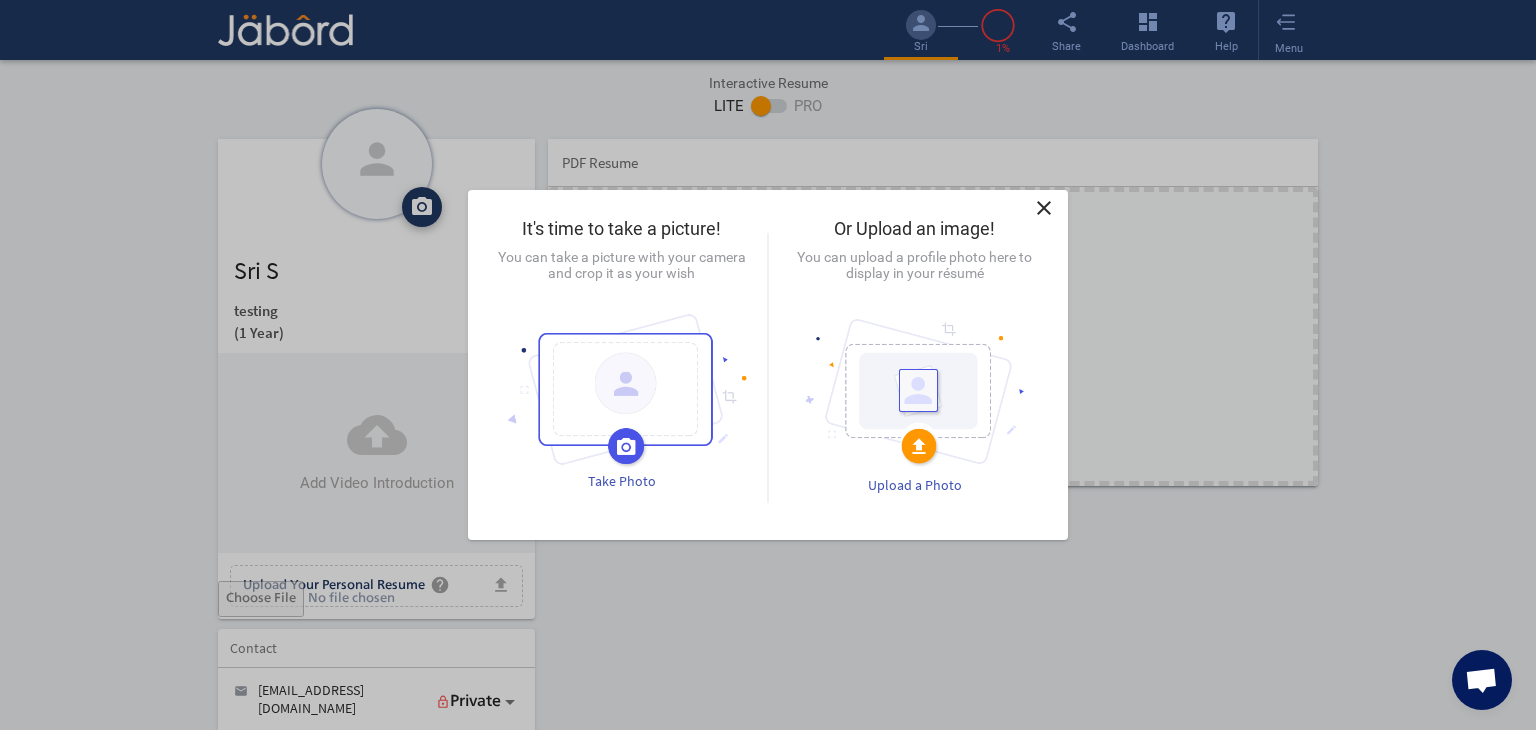 click 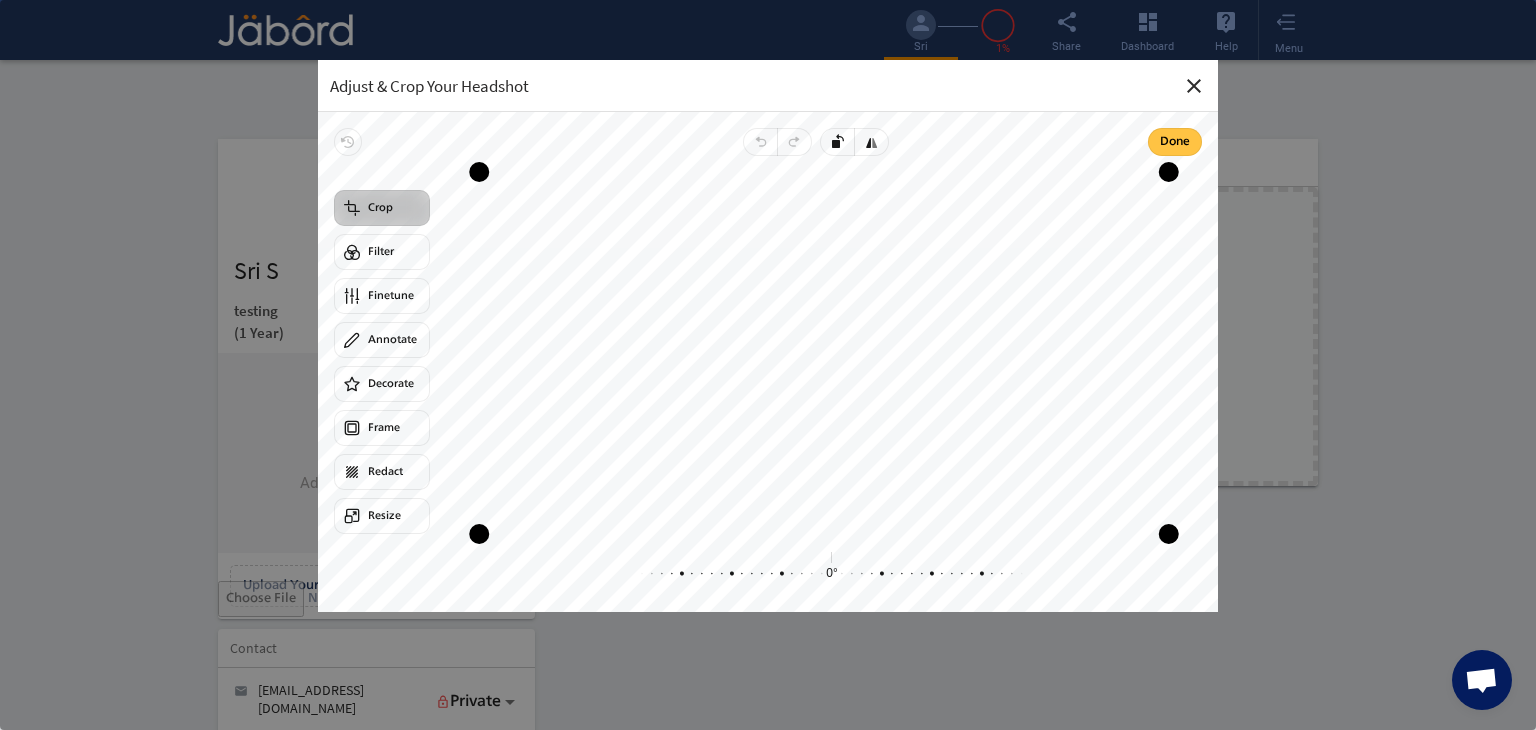 click on "Done" 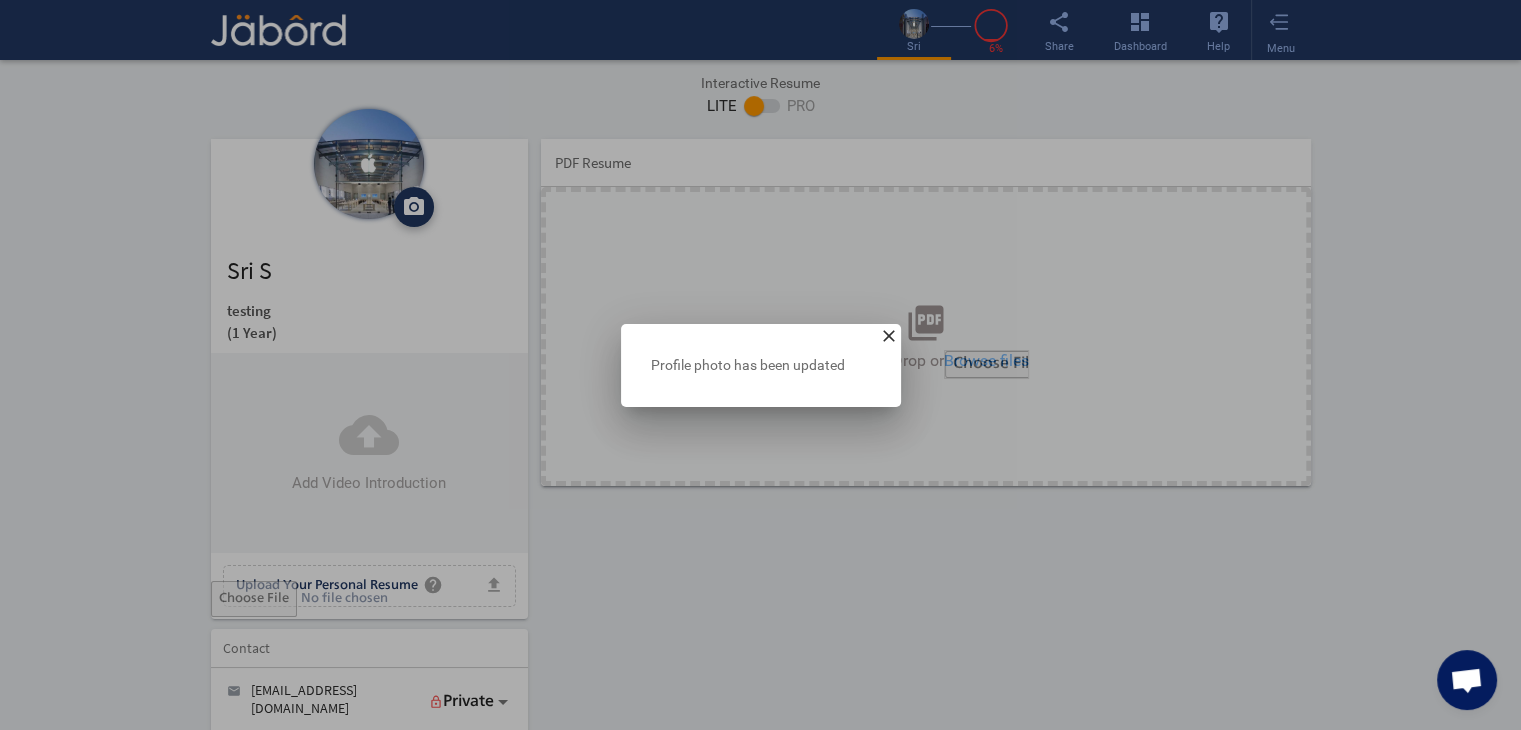 click on "close" at bounding box center [889, 336] 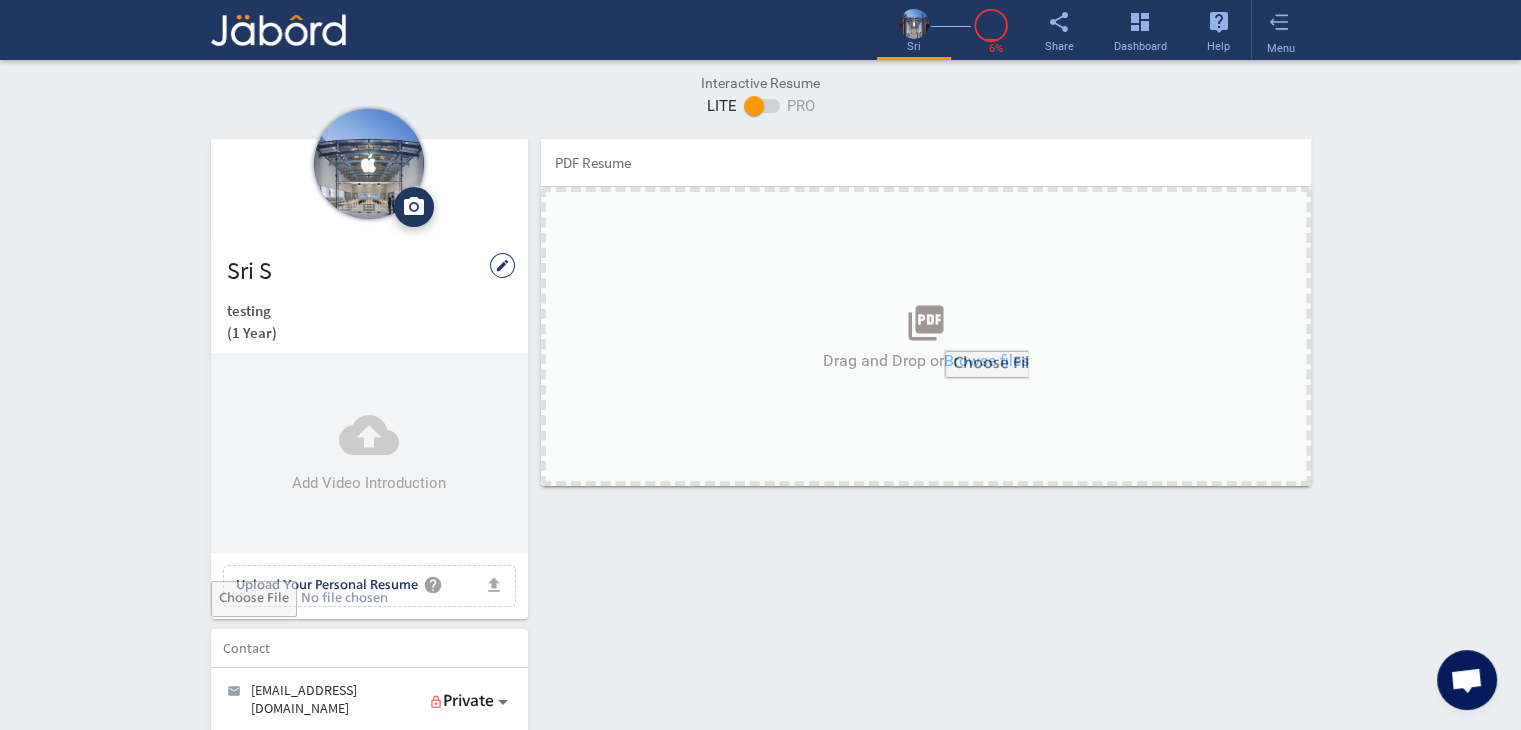 click on "edit" 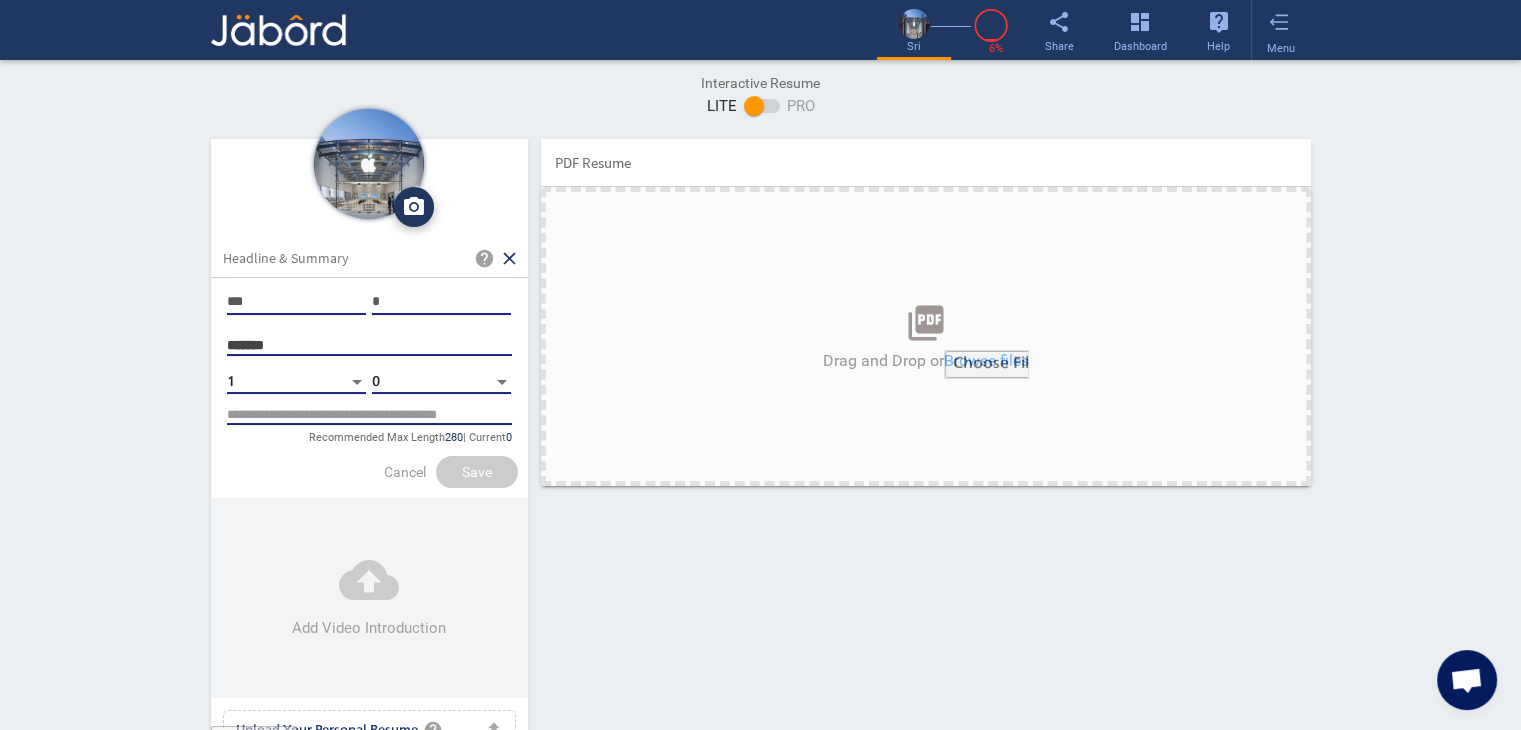 click 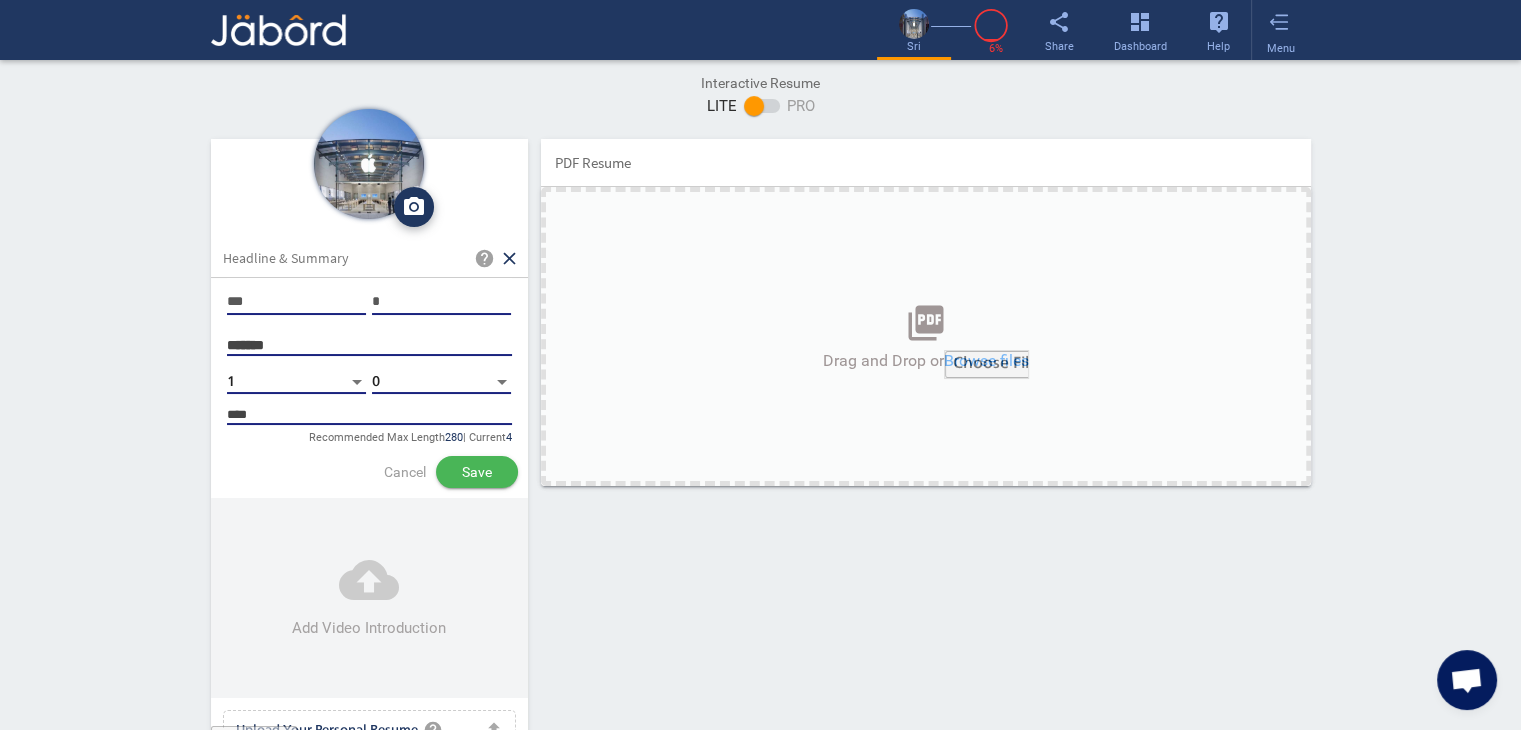 type on "****" 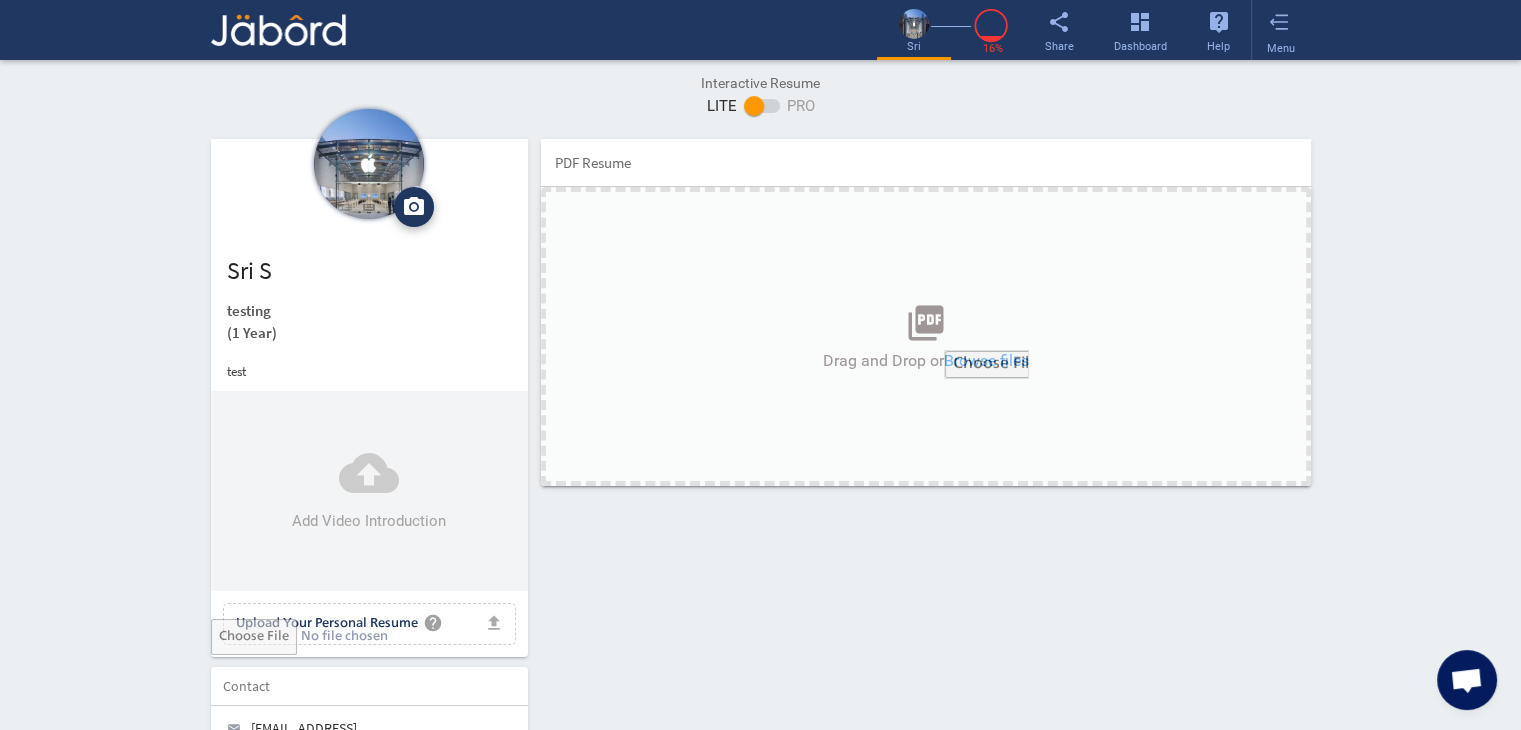 click on "Interactive Resume LITE   PRO Summary Profile PDF camera_alt  Change Photo  Upload File delete Remove   edit  sri s   testing   (1 Year)  test cloud_upload Add Video Introduction file_upload Upload Your Personal Resume help Upload File Contact edit email  sri53@hey.com   lock_outline Private  Job Preferences   Desired Job Type   Preferred Location   Availability  add Work Status Work Status Holing H1B Visa, Green card, J1, etc. More Details add Skills  help  add_circle   Java  Yet to be Rated  delete edit  Degrees, Licenses & Certifications   add_circle   Achievement/Certificate title   Achievement/Certificate issuer   Achievement/Certificate number - year  add  Links  help add_circle add  Copy and paste URL links to your social media, blog, GitHub and others here   Books, PodCasts & Magazines   add_circle   Books/Magazines Title   Author Name/URL   Host/Creator  add  Languages  add_circle  Language - 1   Language - 2   Language - 3   Language - 4  add  Read   Write   Speak   PDF Resume  picture_as_pdf" 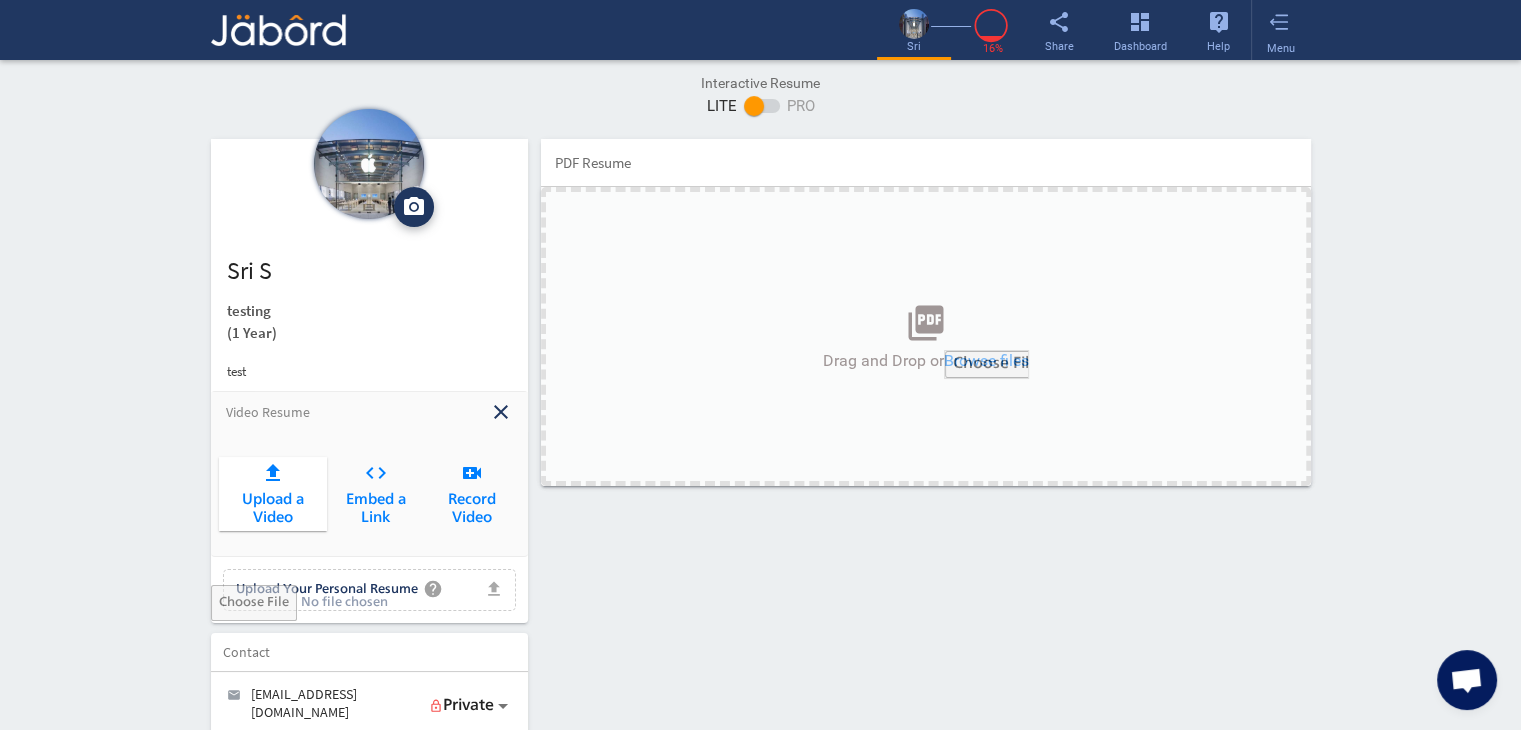 click on "Upload a Video" 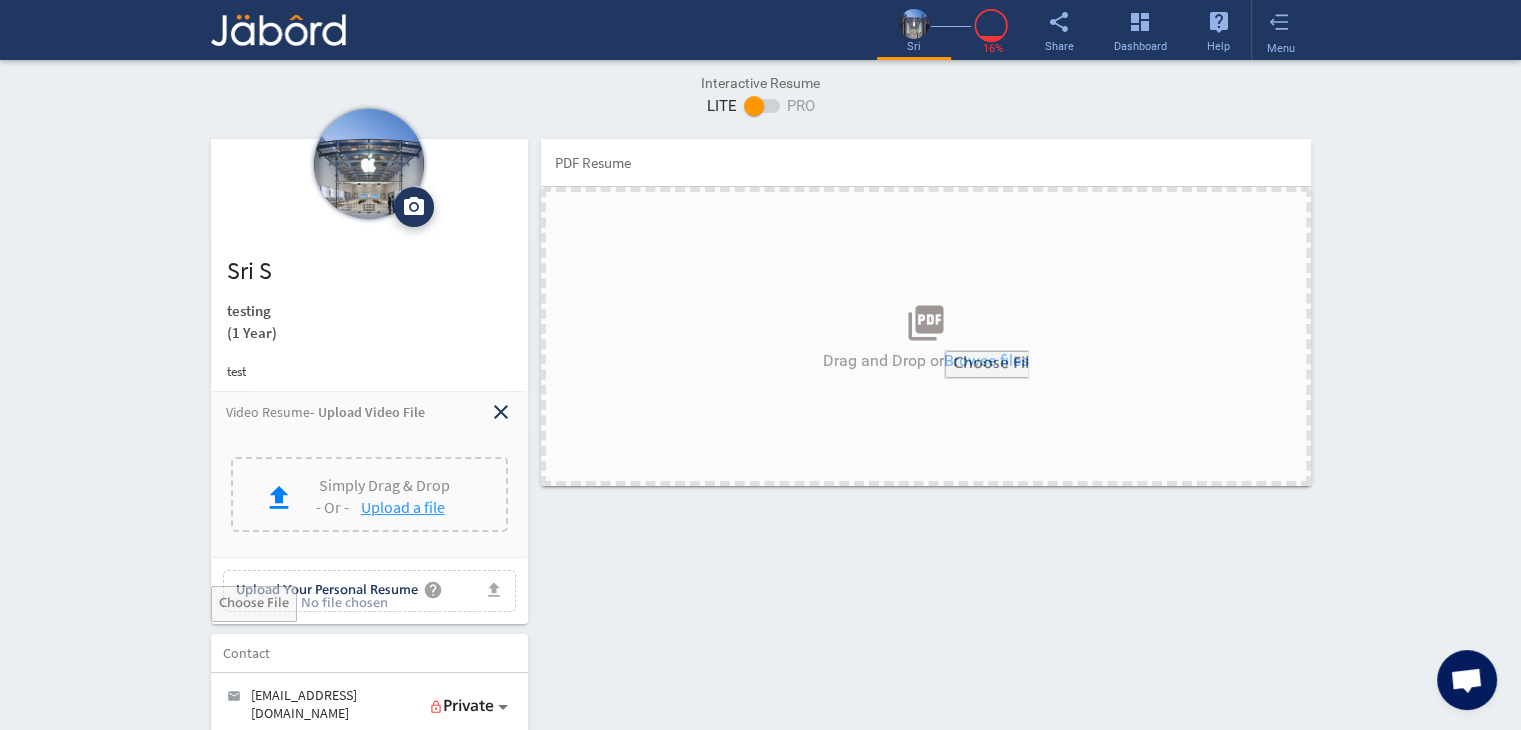 click on "Upload a file" 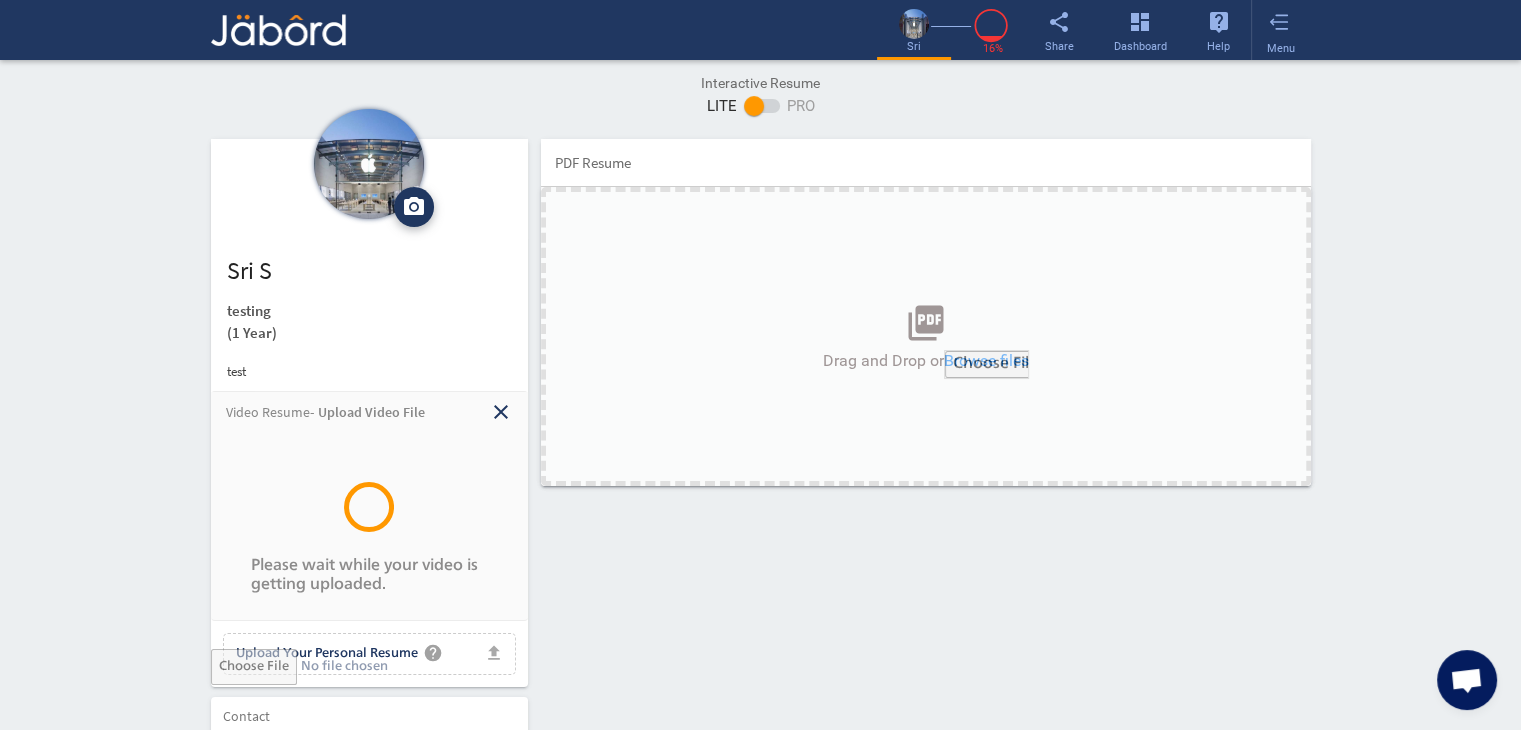 click on "Interactive Resume LITE   PRO Summary Profile PDF camera_alt  Change Photo  Upload File delete Remove   edit  sri s   testing   (1 Year)  test Video Resume - Upload Video File close close Please wait while your video is getting uploaded. file_upload Upload Your Personal Resume help Upload File Contact edit email  sri53@hey.com   lock_outline Private  Job Preferences   Desired Job Type   Preferred Location   Availability  add Work Status Work Status Holing H1B Visa, Green card, J1, etc. More Details add Skills  help  add_circle   Java  Yet to be Rated  delete edit  Degrees, Licenses & Certifications   add_circle   Achievement/Certificate title   Achievement/Certificate issuer   Achievement/Certificate number - year  add  Links  help add_circle add  Copy and paste URL links to your social media, blog, GitHub and others here   Books, PodCasts & Magazines   add_circle   Books/Magazines Title   Author Name/URL   Host/Creator  add  Languages  add_circle  Language - 1   Language - 2   Language - 3   Language - 4" 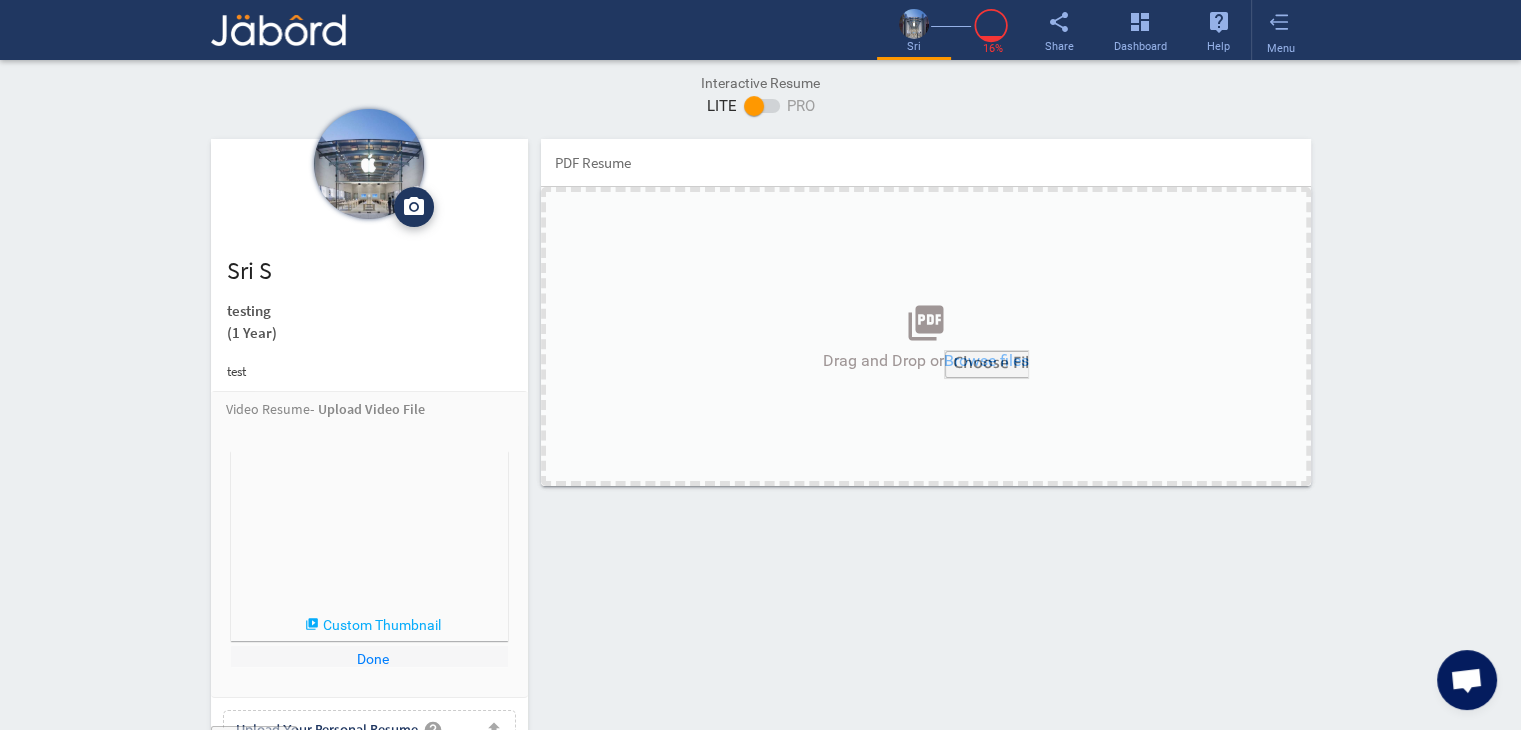 click on "Done" 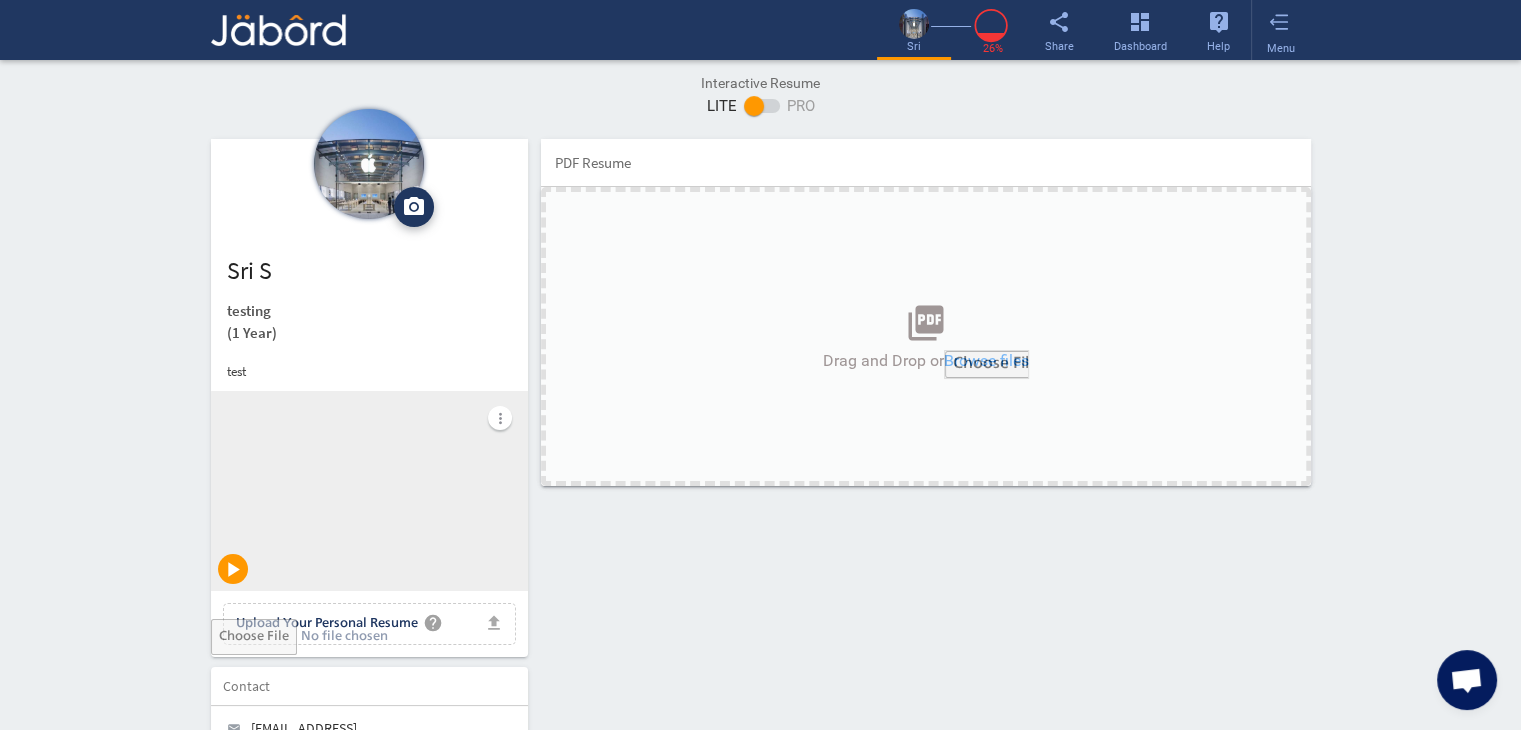 click on "Interactive Resume LITE   PRO Summary Profile PDF camera_alt  Change Photo  Upload File delete Remove   edit  sri s   testing   (1 Year)  test more_vert play_arrow file_upload Upload Your Personal Resume help Upload File Contact edit email  sri53@hey.com   lock_outline Private  Job Preferences   Desired Job Type   Preferred Location   Availability  add Work Status Work Status Holing H1B Visa, Green card, J1, etc. More Details add Skills  help  add_circle   Java  Yet to be Rated  delete edit  Degrees, Licenses & Certifications   add_circle   Achievement/Certificate title   Achievement/Certificate issuer   Achievement/Certificate number - year  add  Links  help add_circle add  Copy and paste URL links to your social media, blog, GitHub and others here   Books, PodCasts & Magazines   add_circle   Books/Magazines Title   Author Name/URL   Host/Creator  add  Languages  add_circle  Language - 1   Language - 2   Language - 3   Language - 4  add  Read   Write   Speak   PDF Resume  picture_as_pdf  Drag and Drop or" 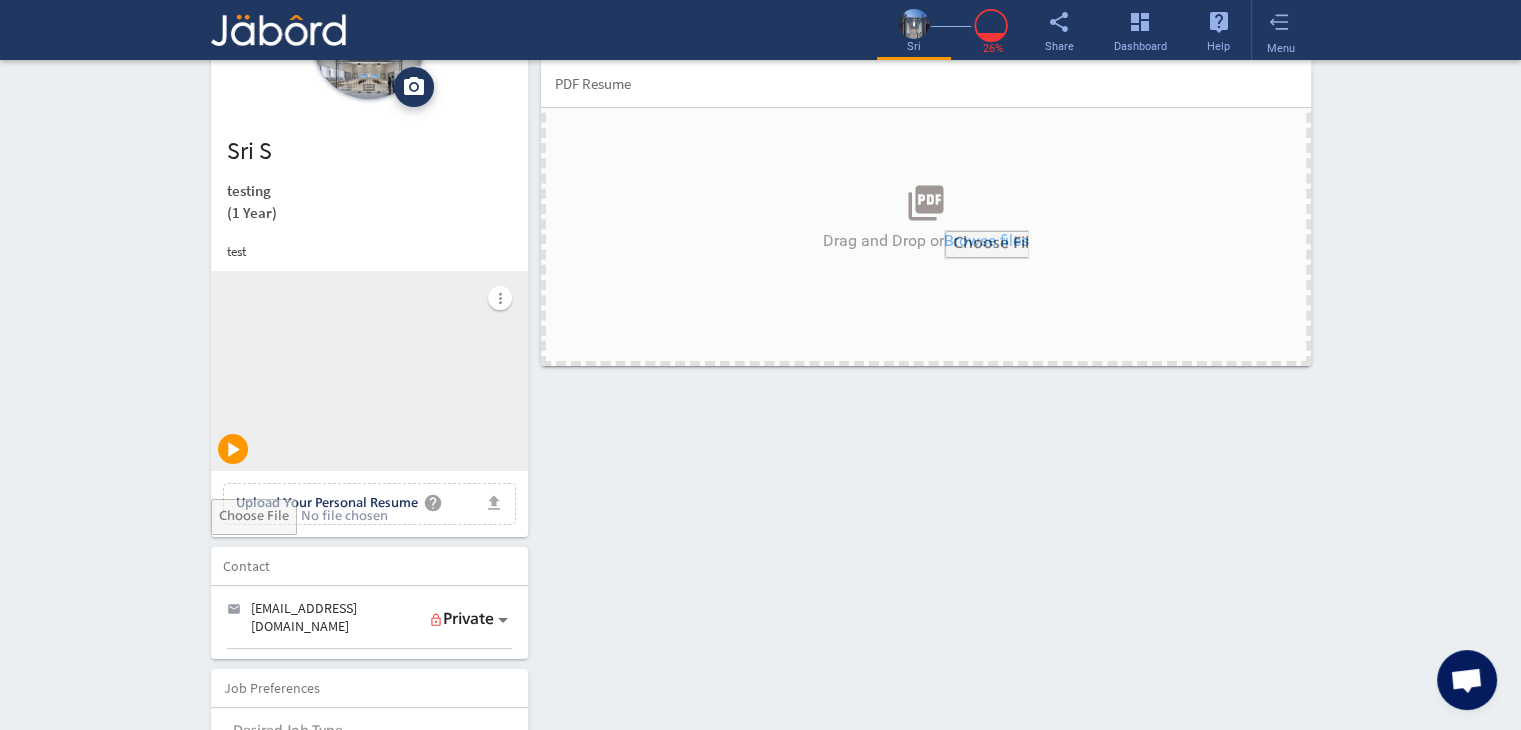 scroll, scrollTop: 160, scrollLeft: 0, axis: vertical 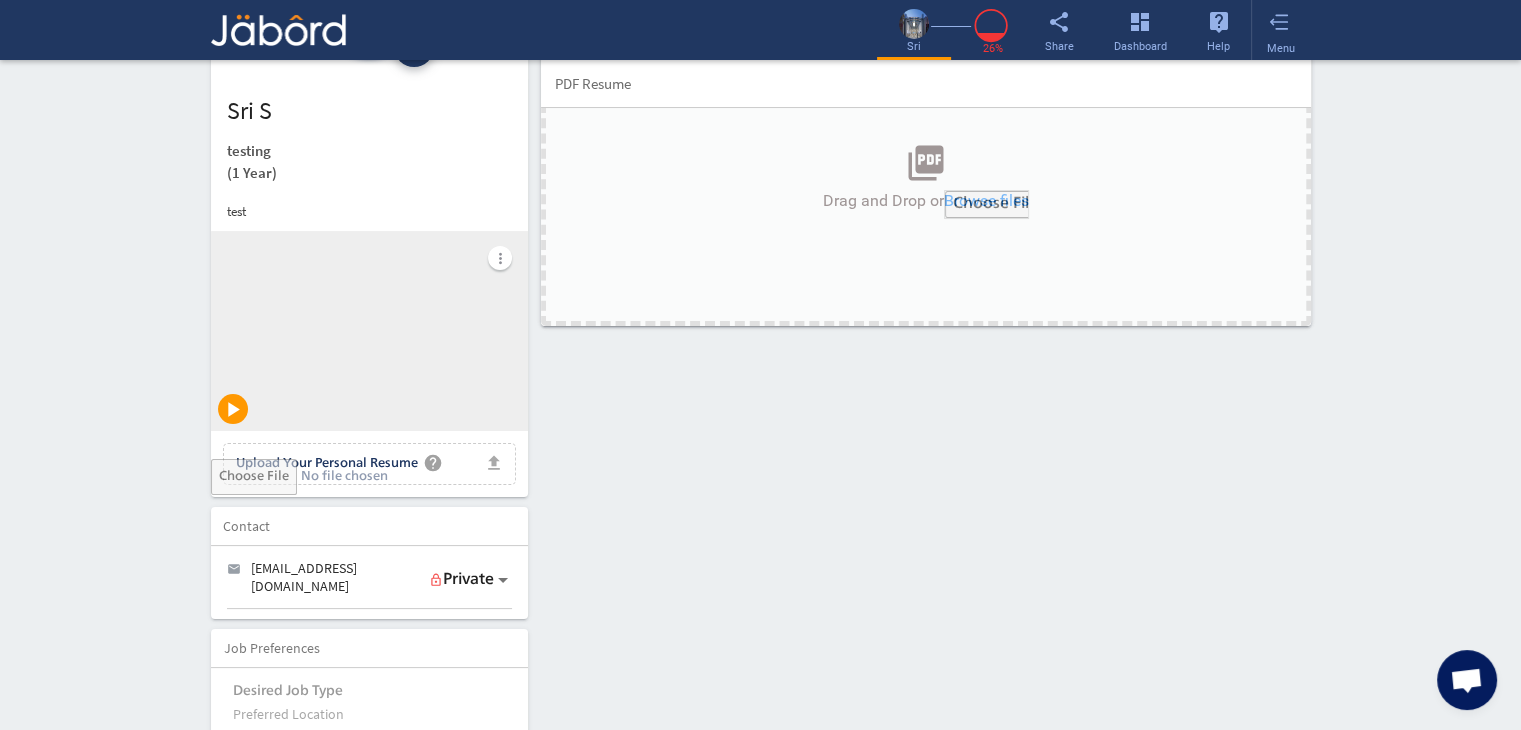 click on "Interactive Resume LITE   PRO Summary Profile PDF camera_alt  Change Photo  Upload File delete Remove   edit  sri s   testing   (1 Year)  test more_vert play_arrow file_upload Upload Your Personal Resume help Upload File Contact edit email  sri53@hey.com   lock_outline Private  Job Preferences   Desired Job Type   Preferred Location   Availability  add Work Status Work Status Holing H1B Visa, Green card, J1, etc. More Details add Skills  help  add_circle   Java  Yet to be Rated  delete edit  Degrees, Licenses & Certifications   add_circle   Achievement/Certificate title   Achievement/Certificate issuer   Achievement/Certificate number - year  add  Links  help add_circle add  Copy and paste URL links to your social media, blog, GitHub and others here   Books, PodCasts & Magazines   add_circle   Books/Magazines Title   Author Name/URL   Host/Creator  add  Languages  add_circle  Language - 1   Language - 2   Language - 3   Language - 4  add  Read   Write   Speak   PDF Resume  picture_as_pdf  Drag and Drop or" 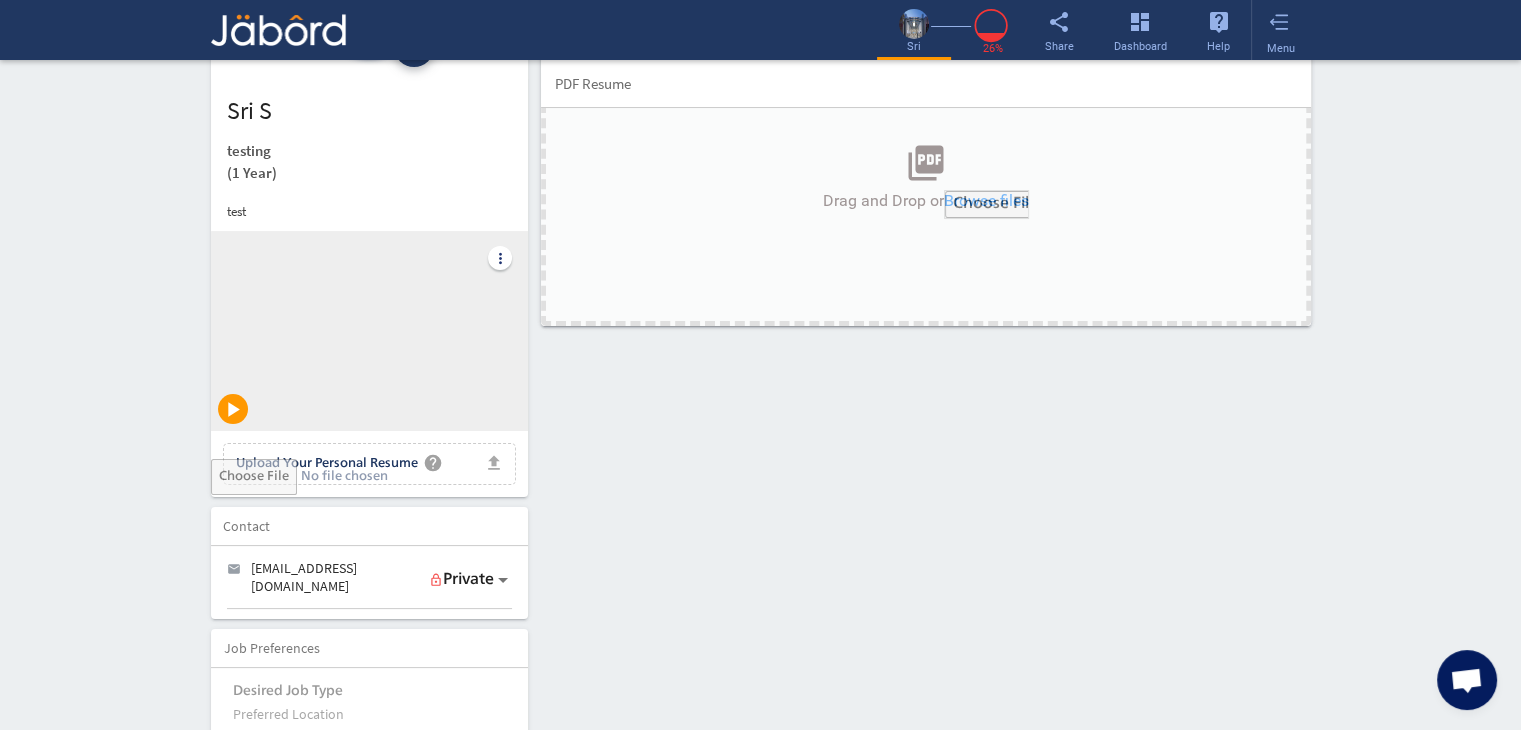 click on "more_vert" 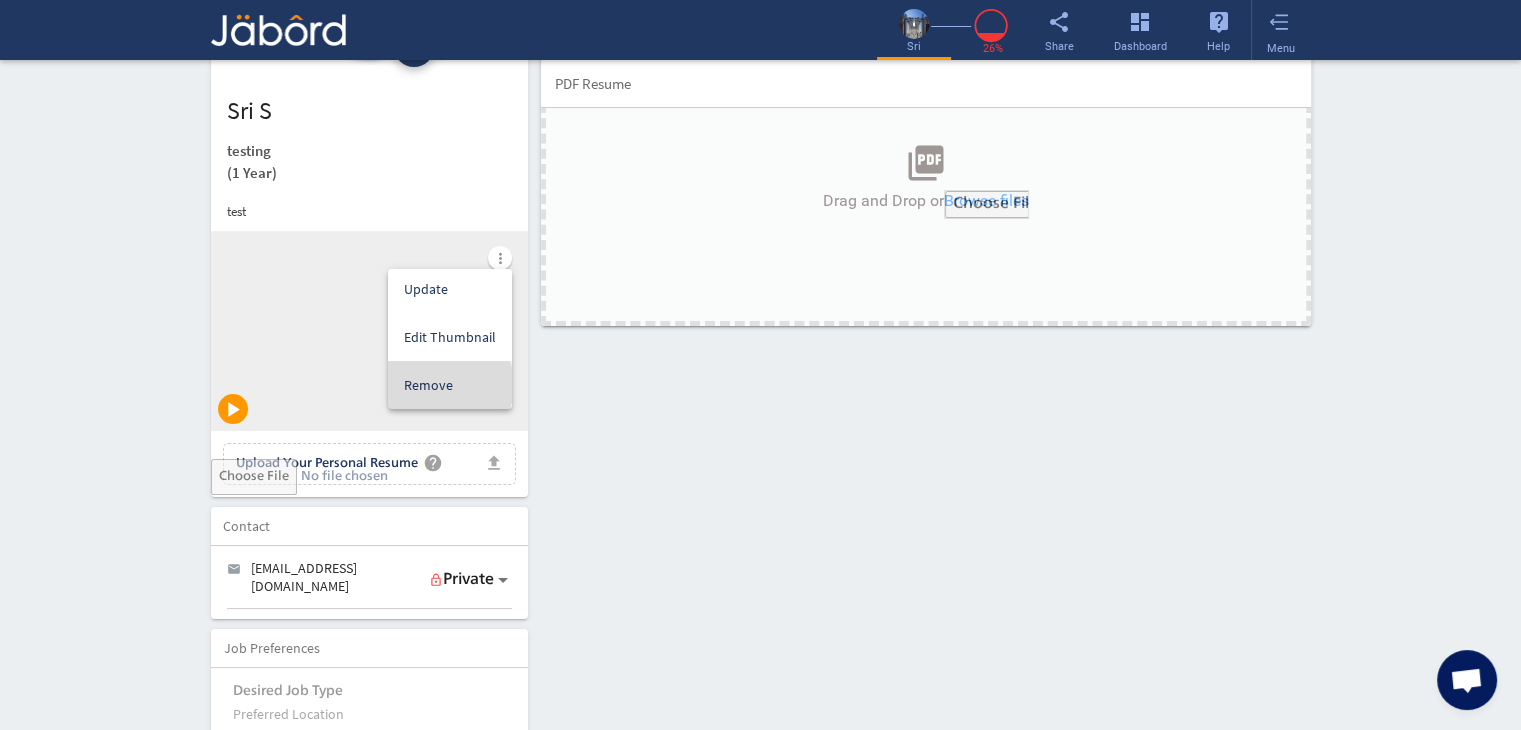 click on "Remove" at bounding box center [428, 385] 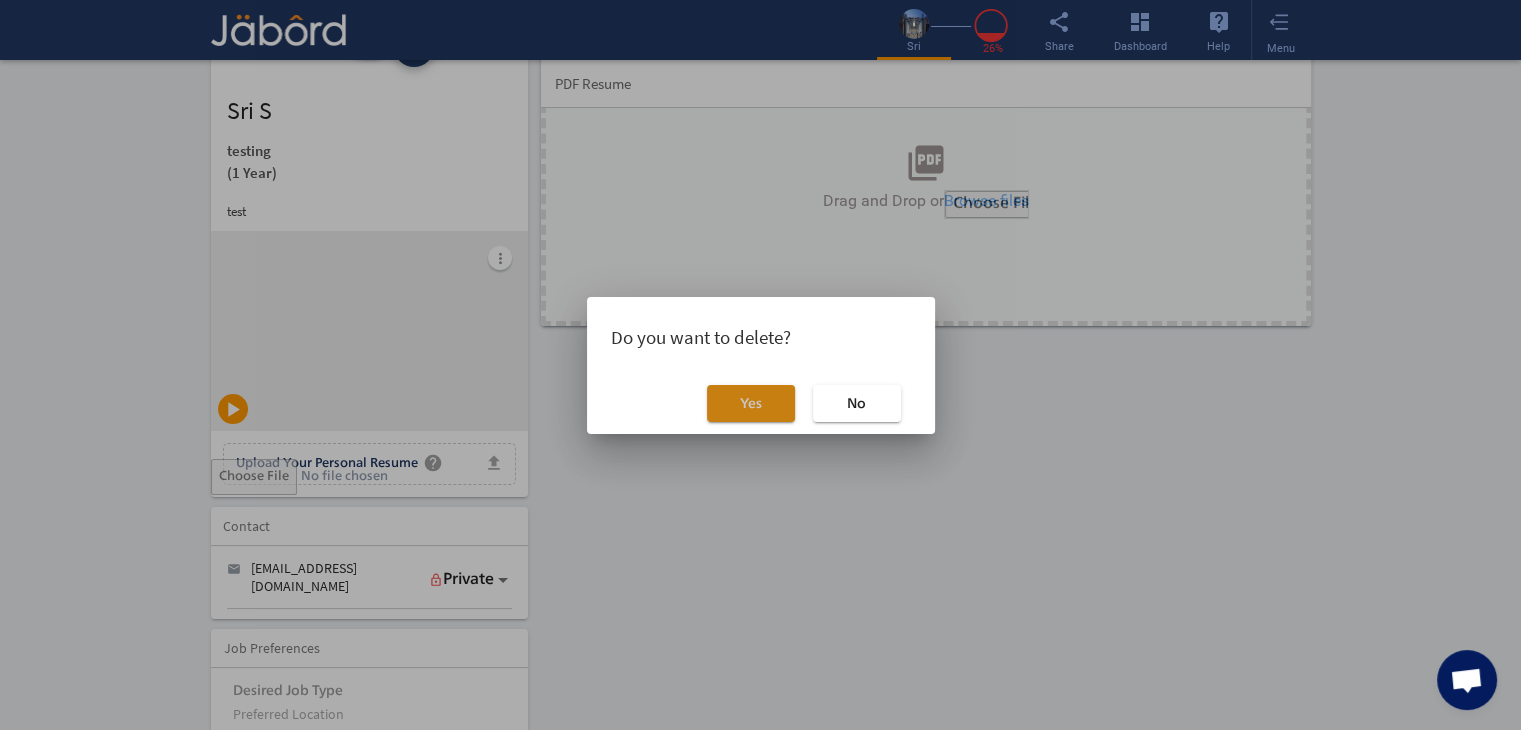 click on "Yes" at bounding box center [751, 403] 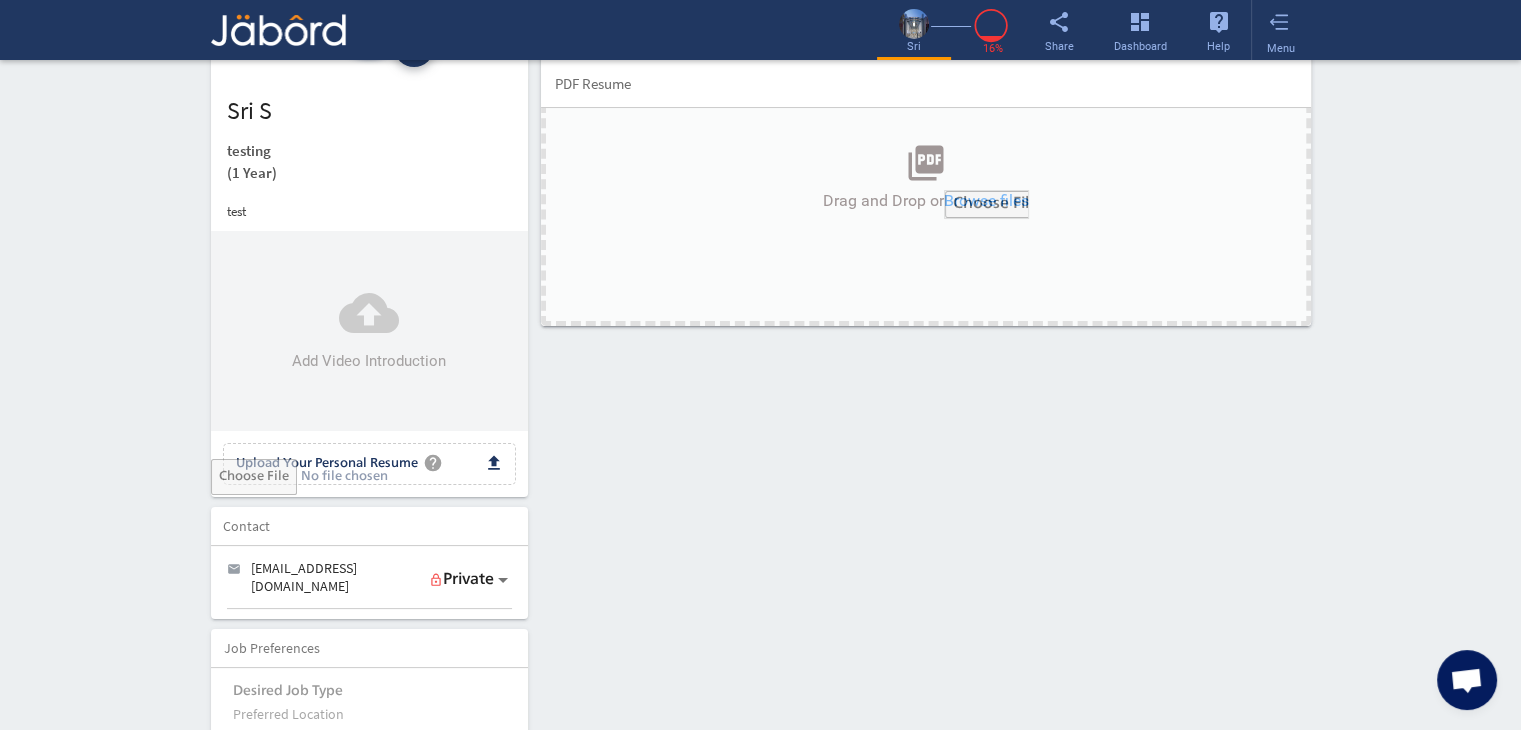 click on "file_upload Upload Your Personal Resume help Upload File" 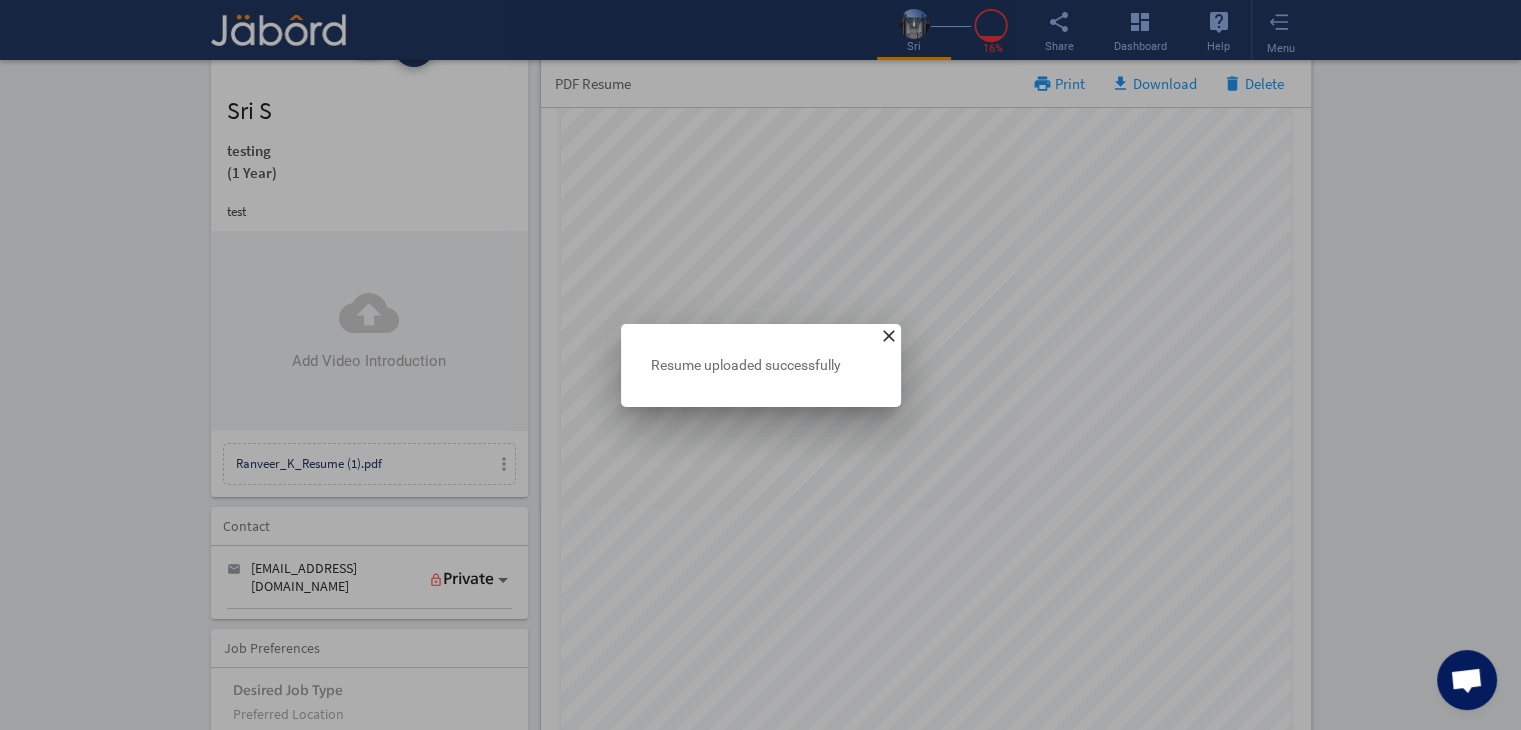 click on "close" at bounding box center (889, 336) 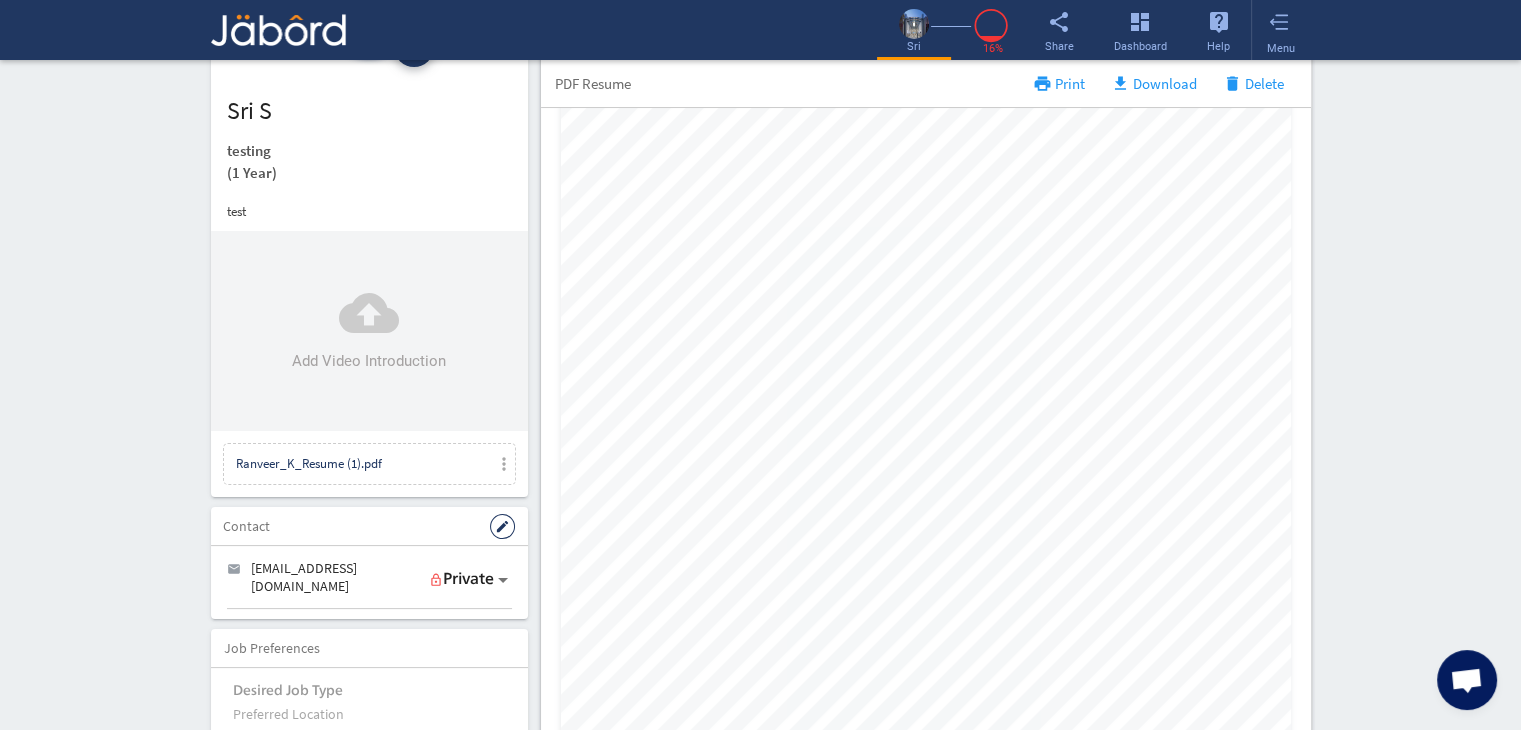 click on "edit" 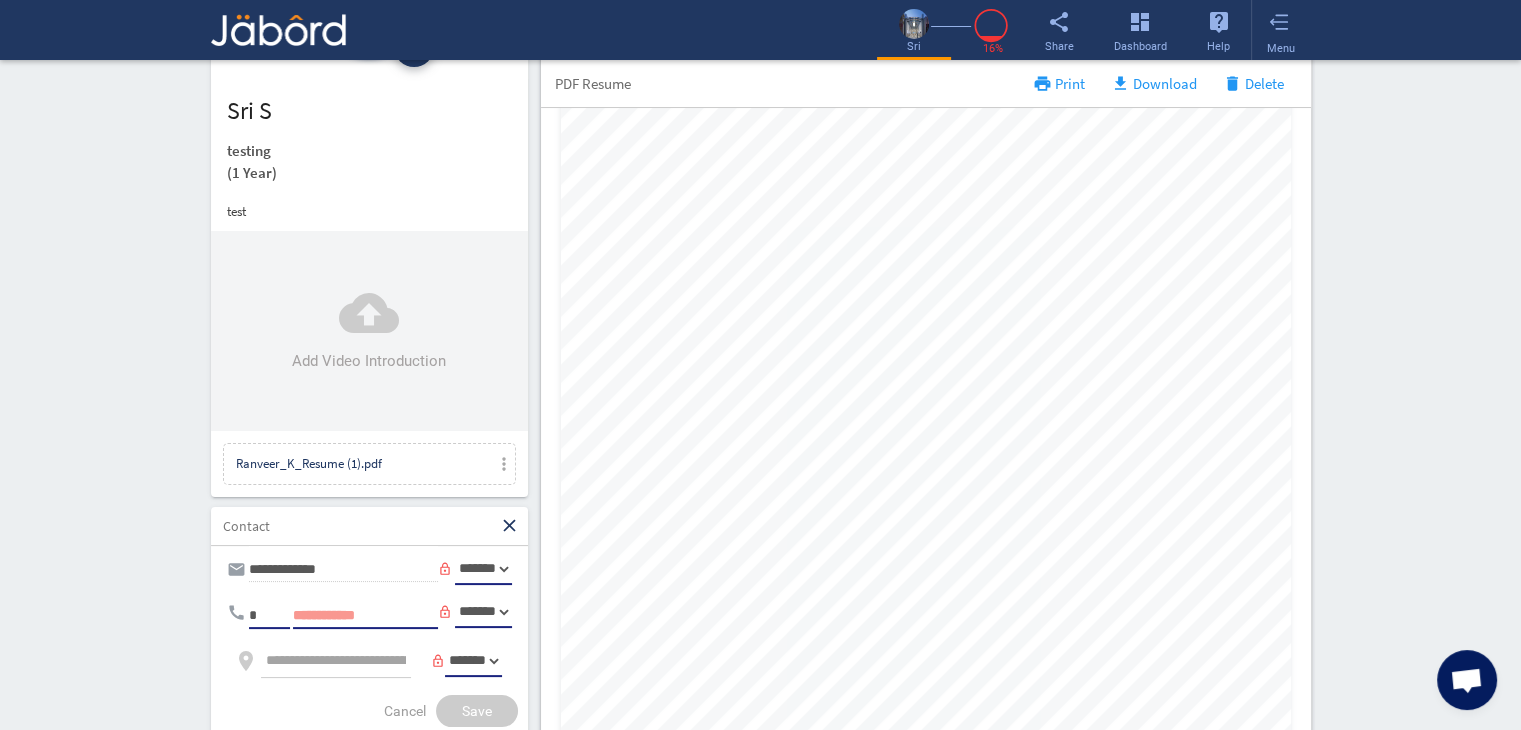 click on "*" at bounding box center [269, 610] 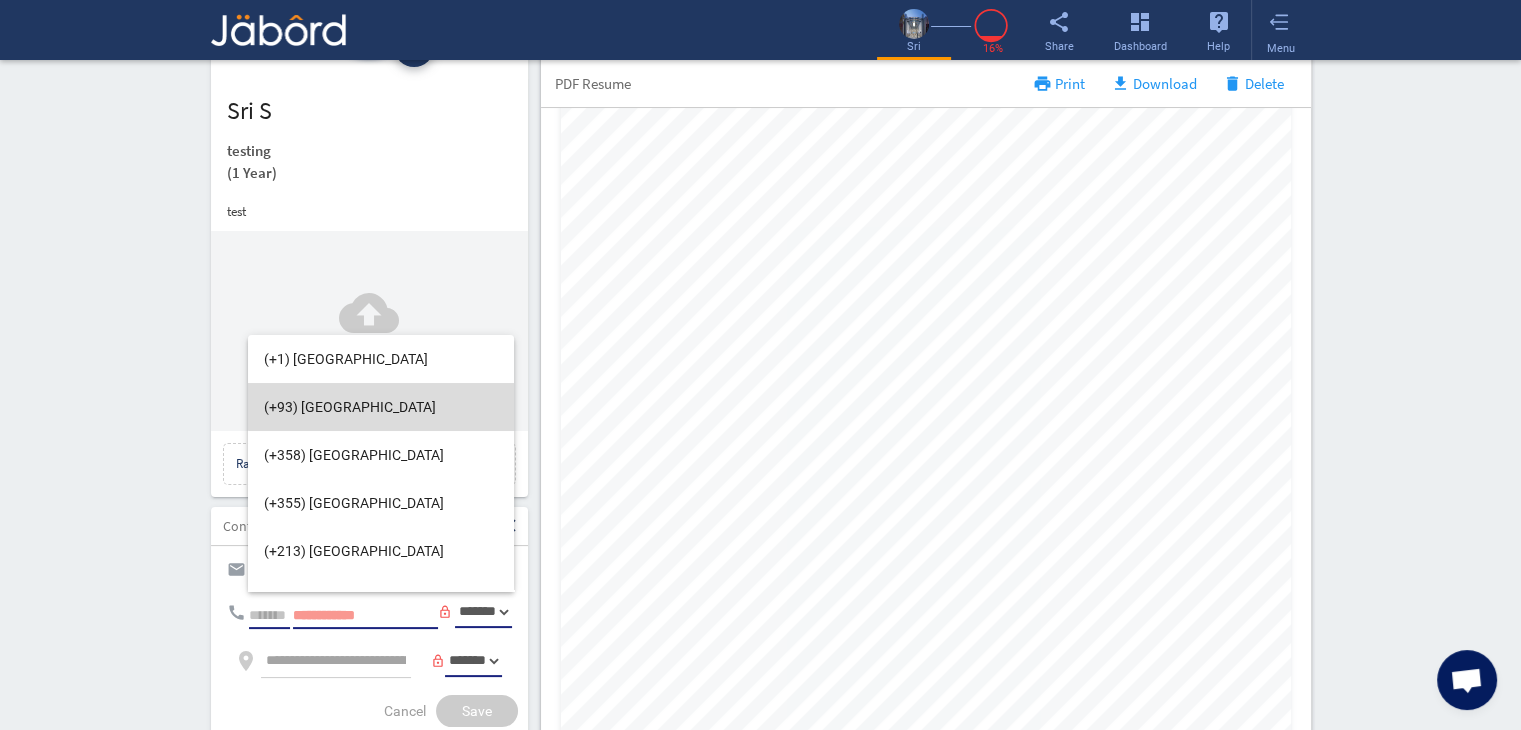 click on "(+93) Afghanistan" at bounding box center (381, 407) 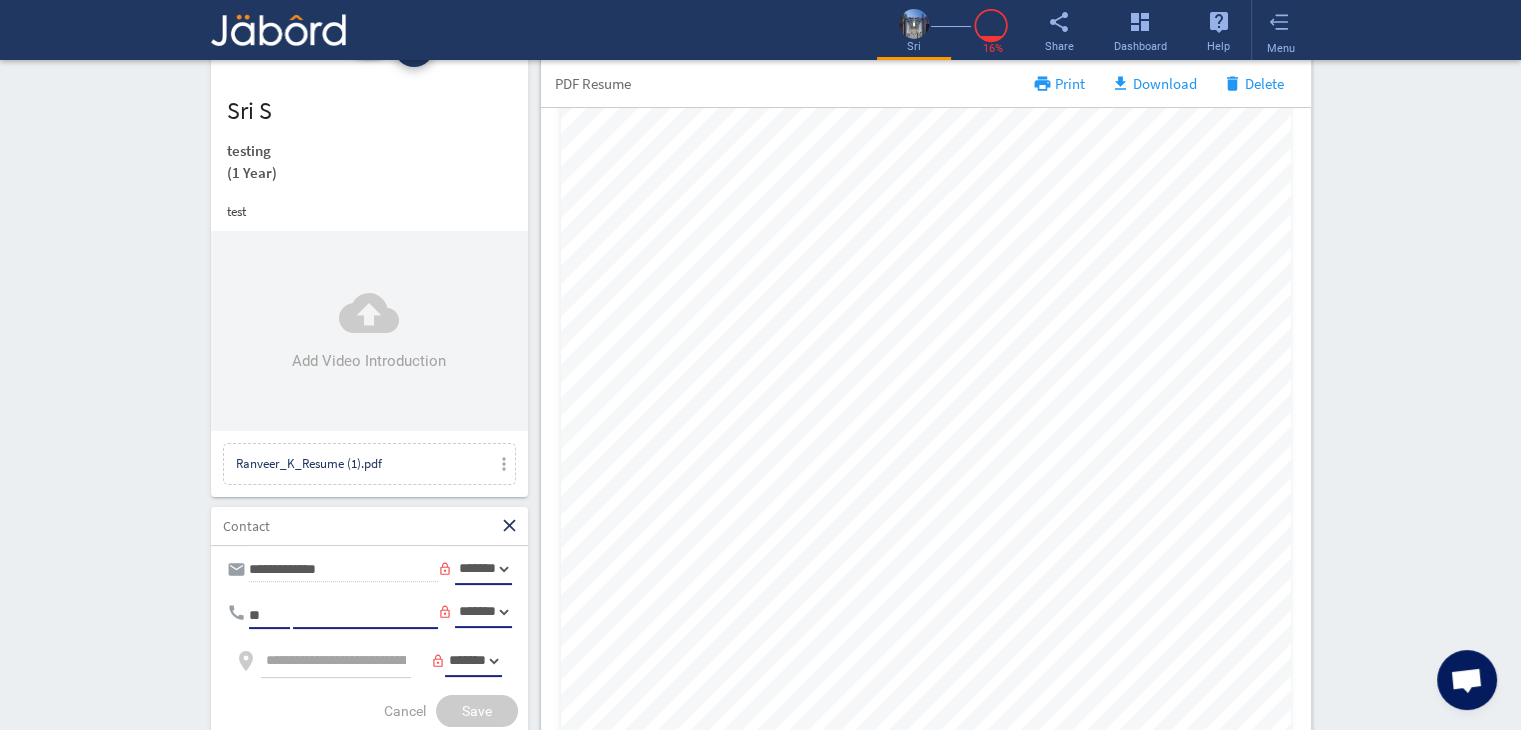 click 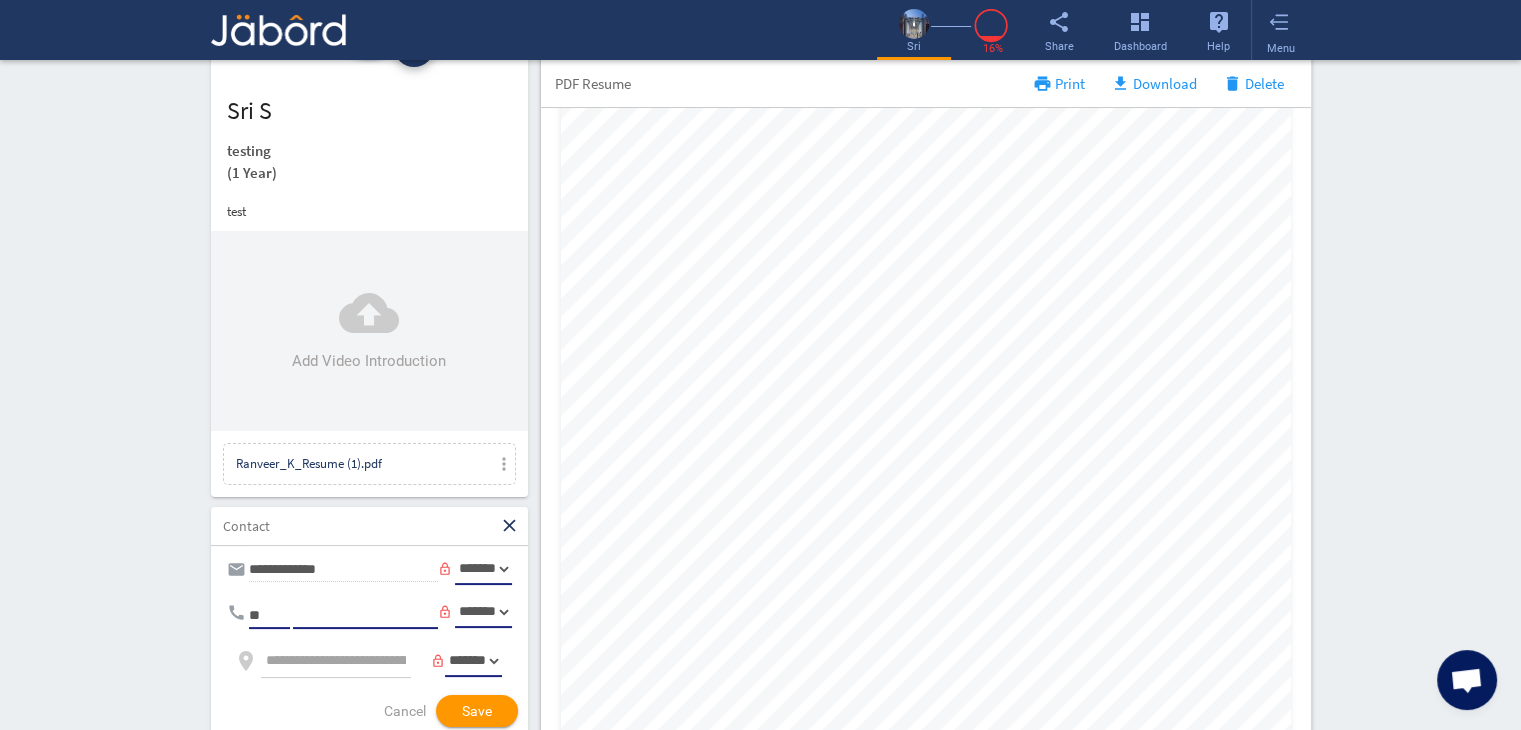 type on "**********" 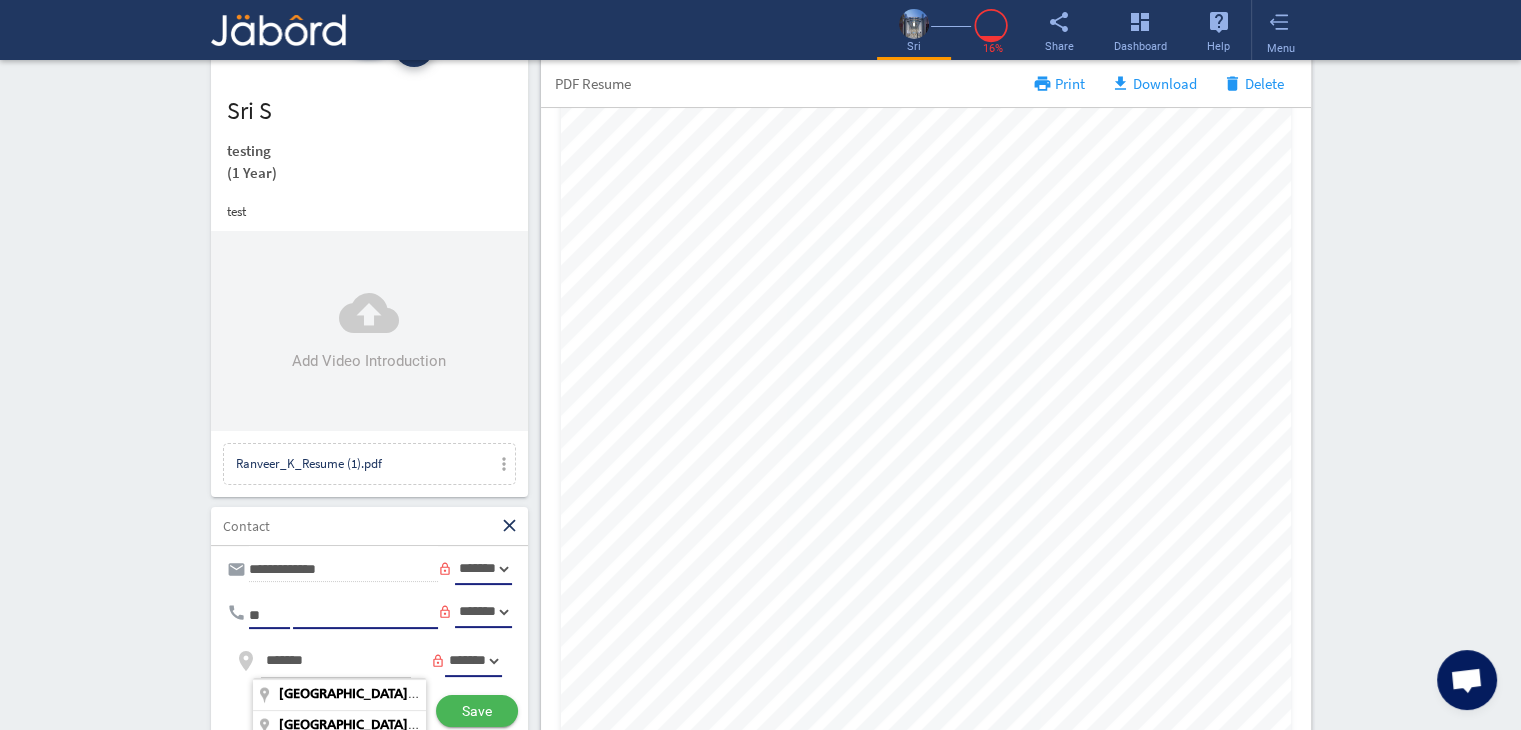 type on "*******" 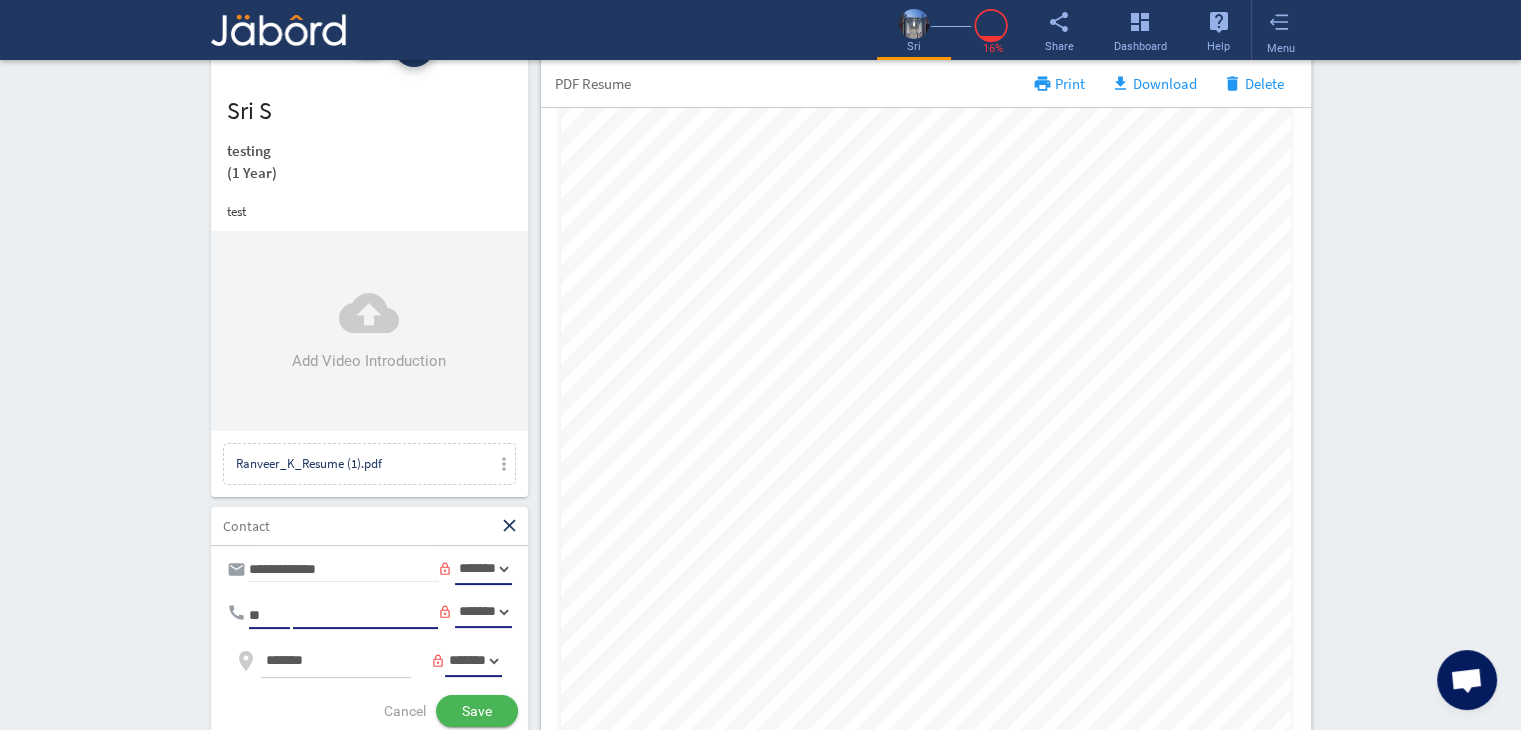 click on "Save" 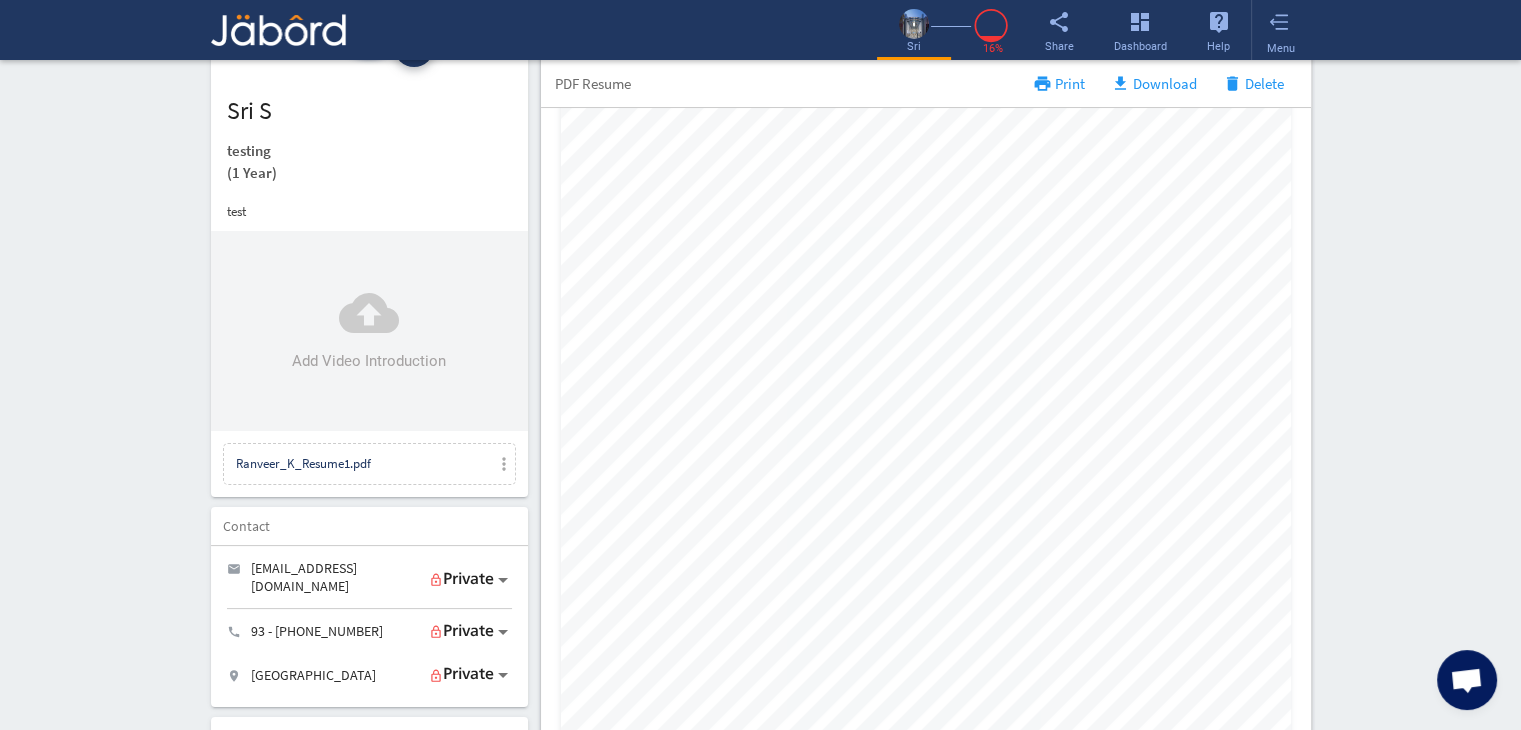 click on "Interactive Resume LITE   PRO Summary Profile PDF camera_alt  Change Photo  Upload File delete Remove   edit  sri s   testing   (1 Year)  test cloud_upload Add Video Introduction Ranveer_K_Resume1.pdf more_vert Contact edit email  sri53@hey.com   lock_outline Private call  93 - (564) 654-8945   lock_outline Private location_on  chennai   lock_outline Private  Job Preferences   Desired Job Type   Preferred Location   Availability  add Work Status Work Status Holing H1B Visa, Green card, J1, etc. More Details add Skills  help  add_circle   Java  Yet to be Rated  delete edit  Degrees, Licenses & Certifications   add_circle   Achievement/Certificate title   Achievement/Certificate issuer   Achievement/Certificate number - year  add  Links  help add_circle add  Copy and paste URL links to your social media, blog, GitHub and others here   Books, PodCasts & Magazines   add_circle   Books/Magazines Title   Author Name/URL   Host/Creator  add  Languages  add_circle  Language - 1   Language - 2   Language - 3  add add" 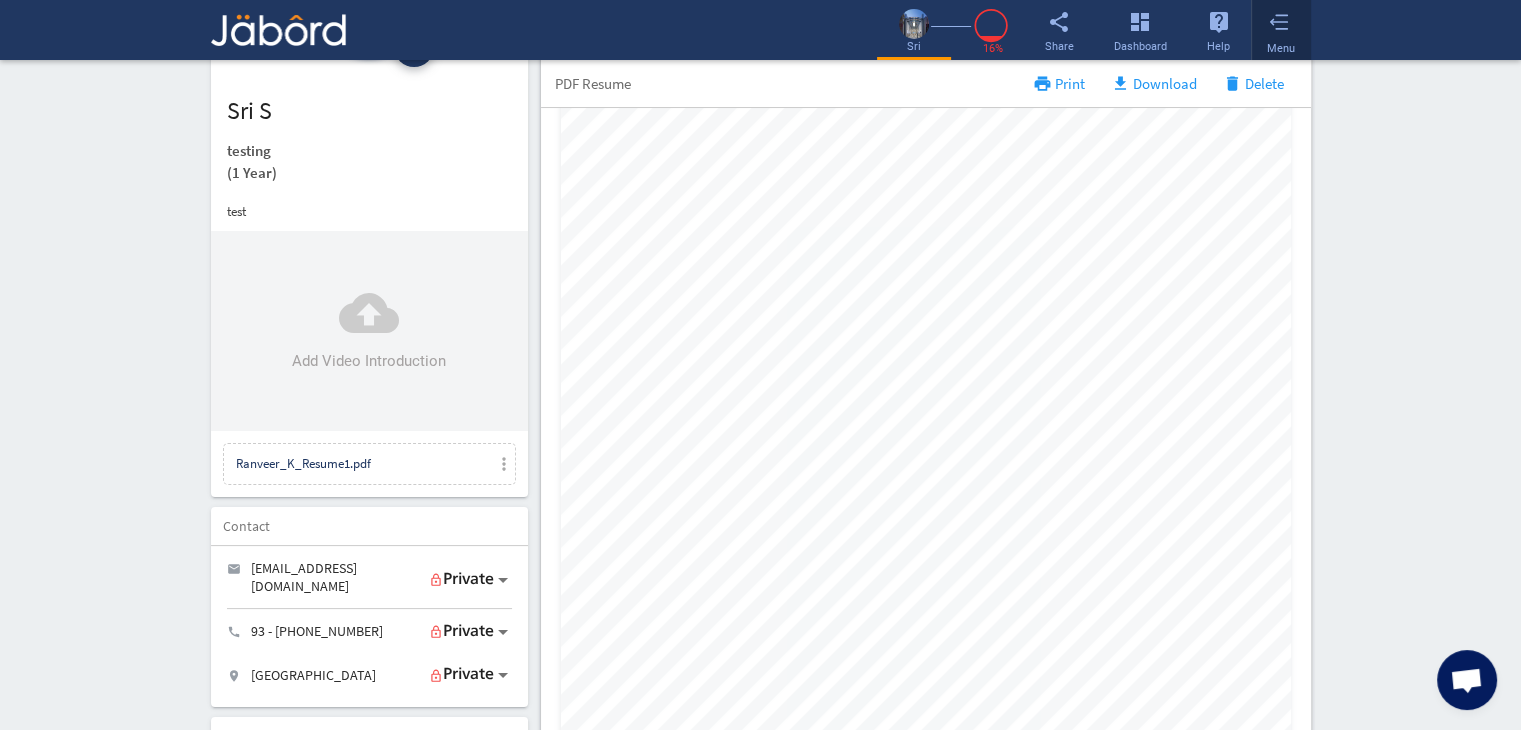 click 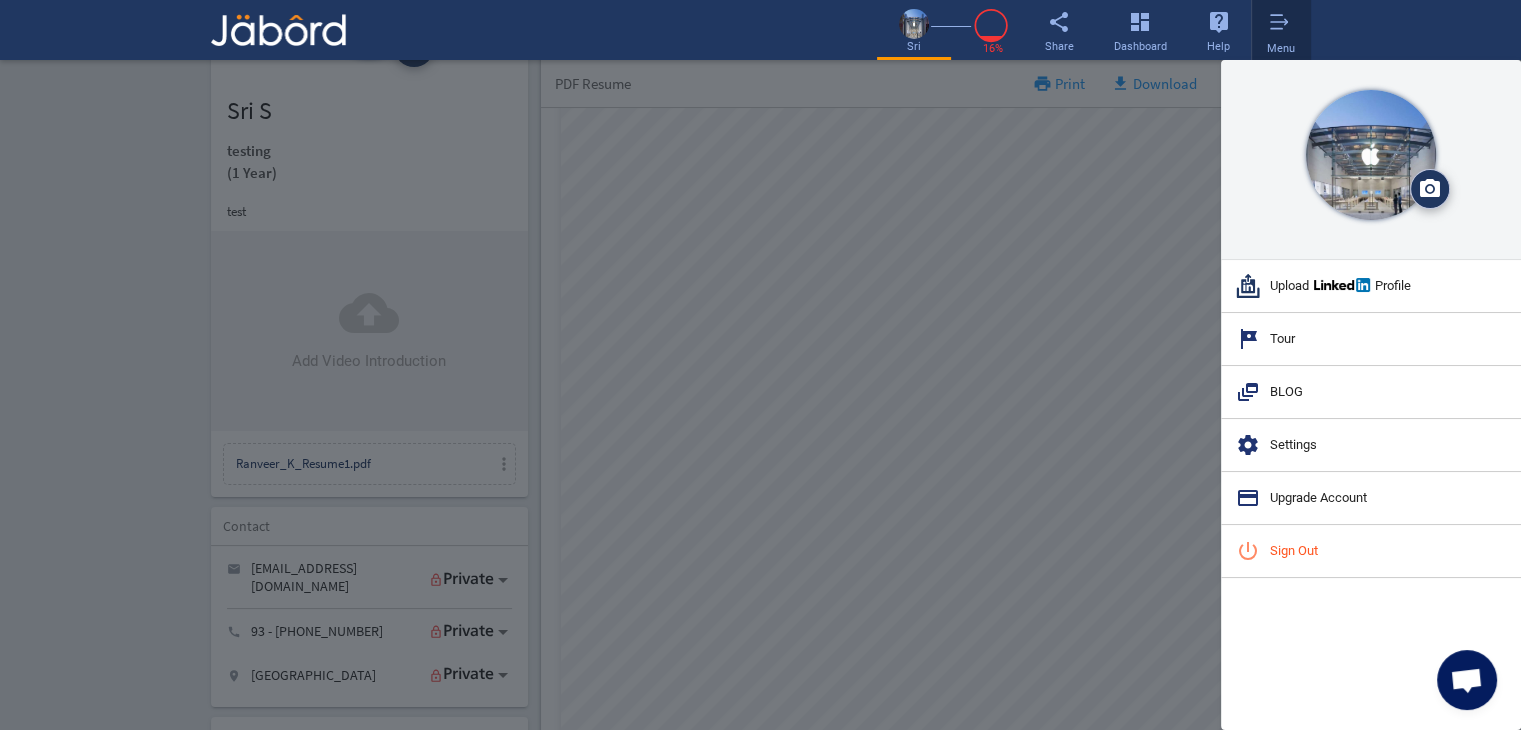 scroll, scrollTop: 0, scrollLeft: 0, axis: both 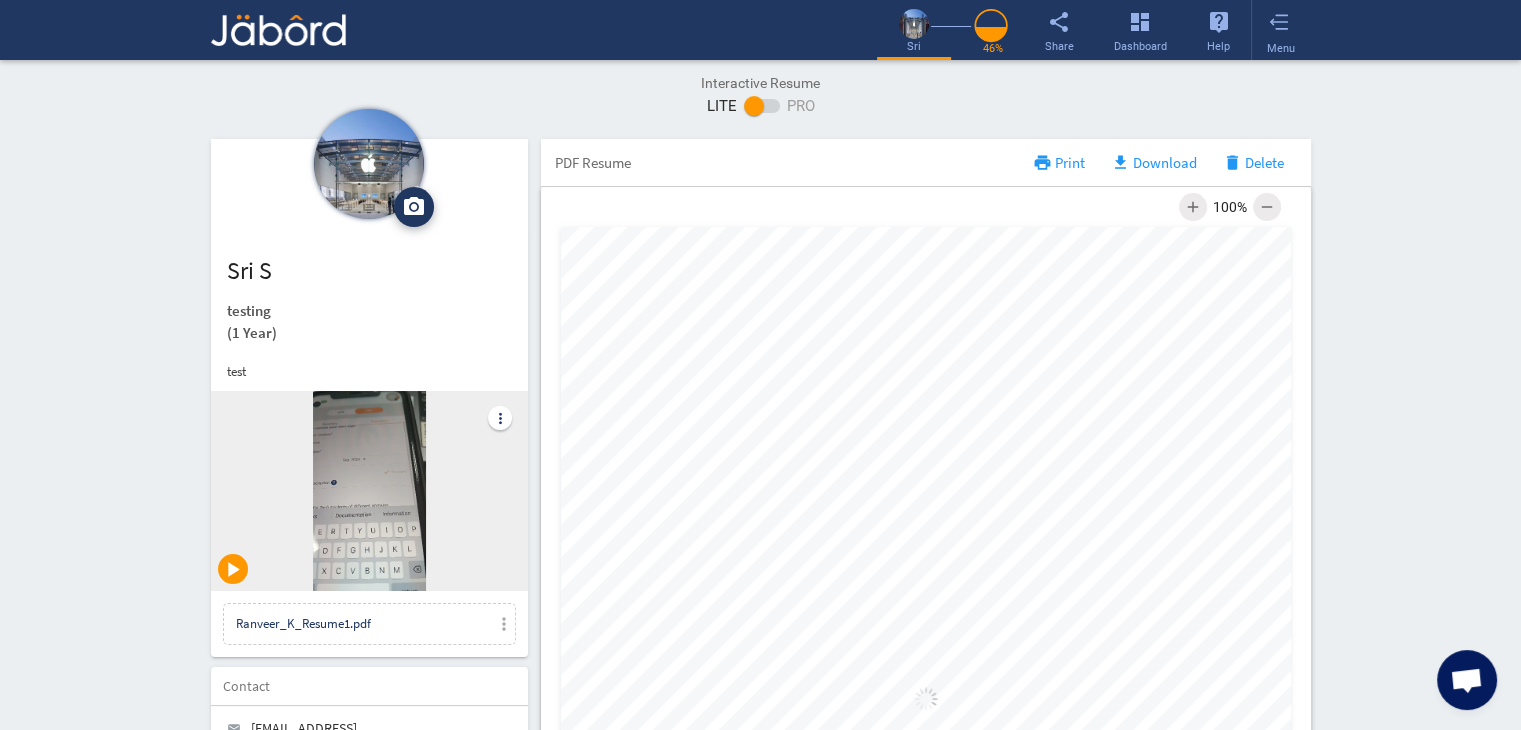click on "more_vert" 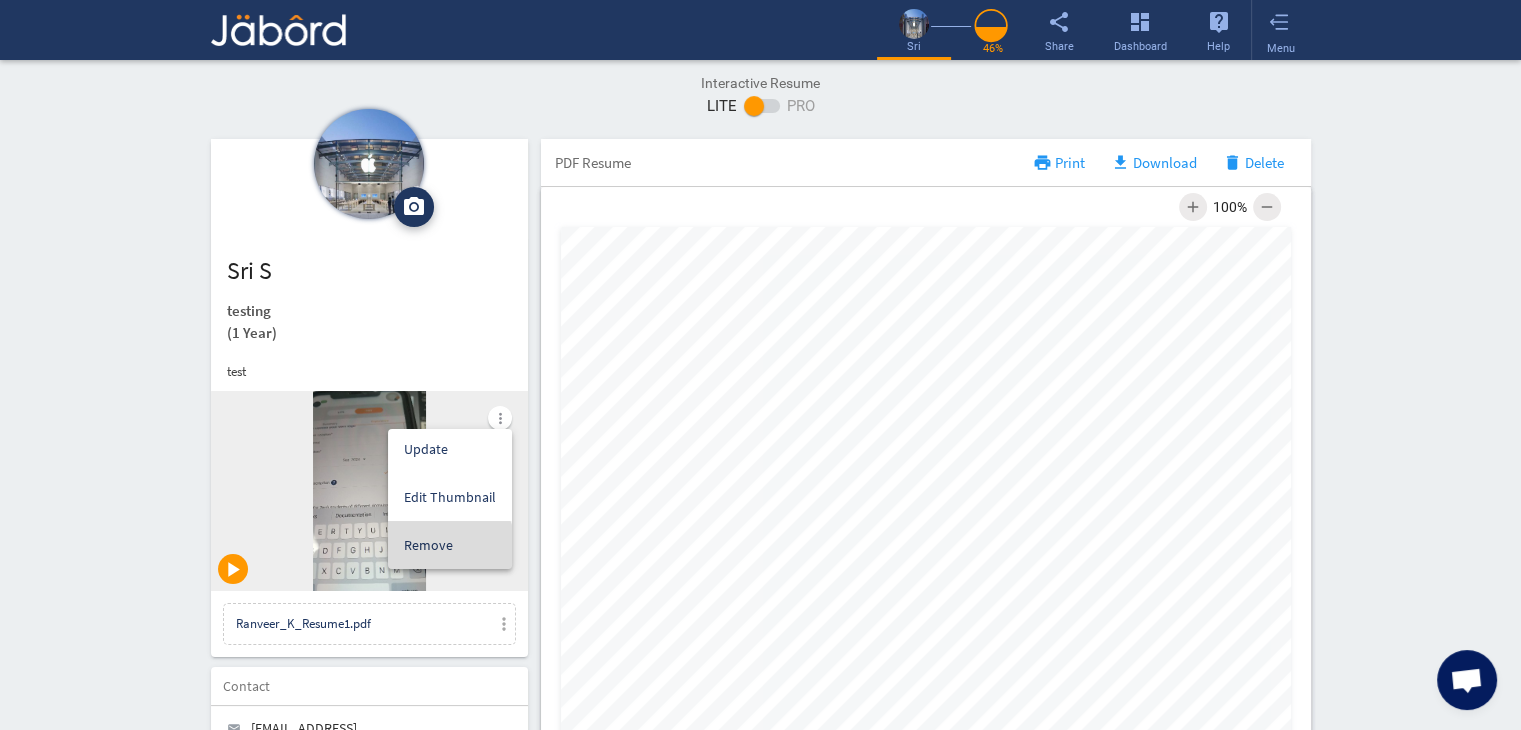 click on "Remove" at bounding box center (428, 545) 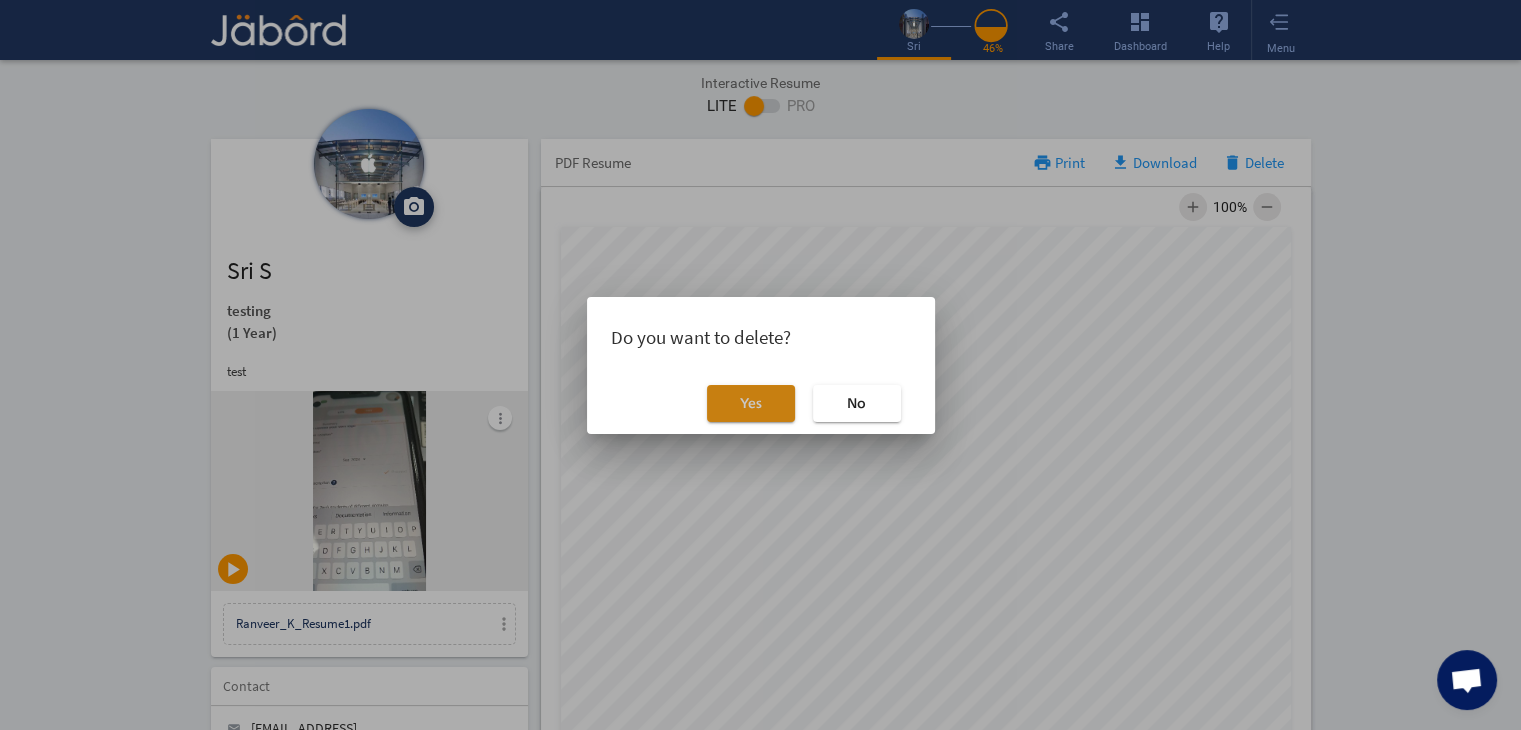 click on "Yes" at bounding box center (751, 404) 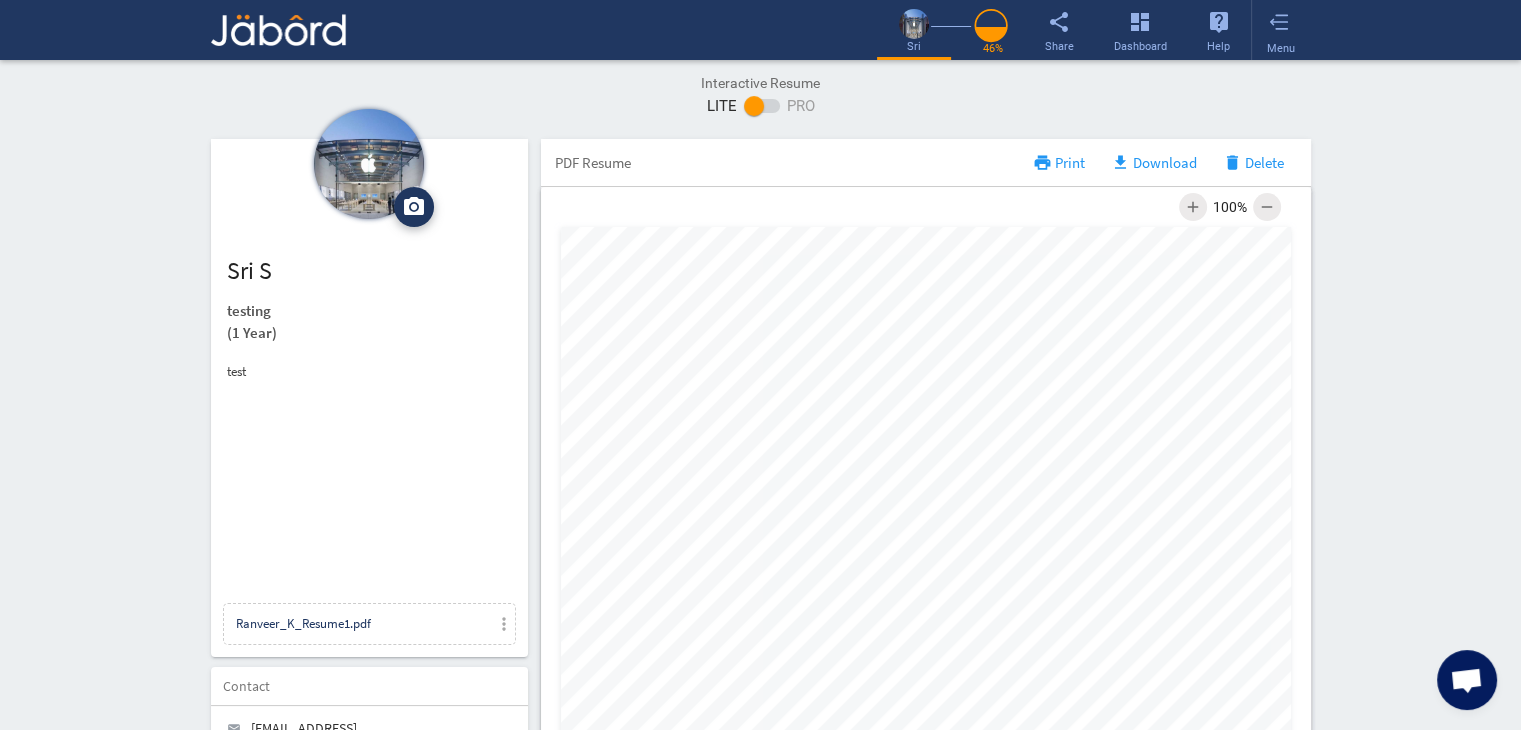 click on "Interactive Resume LITE   PRO Summary Profile PDF camera_alt  Change Photo  Upload File delete Remove   edit  sri s   testing   (1 Year)  test Ranveer_K_Resume1.pdf more_vert Contact edit email  sri53@hey.com   lock_outline Private call  91 - (564) 654-8945   lock_outline Private location_on  chennai   lock_outline Private  Job Preferences  edit
Location  Chennai Work Status Work Status Holing H1B Visa, Green card, J1, etc. More Details add Skills  help  add_circle   Java  Expert delete edit  Degrees, Licenses & Certifications   add_circle
Test Manager   2024  photo_size_select_actual 1 photo edit delete  Links  help add_circle add_circle close  Books, PodCasts & Magazines   add_circle   Books/Magazines Title   Author Name/URL   Host/Creator  add  Languages  add_circle add_circle  Tamil  close  Read   Write   Speak   PDF Resume  print Print file_download  Download  delete  Delete add  100%  remove" 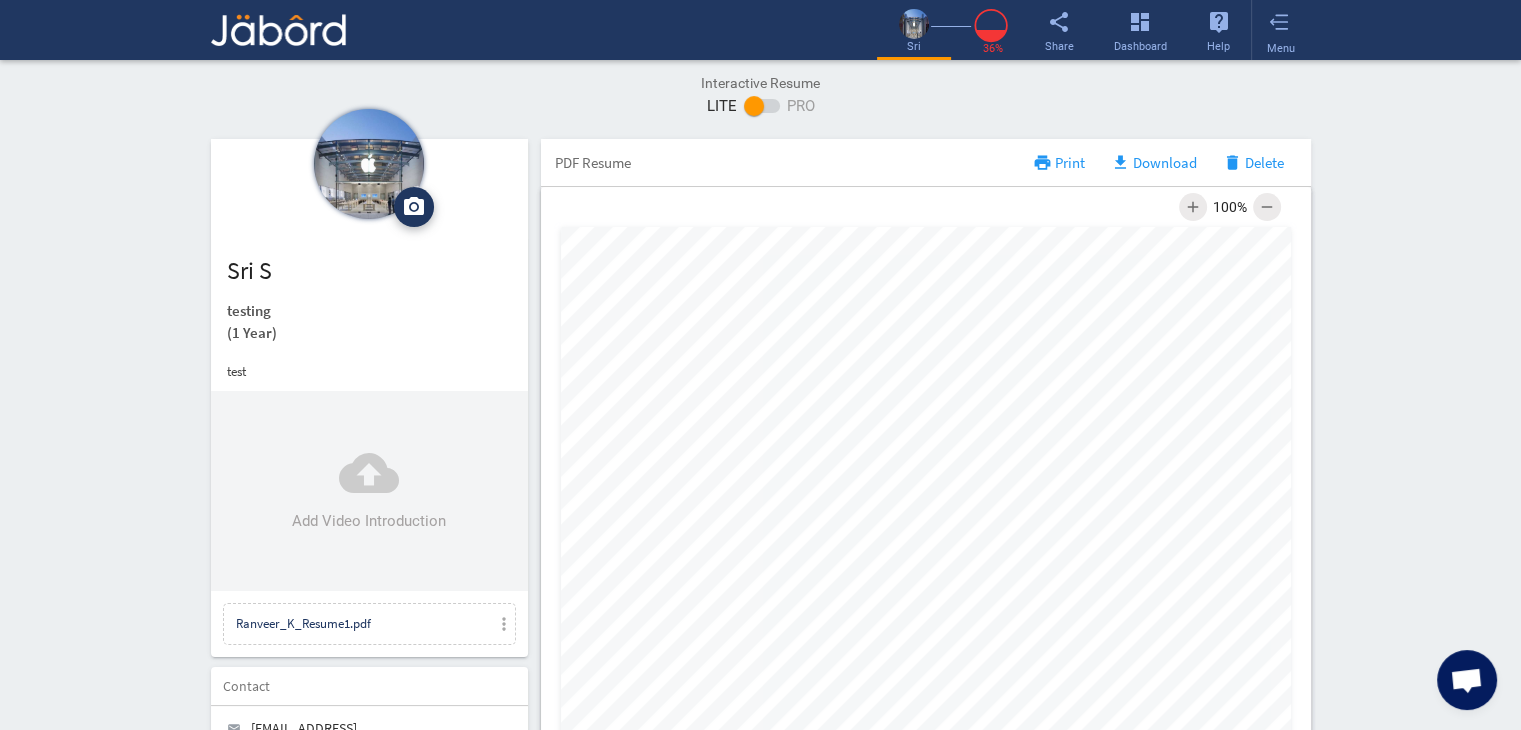 click on "cloud_upload" 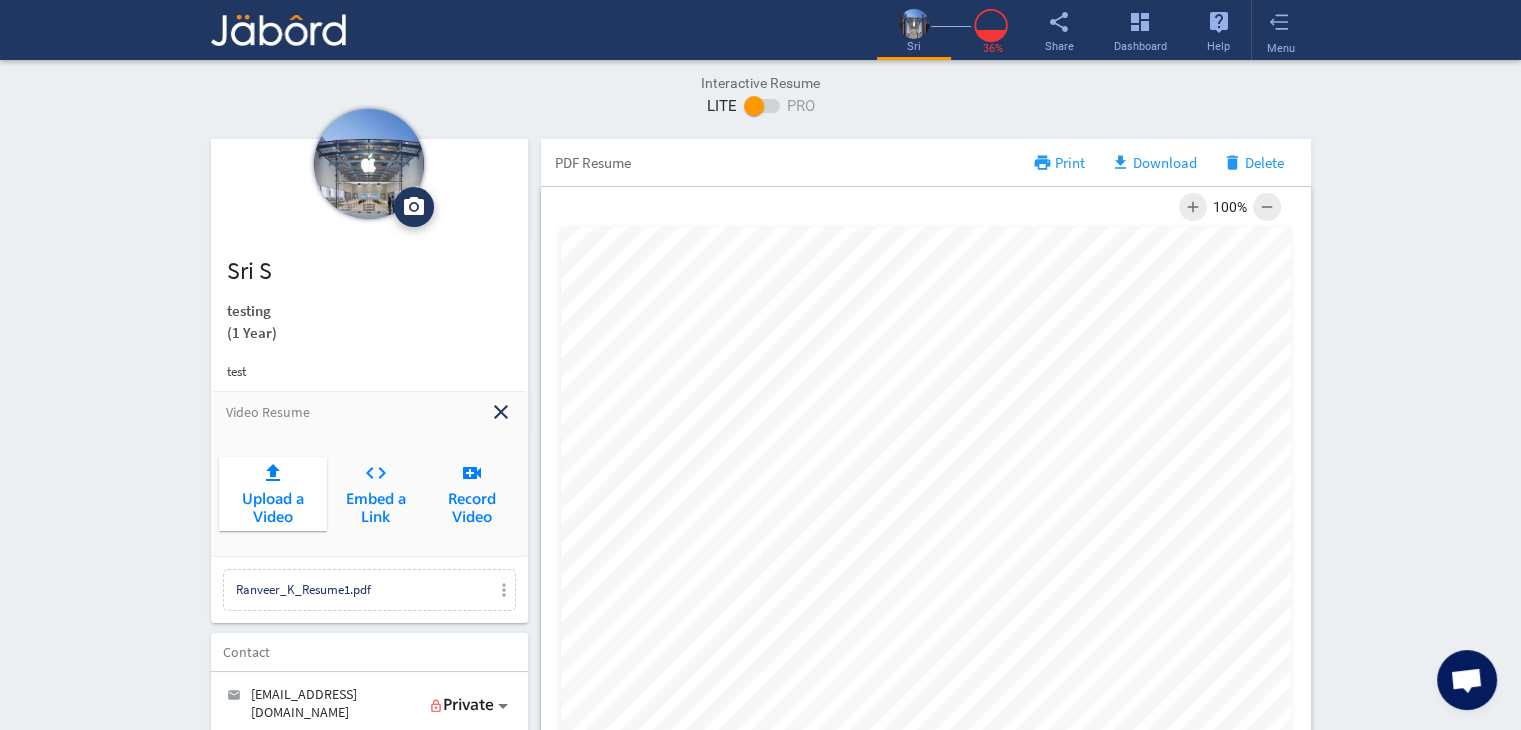 click on "Upload a Video" 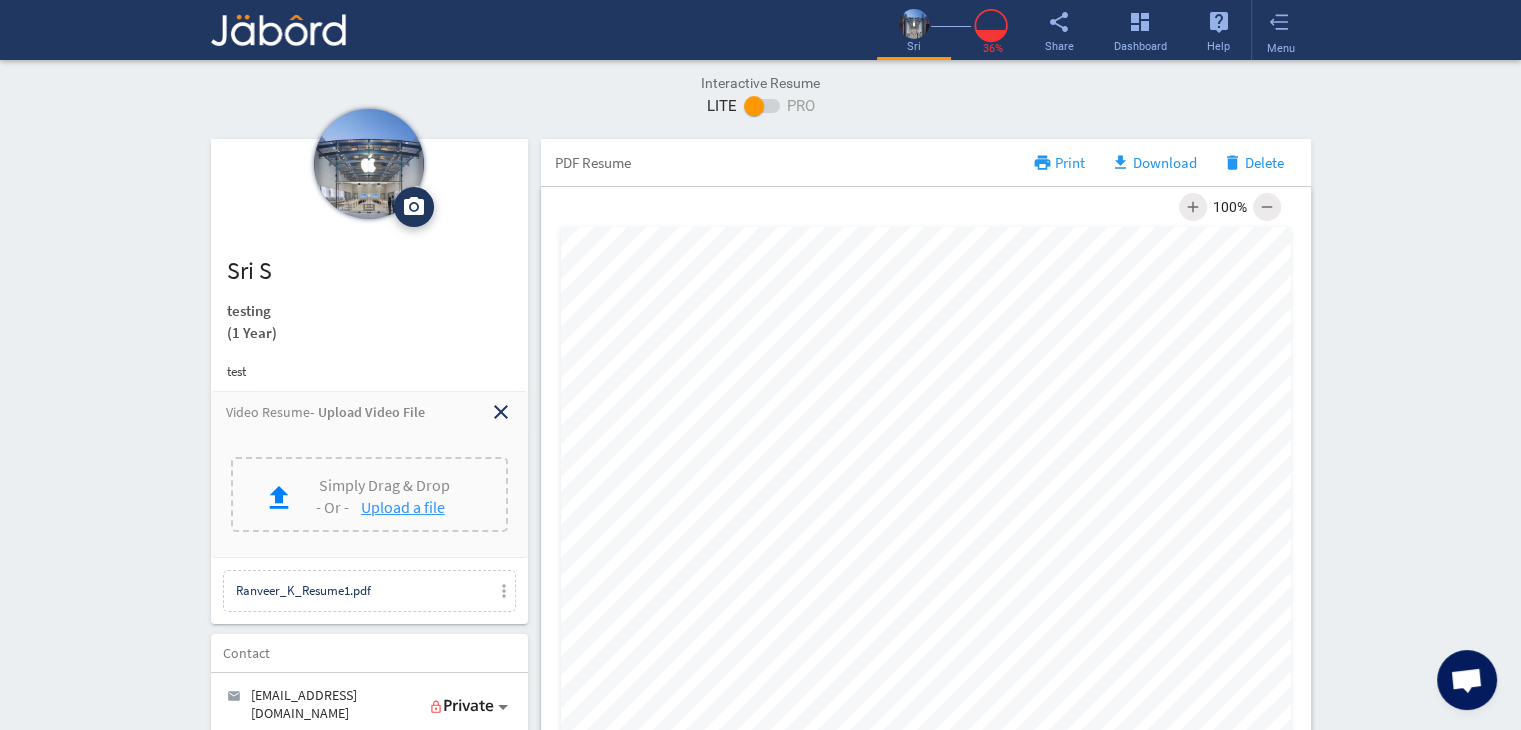 click on "Upload a file" 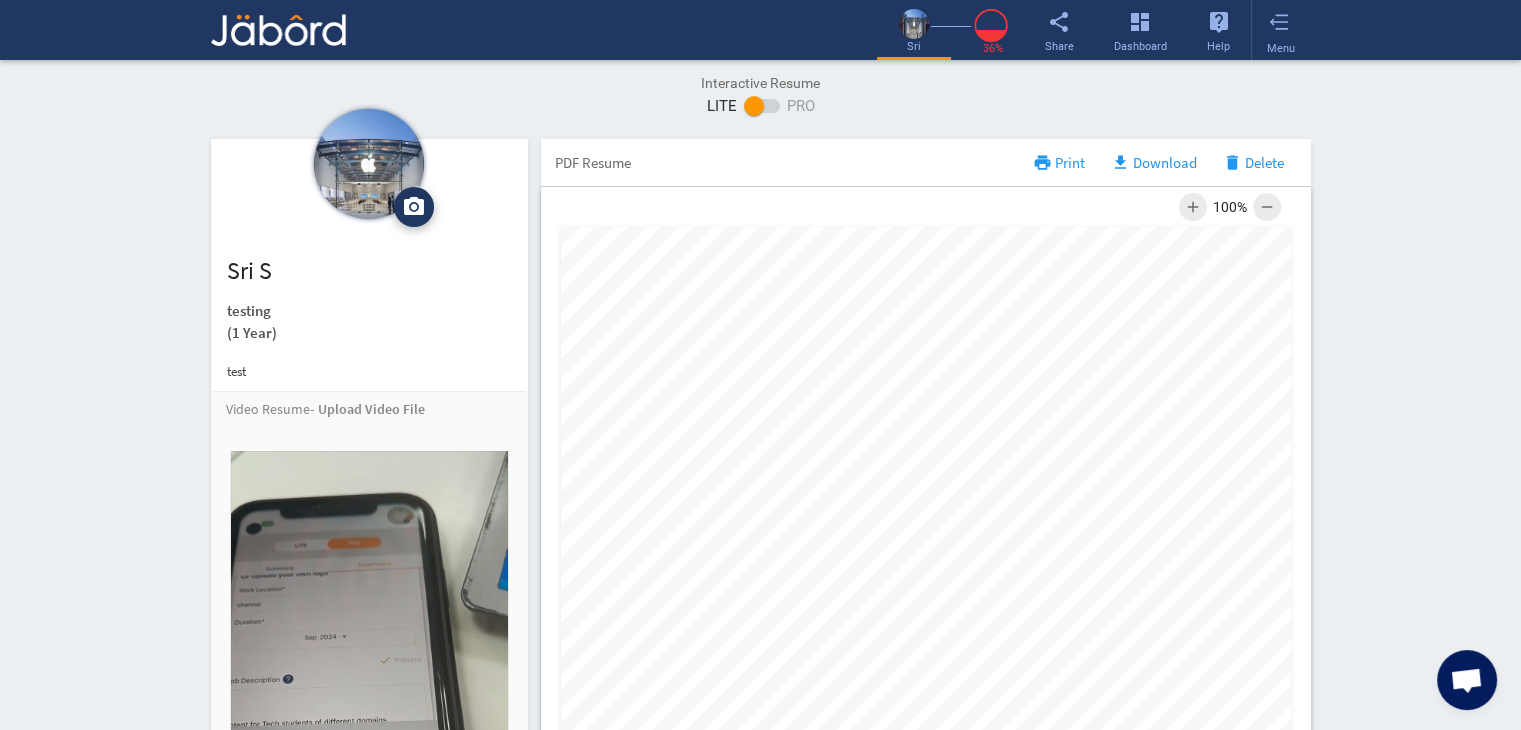 click on "Interactive Resume LITE   PRO Summary Profile PDF camera_alt  Change Photo  Upload File delete Remove   edit  sri s   testing   (1 Year)  test Video Resume - Upload Video File Pause Play % buffered 00:00 00:05 Unmute Mute Exit fullscreen Enter fullscreen Play video_library Custom Thumbnail Done Ranveer_K_Resume1.pdf more_vert Contact edit email  sri53@hey.com   lock_outline Private call  93 - (564) 654-8945   lock_outline Private location_on  chennai   lock_outline Private  Job Preferences  edit
Location  Chennai Work Status Work Status Holing H1B Visa, Green card, J1, etc. More Details add Skills  help  add_circle   Java  Expert delete edit  Degrees, Licenses & Certifications   add_circle
Test Manager   2024  photo_size_select_actual 1 photo edit delete  Links  help add_circle add_circle close  Books, PodCasts & Magazines   add_circle   Books/Magazines Title   Author Name/URL   Host/Creator  add  Languages  add_circle add_circle  Tamil  close" 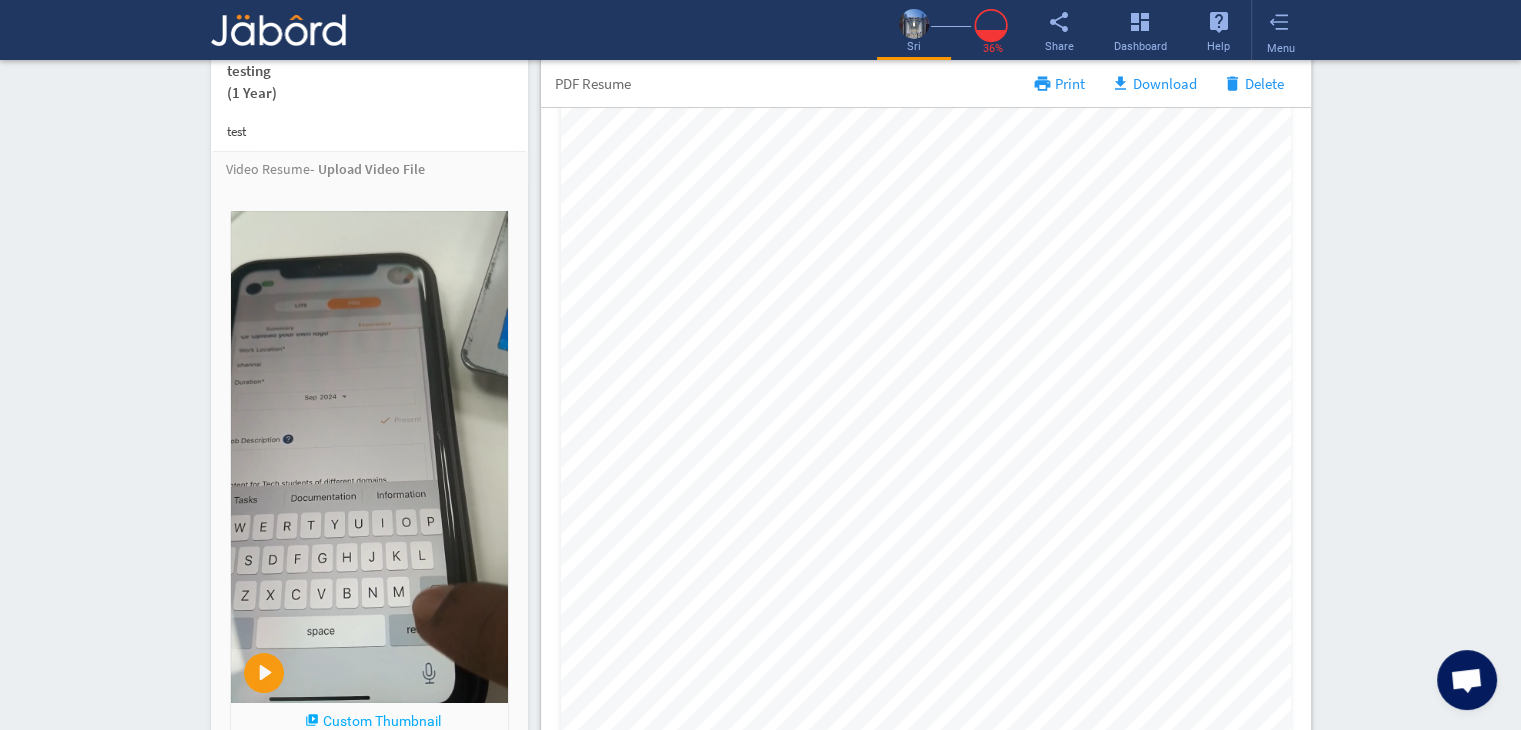 scroll, scrollTop: 400, scrollLeft: 0, axis: vertical 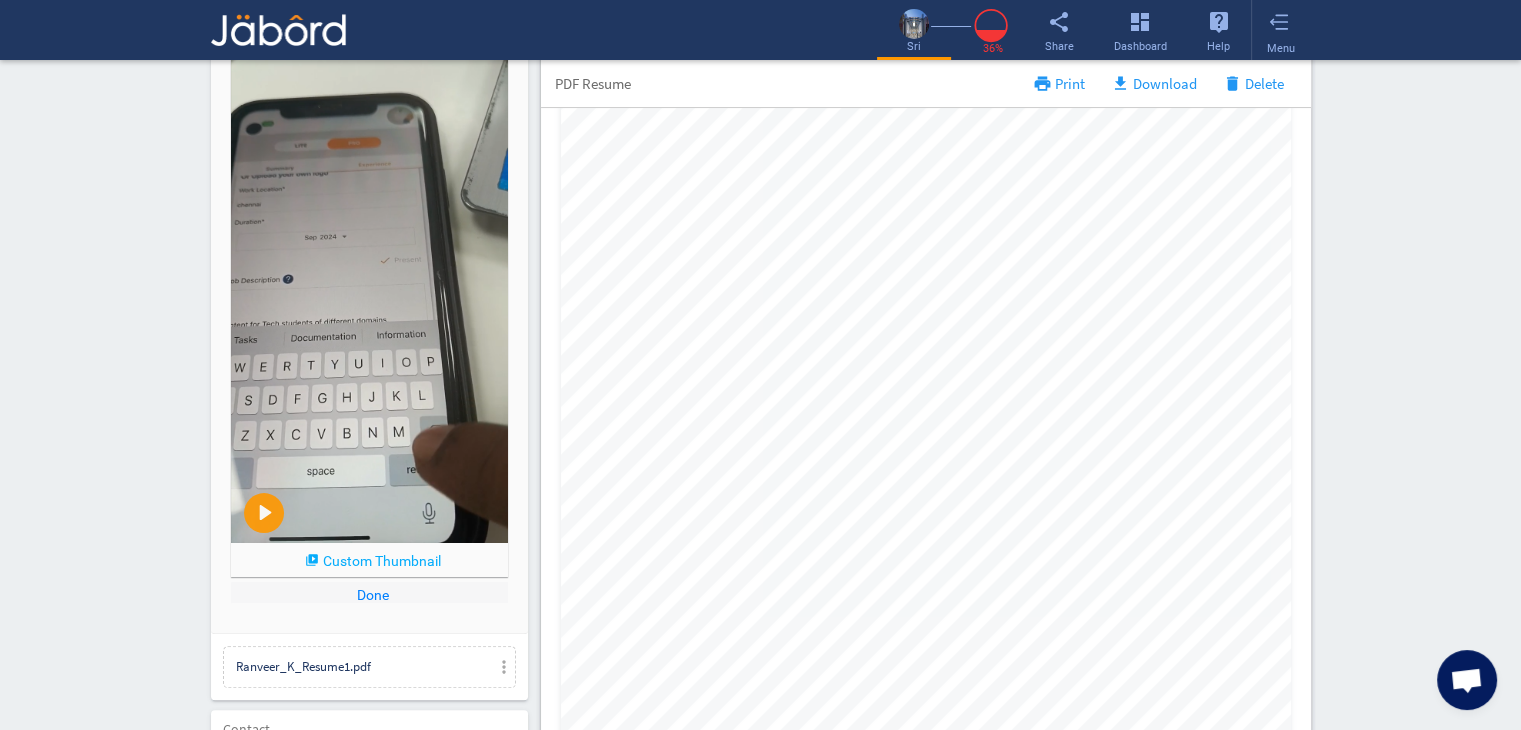 click on "Done" 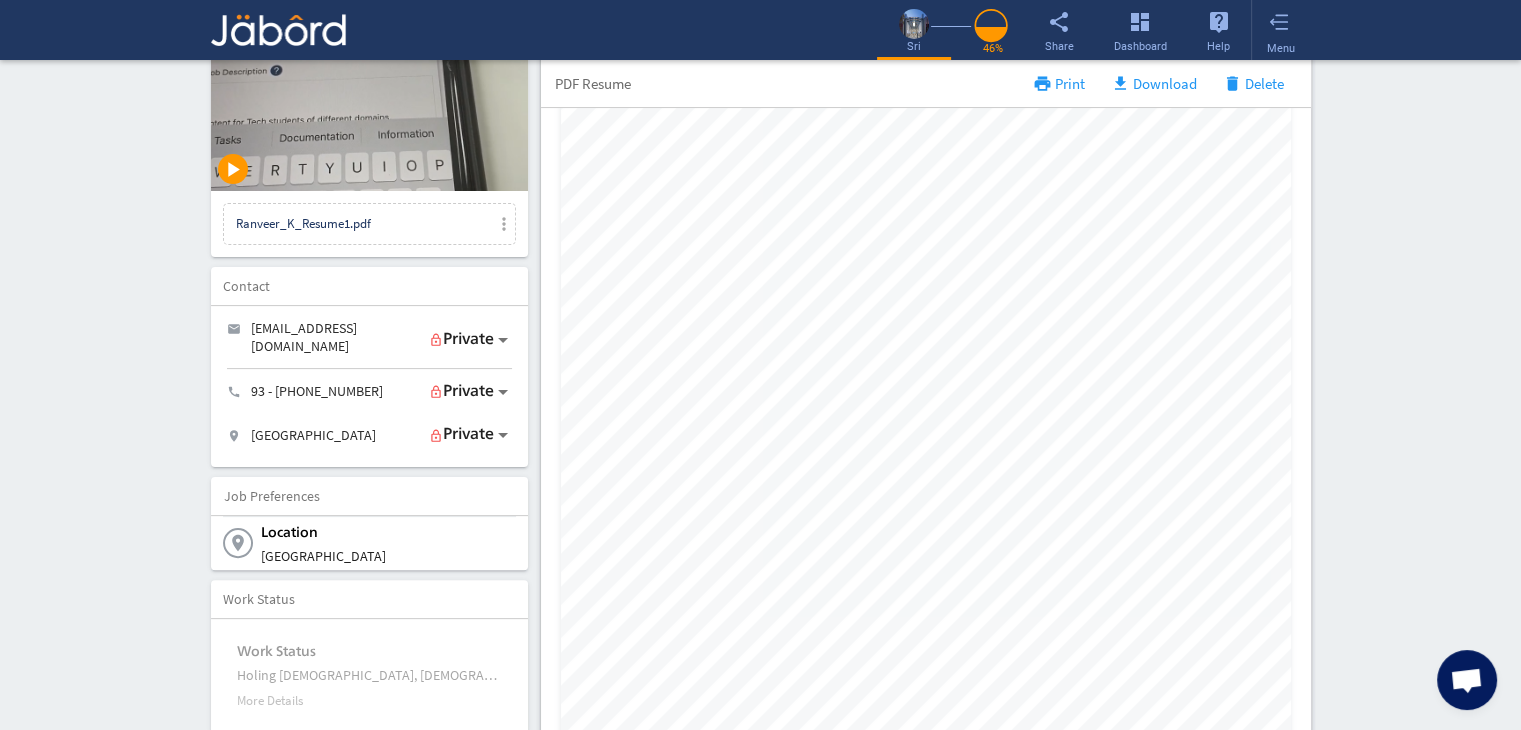 click on "Interactive Resume LITE   PRO Summary Profile PDF camera_alt  Change Photo  Upload File delete Remove   edit  sri s   testing   (1 Year)  test more_vert play_arrow Ranveer_K_Resume1.pdf more_vert Contact edit email  sri53@hey.com   lock_outline Private call  93 - (564) 654-8945   lock_outline Private location_on  chennai   lock_outline Private  Job Preferences  edit
Location  Chennai Work Status Work Status Holing H1B Visa, Green card, J1, etc. More Details add Skills  help  add_circle   Java  Expert delete edit  Degrees, Licenses & Certifications   add_circle
Test Manager   2024  photo_size_select_actual 1 photo edit delete  Links  help add_circle add_circle close  Books, PodCasts & Magazines   add_circle   Books/Magazines Title   Author Name/URL   Host/Creator  add  Languages  add_circle add_circle  Tamil  close  Read   Write   Speak   PDF Resume  print Print file_download  Download  delete  Delete add  100%  remove" 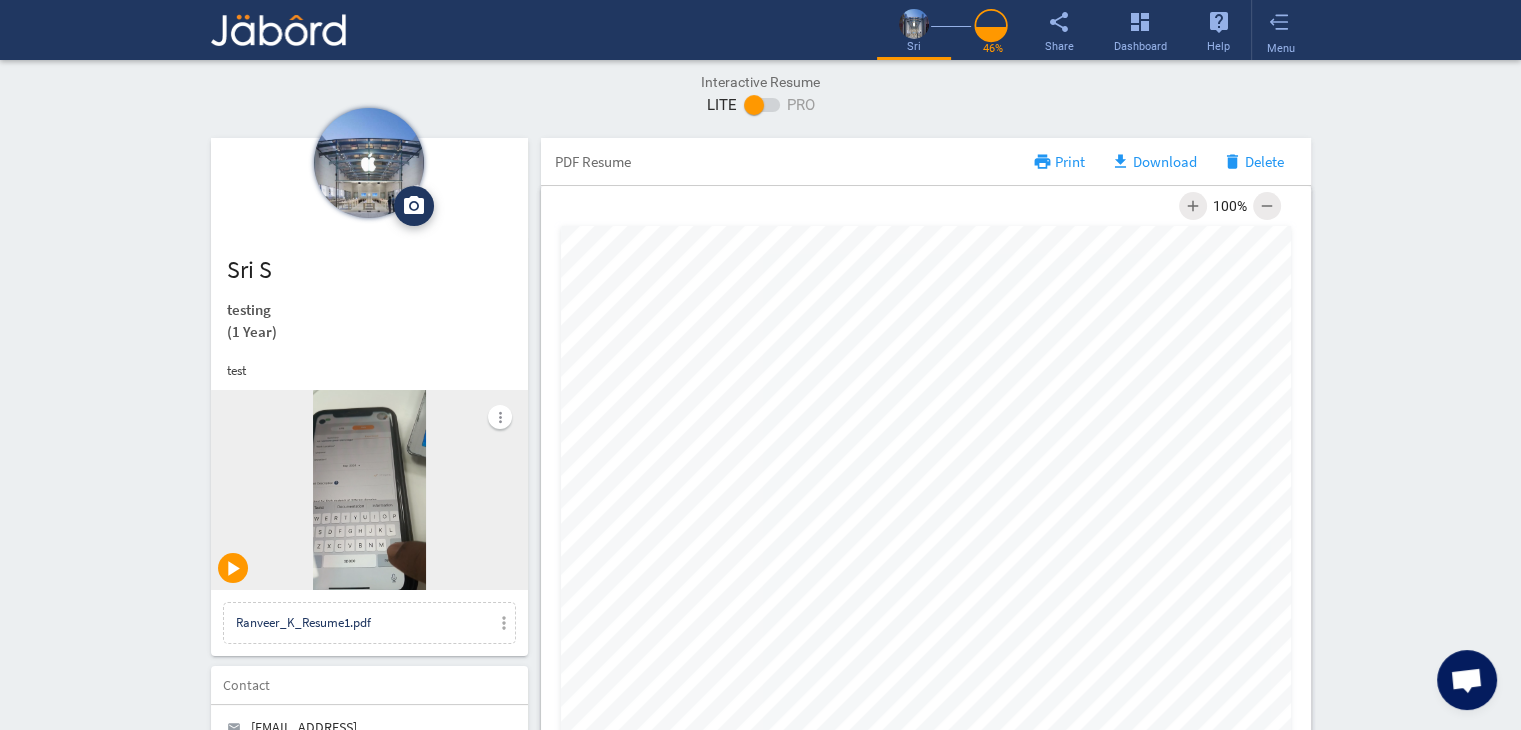 scroll, scrollTop: 0, scrollLeft: 0, axis: both 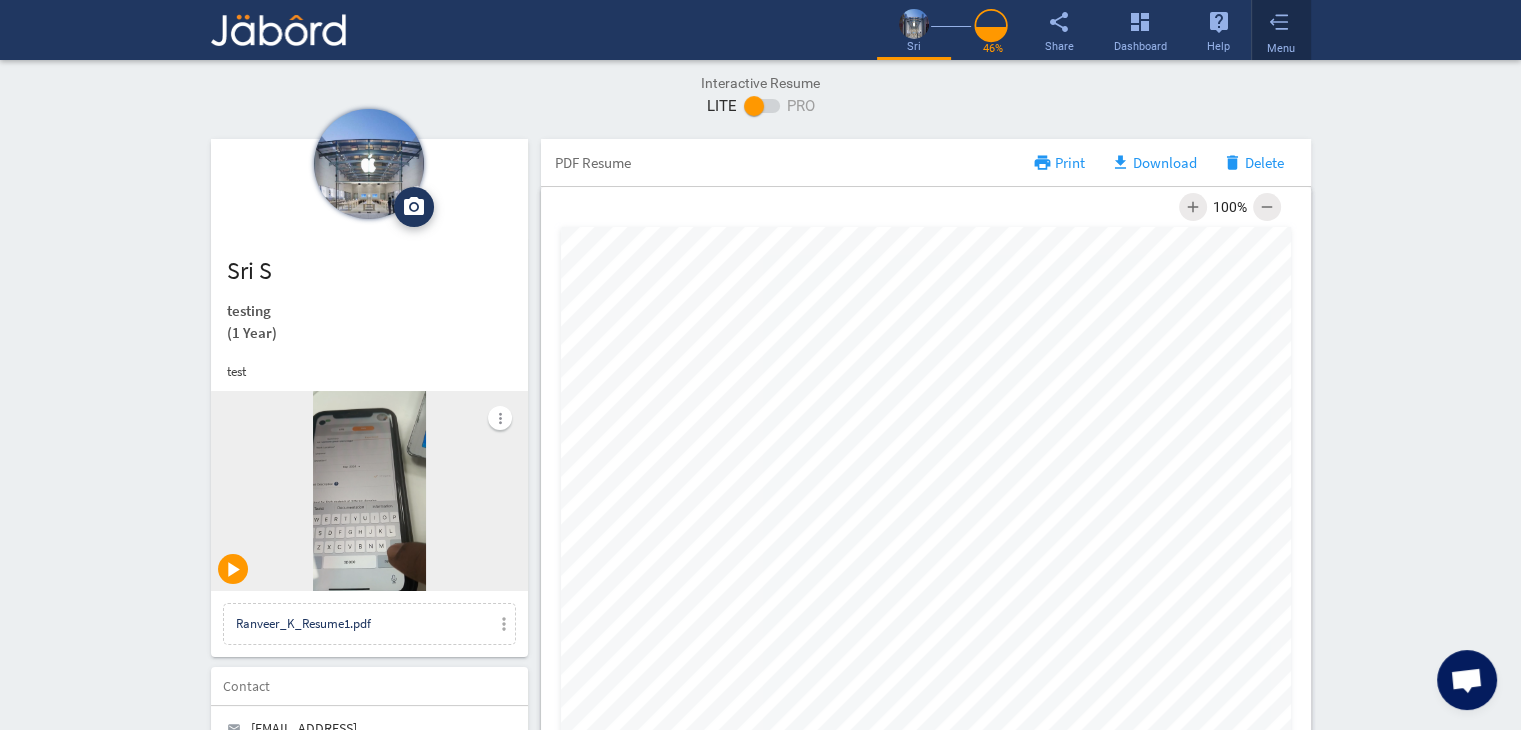 click on "Menu" 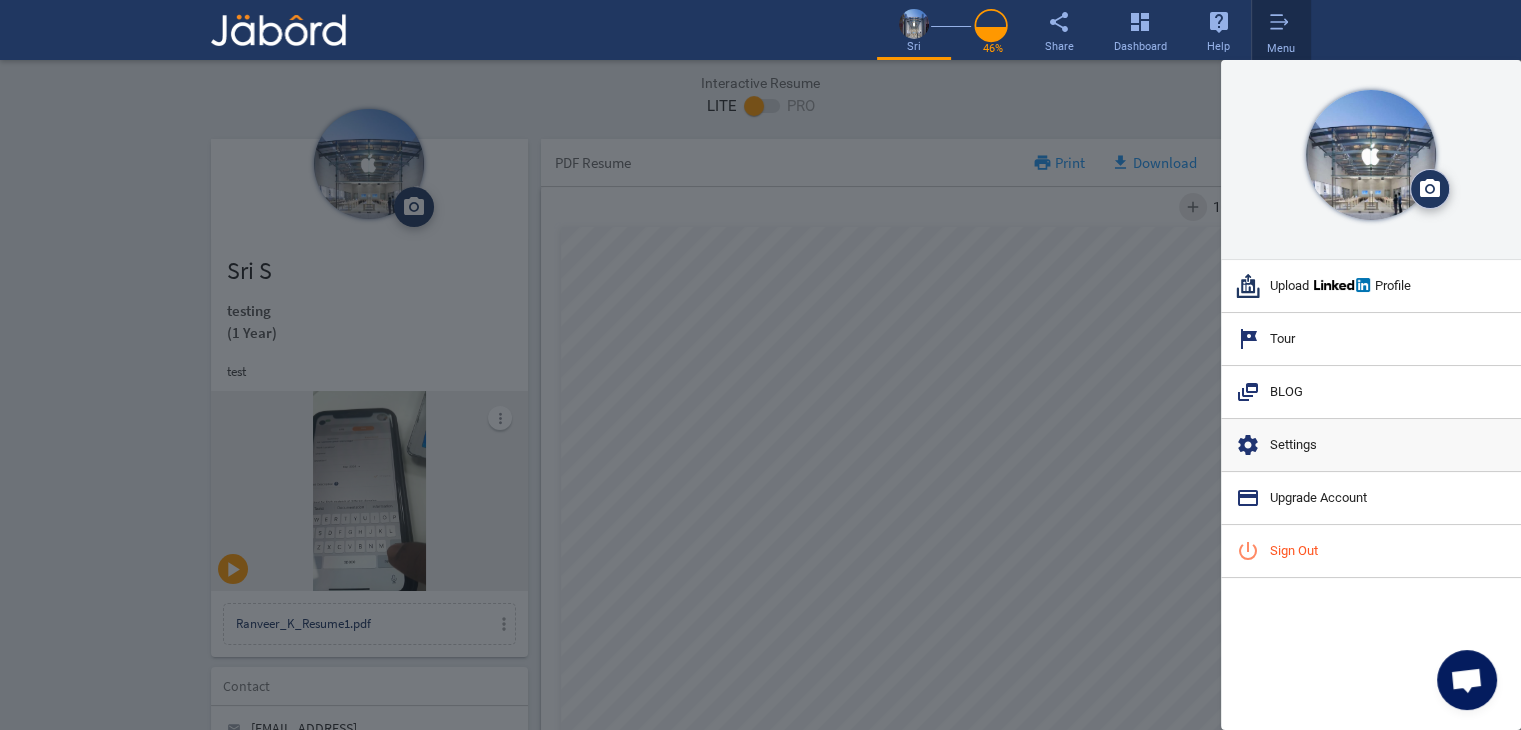 click on "settings  Settings" 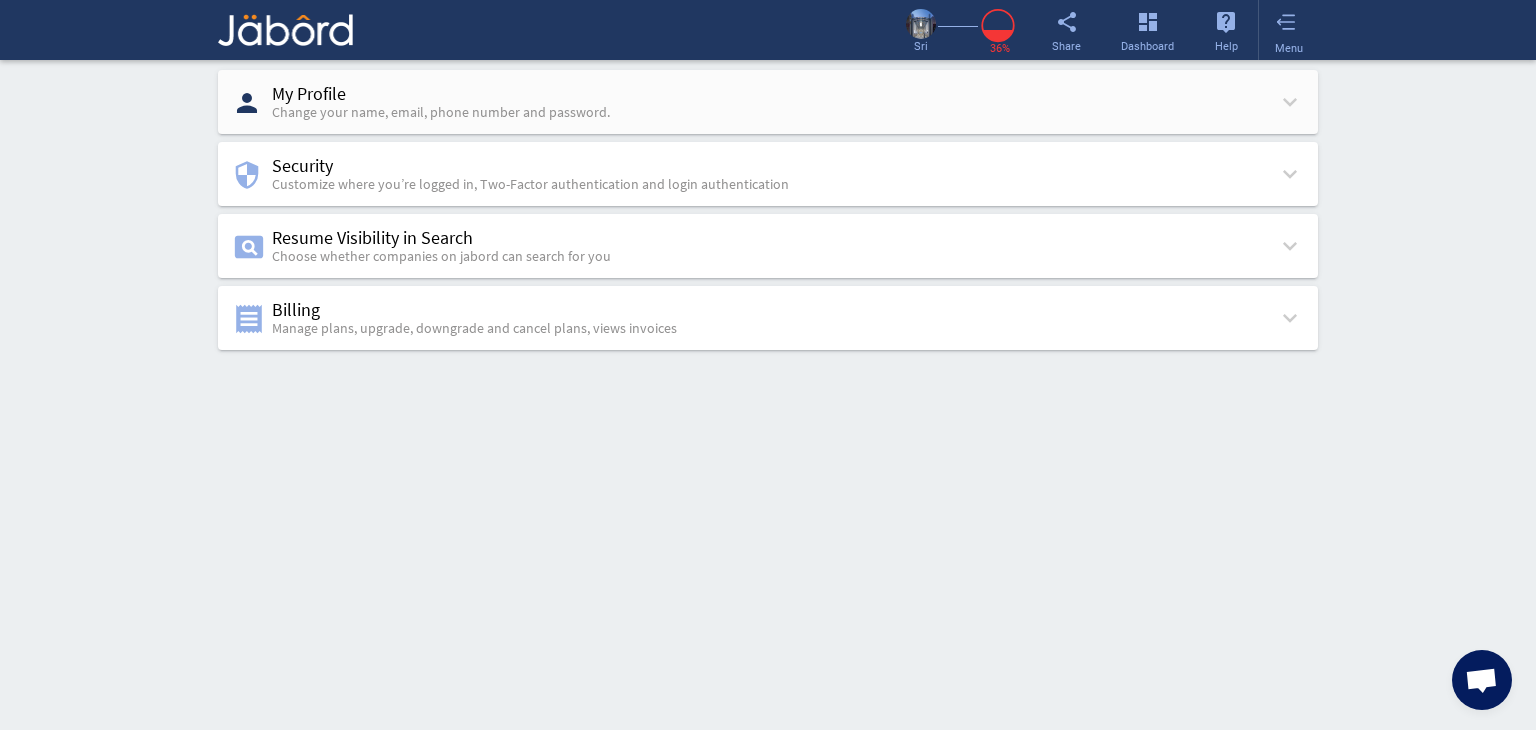 click on "My Profile  Change your name, email, phone number and password." 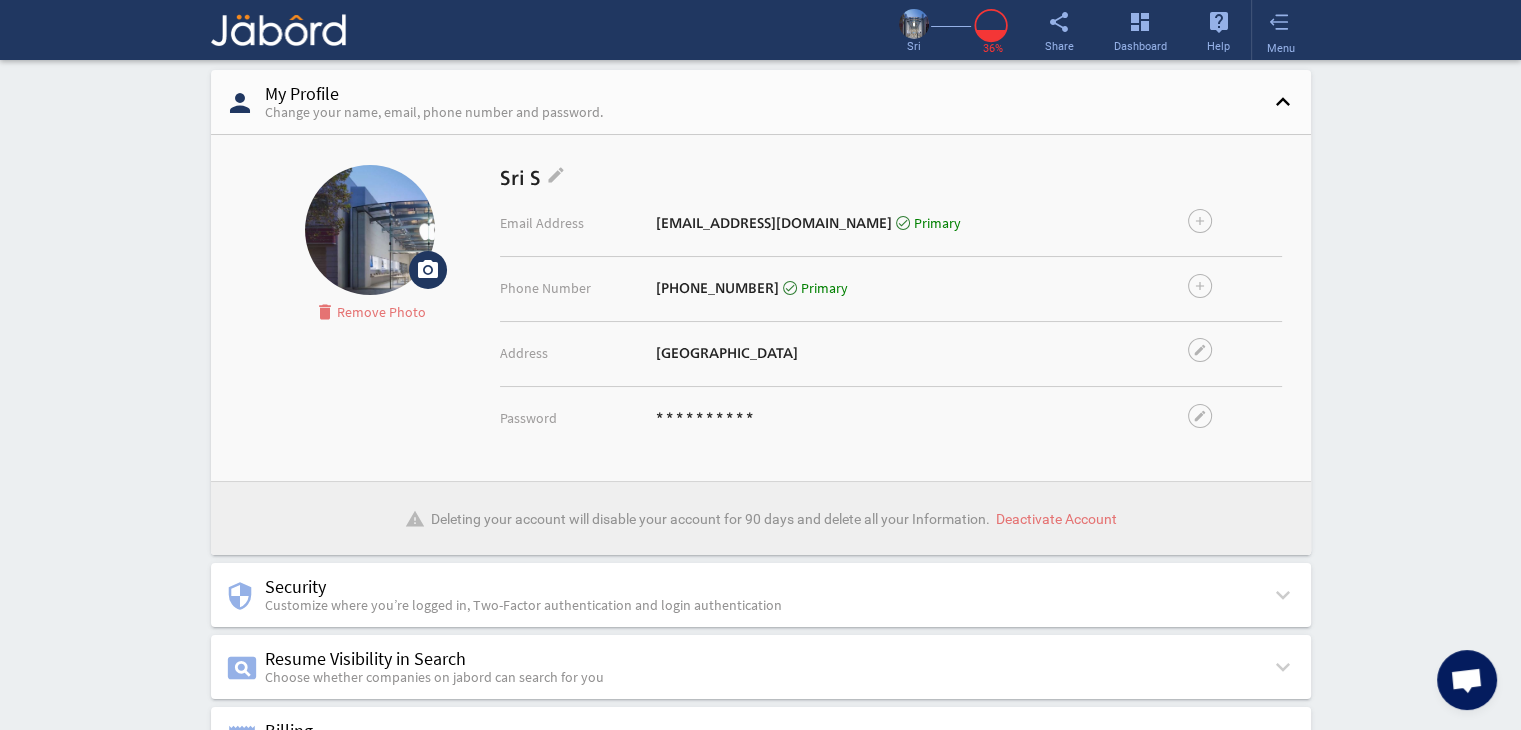 drag, startPoint x: 641, startPoint y: 223, endPoint x: 760, endPoint y: 231, distance: 119.26861 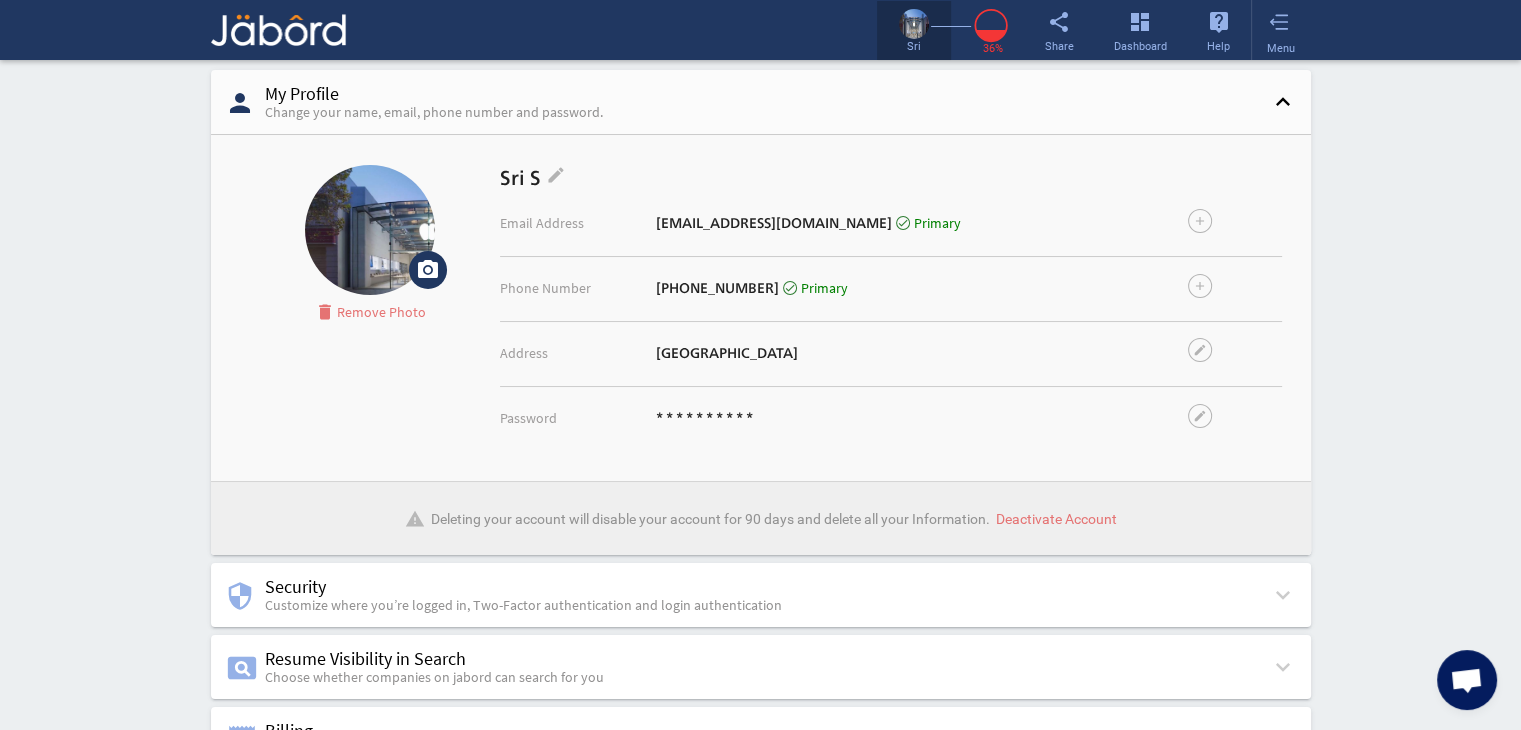 click on "sri" 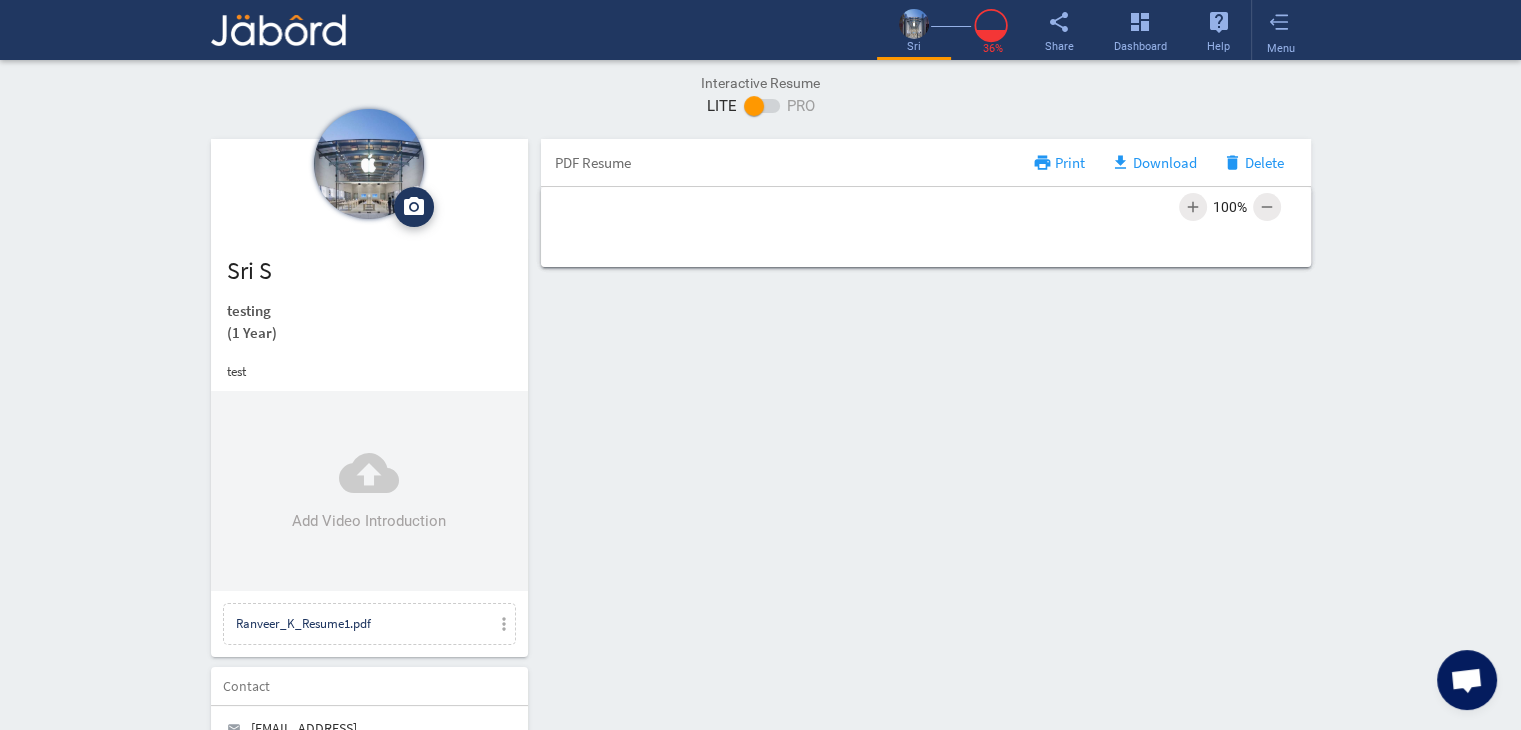 click on "camera_alt  Change Photo  Upload File delete Remove   edit  sri s   testing   (1 Year)  test cloud_upload Add Video Introduction Ranveer_K_Resume1.pdf more_vert Contact edit email  sri53@hey.com   lock_outline Private call  93 - (564) 654-8945   lock_outline Private location_on  chennai   lock_outline Private  Job Preferences  edit
Location  Chennai Work Status Work Status Holing H1B Visa, Green card, J1, etc. More Details add Skills  help  add_circle   Java  Expert delete edit  Degrees, Licenses & Certifications   add_circle
Test Manager   2024  photo_size_select_actual 1 photo edit delete  Links  help add_circle add_circle close  Books, PodCasts & Magazines   add_circle   Books/Magazines Title   Author Name/URL   Host/Creator  add  Languages  add_circle add_circle  Tamil  close  Read   Write   Speak   PDF Resume  print Print file_download  Download  delete  Delete add  100%  remove" 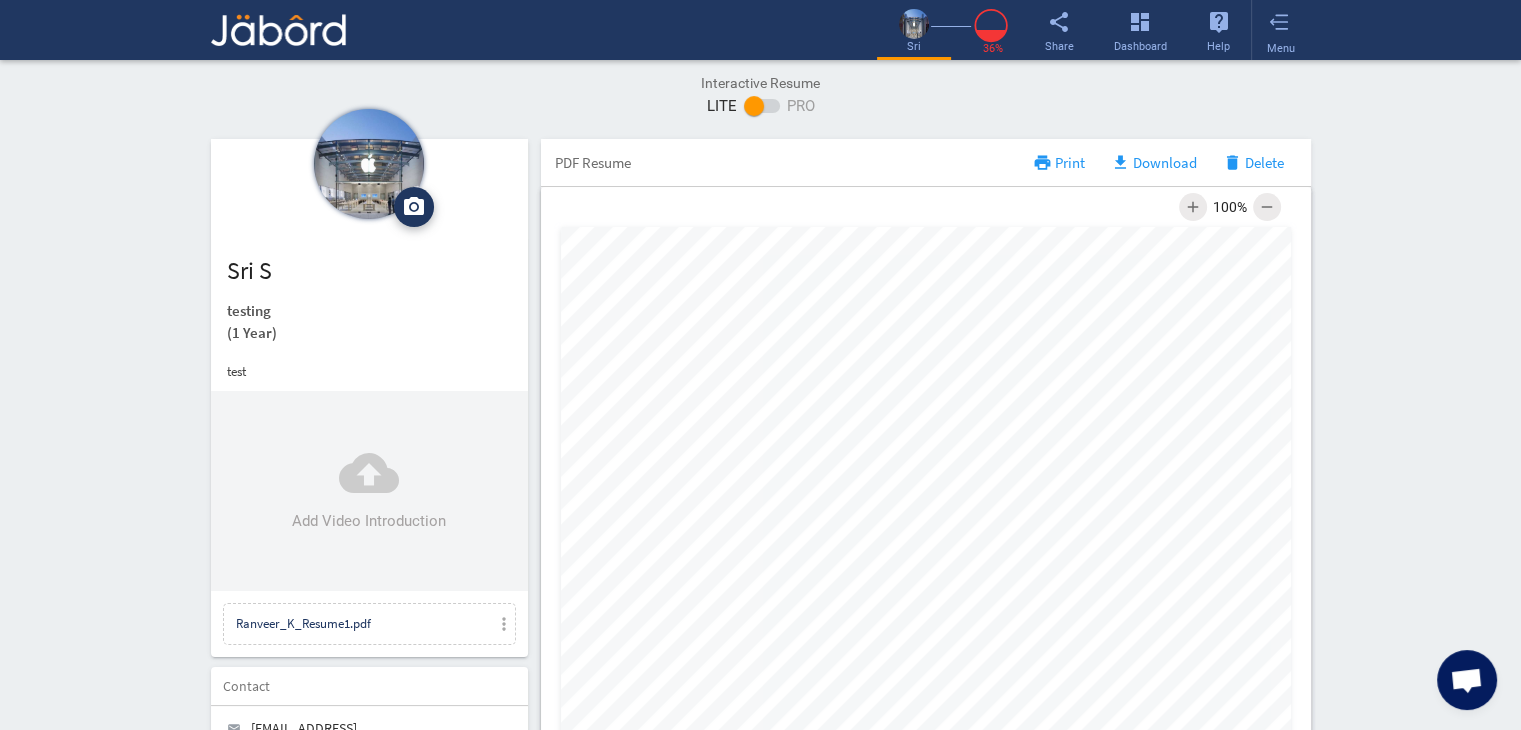 click on "Interactive Resume LITE   PRO Summary Profile PDF camera_alt  Change Photo  Upload File delete Remove   edit  sri s   testing   (1 Year)  test cloud_upload Add Video Introduction Ranveer_K_Resume1.pdf more_vert Contact edit email  sri53@hey.com   lock_outline Private call  93 - (564) 654-8945   lock_outline Private location_on  chennai   lock_outline Private  Job Preferences  edit
Location  Chennai Work Status Work Status Holing H1B Visa, Green card, J1, etc. More Details add Skills  help  add_circle   Java  Expert delete edit  Degrees, Licenses & Certifications   add_circle
Test Manager   2024  photo_size_select_actual 1 photo edit delete  Links  help add_circle add_circle close  Books, PodCasts & Magazines   add_circle   Books/Magazines Title   Author Name/URL   Host/Creator  add  Languages  add_circle add_circle  Tamil  close  Read   Write   Speak   PDF Resume  print Print file_download  Download  delete  Delete add  100%  remove" 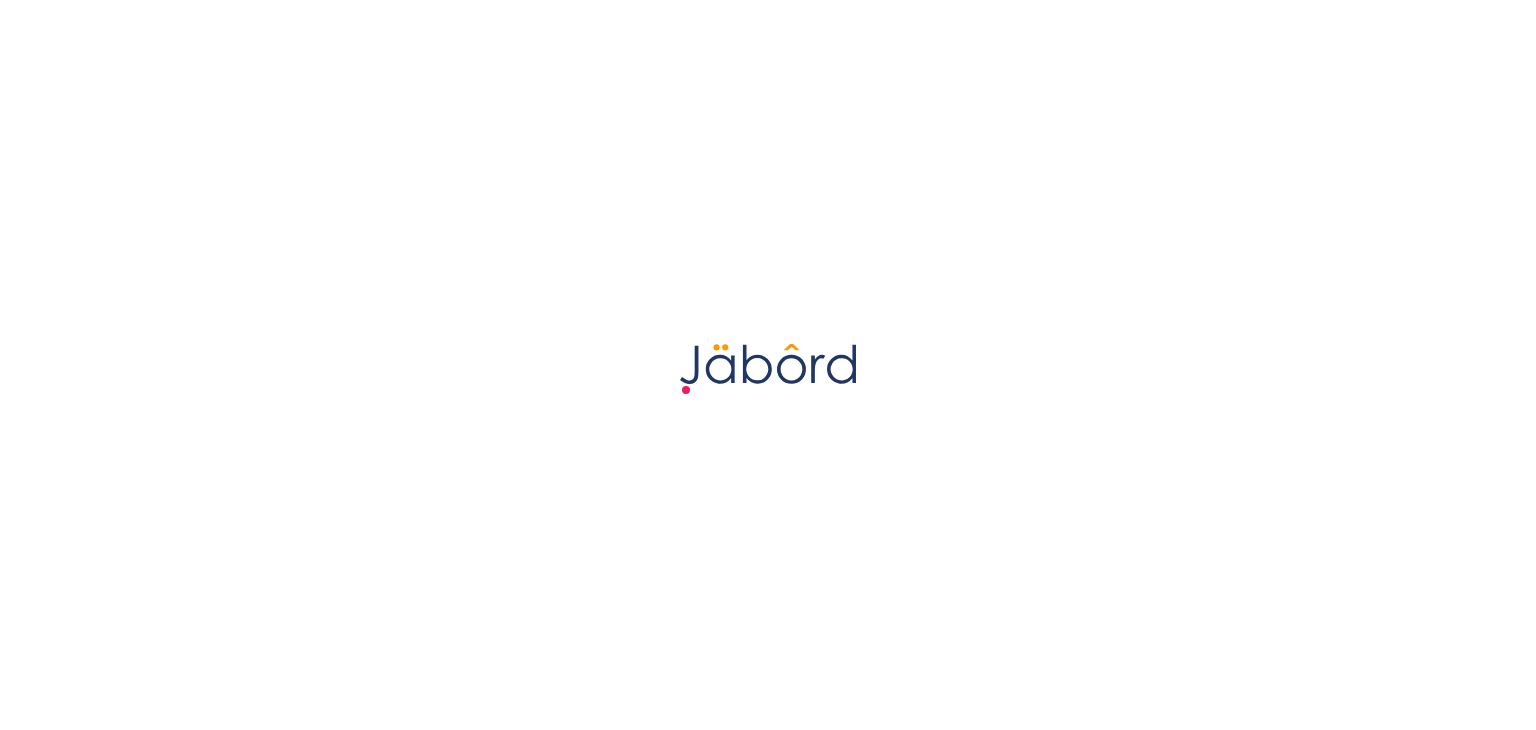 scroll, scrollTop: 0, scrollLeft: 0, axis: both 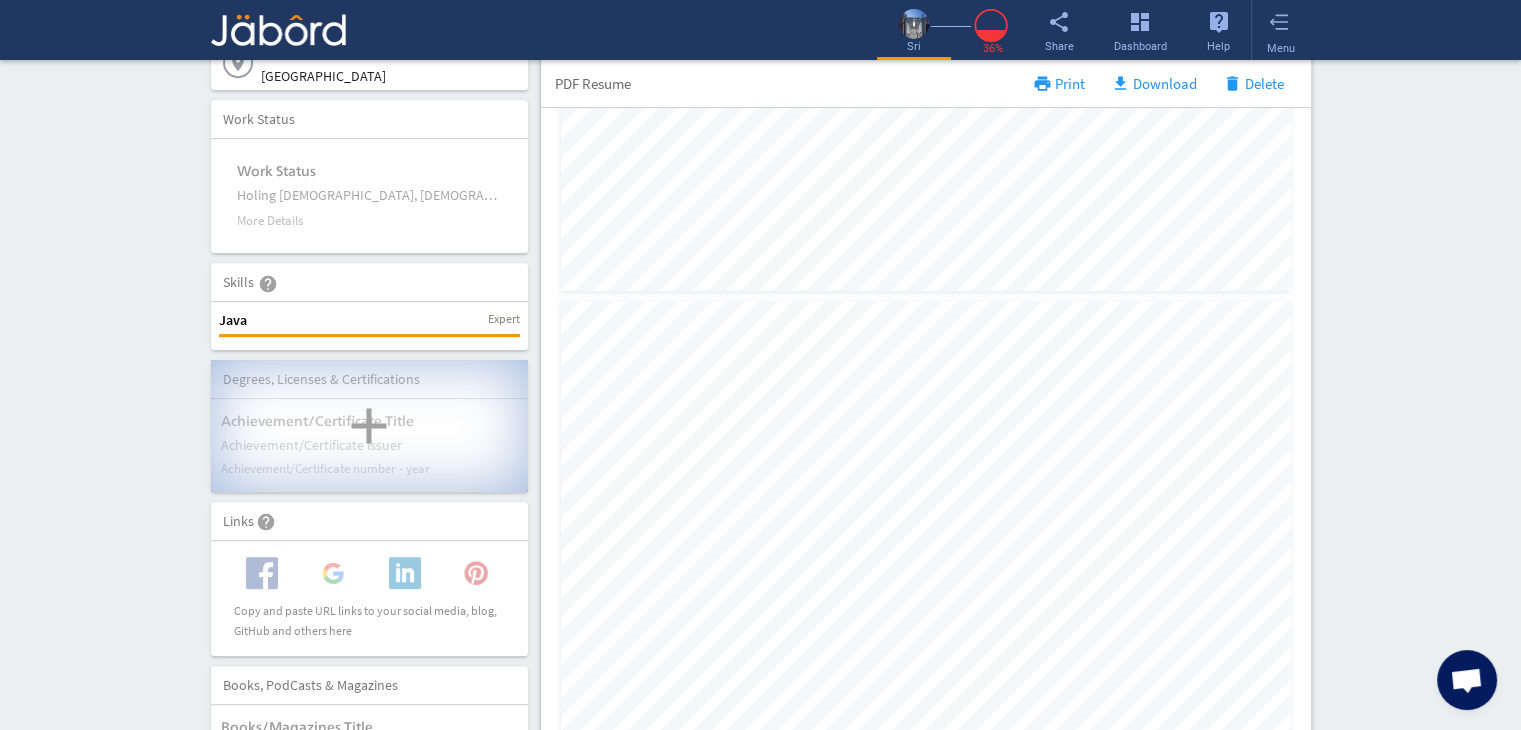 click on "add" 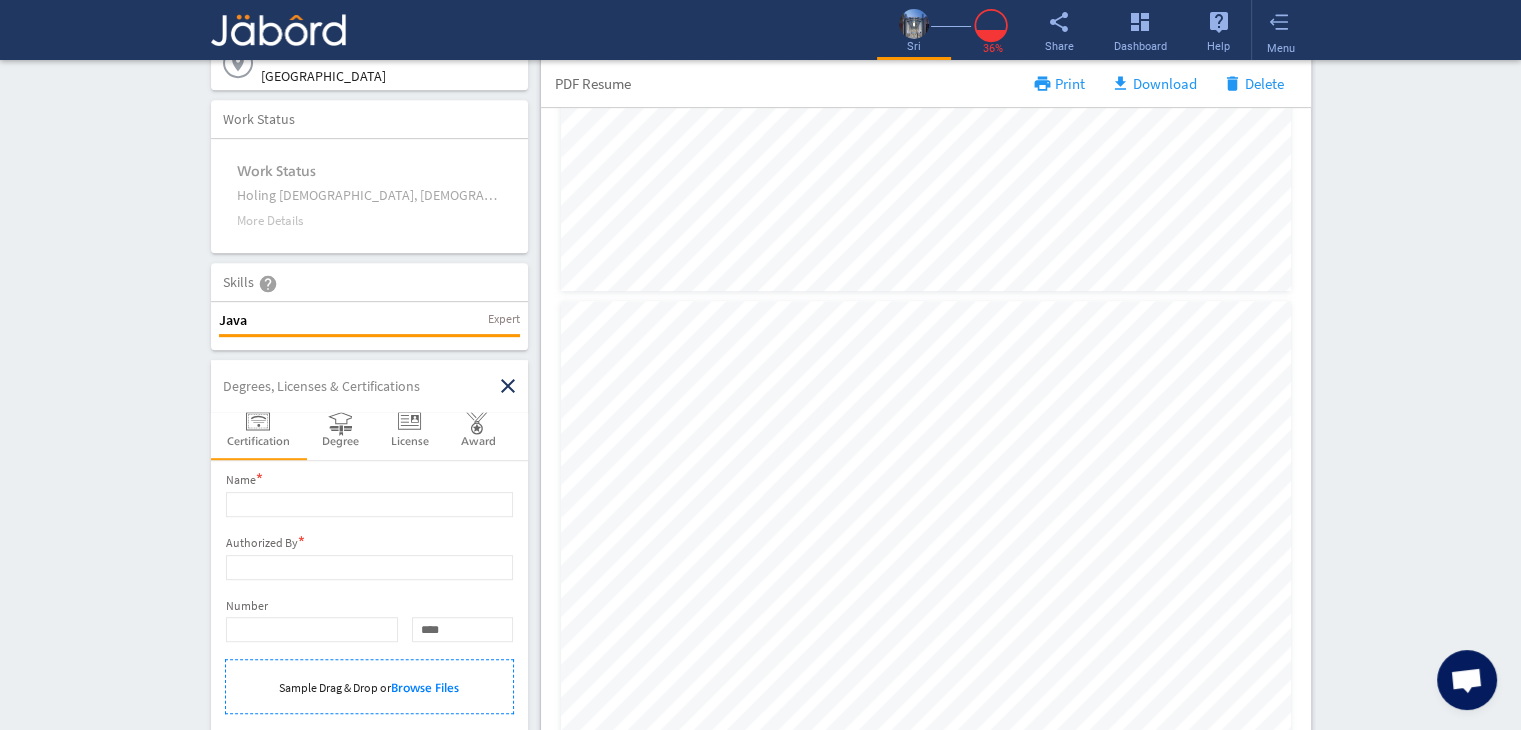 scroll, scrollTop: 0, scrollLeft: 0, axis: both 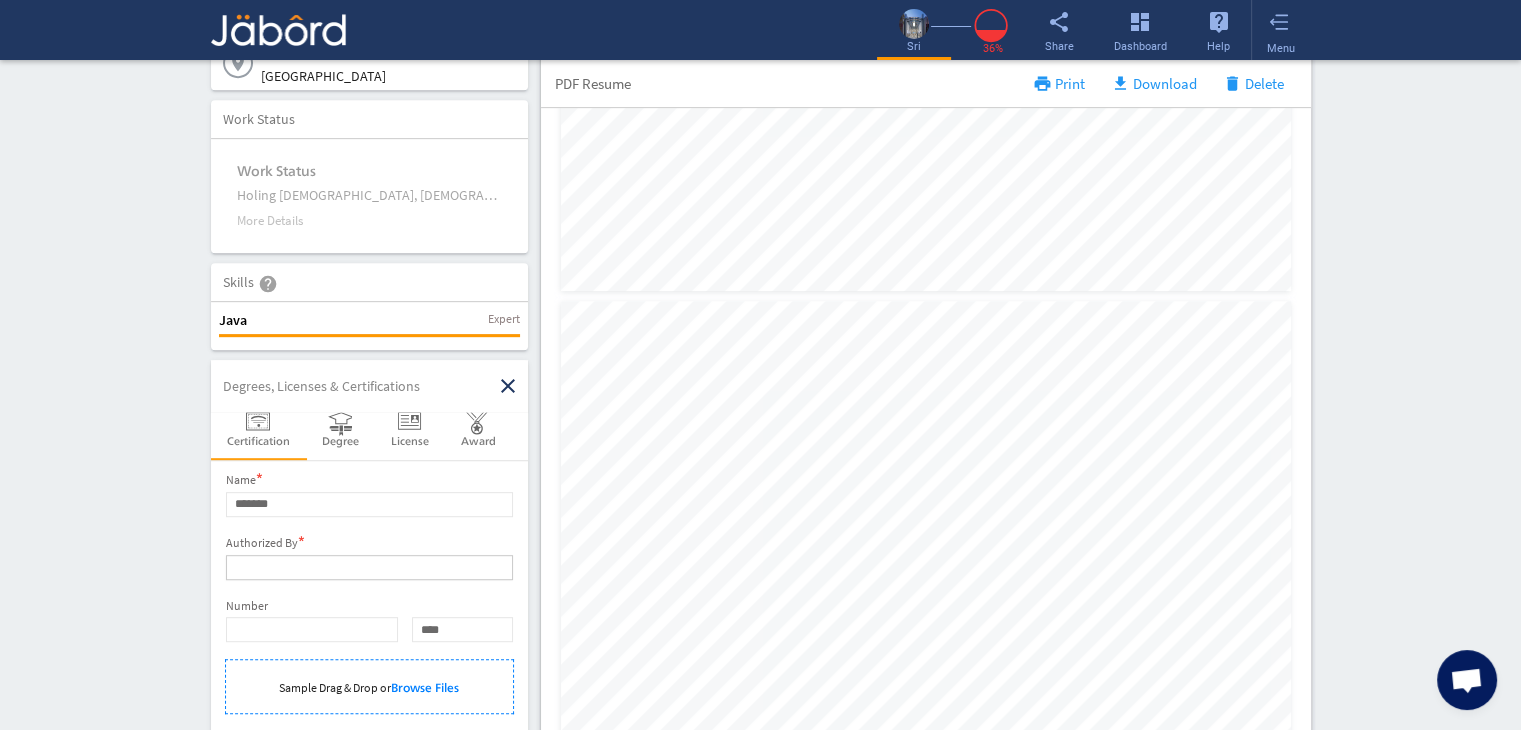 click 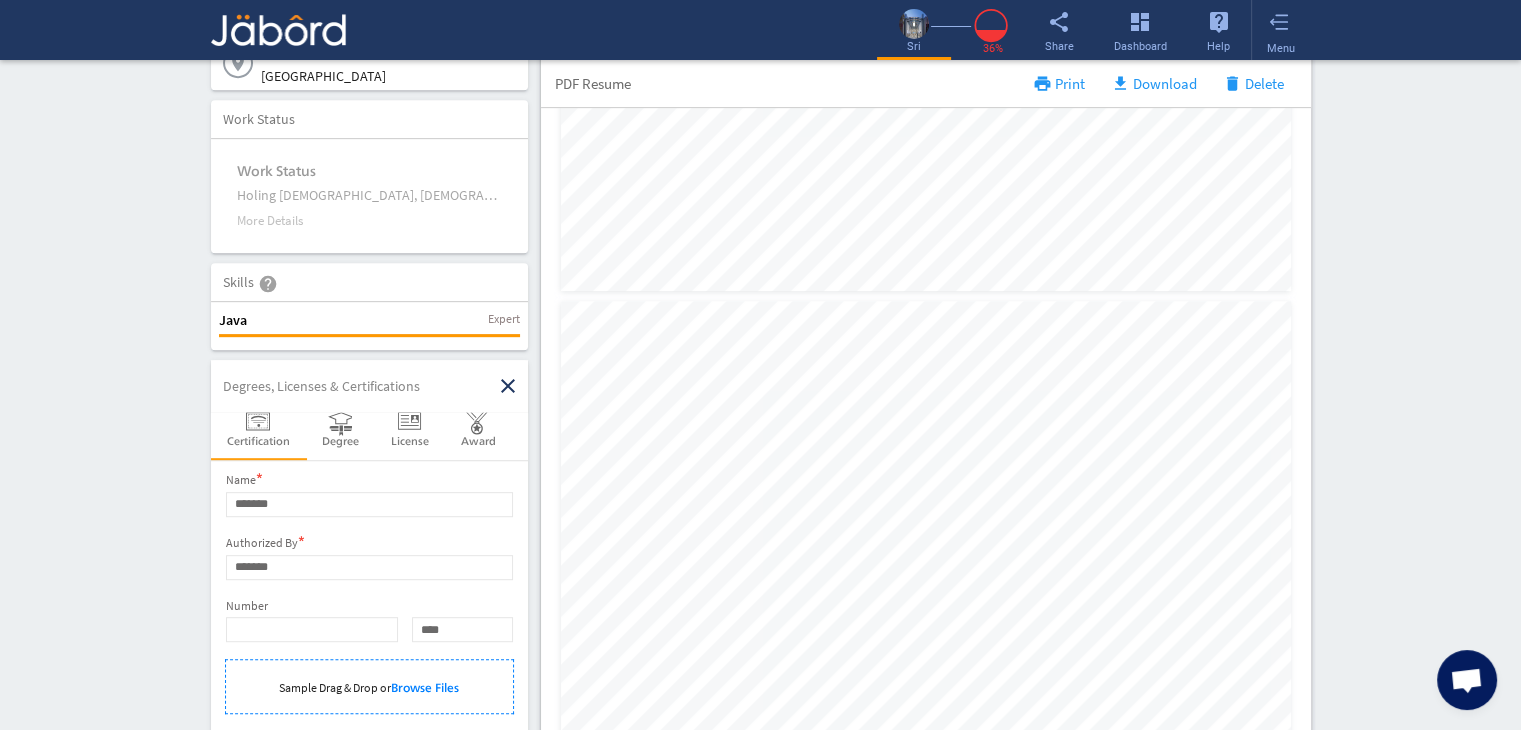 click on "Interactive Resume LITE   PRO Summary Profile PDF camera_alt  Change Photo  Upload File delete Remove   edit  sri s   testing   (1 Year)  test more_vert play_arrow Ranveer_K_Resume1.pdf more_vert Contact edit email  [EMAIL_ADDRESS][DOMAIN_NAME]   lock_outline Private call  91 - [PHONE_NUMBER]   lock_outline Private location_on  chennai   lock_outline Private  Job Preferences  edit
Location  [GEOGRAPHIC_DATA] Work Status Work Status Holing [DEMOGRAPHIC_DATA], [DEMOGRAPHIC_DATA], J1, etc. More Details add Skills  help  add_circle   Java  Expert delete edit Degrees, Licenses & Certifications close  Certification  Degree   License   Award  Name  * ******* Authorized By  * ******* Number **** **** **** **** **** **** **** **** **** **** **** **** **** **** **** **** **** **** **** **** **** **** **** **** **** **** **** **** **** **** **** **** **** **** **** **** **** **** **** **** **** **** **** **** **** **** **** **** **** **** **** **** **** **** **** **** **** **** **** **** **** **** **** **** **** **** ****" 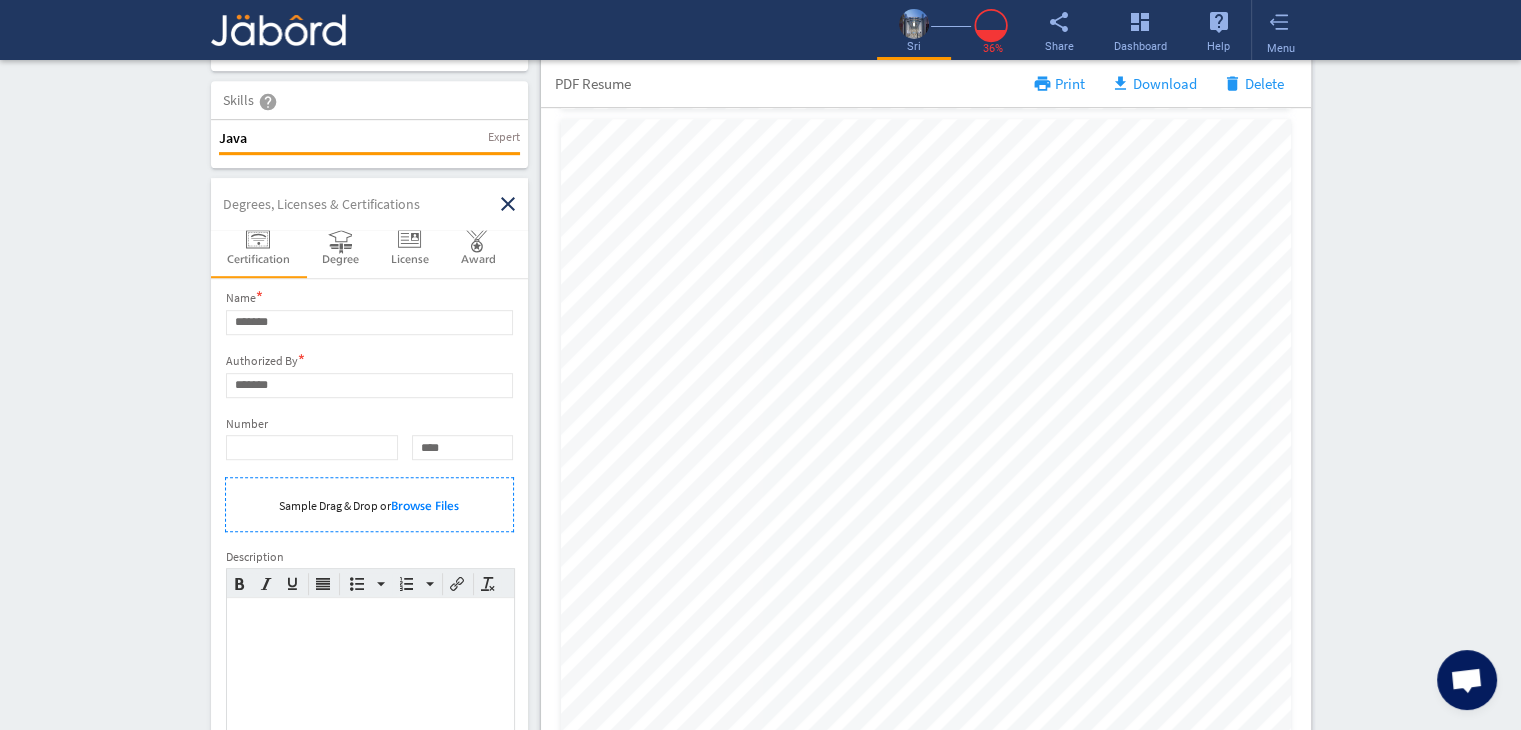 scroll, scrollTop: 1080, scrollLeft: 0, axis: vertical 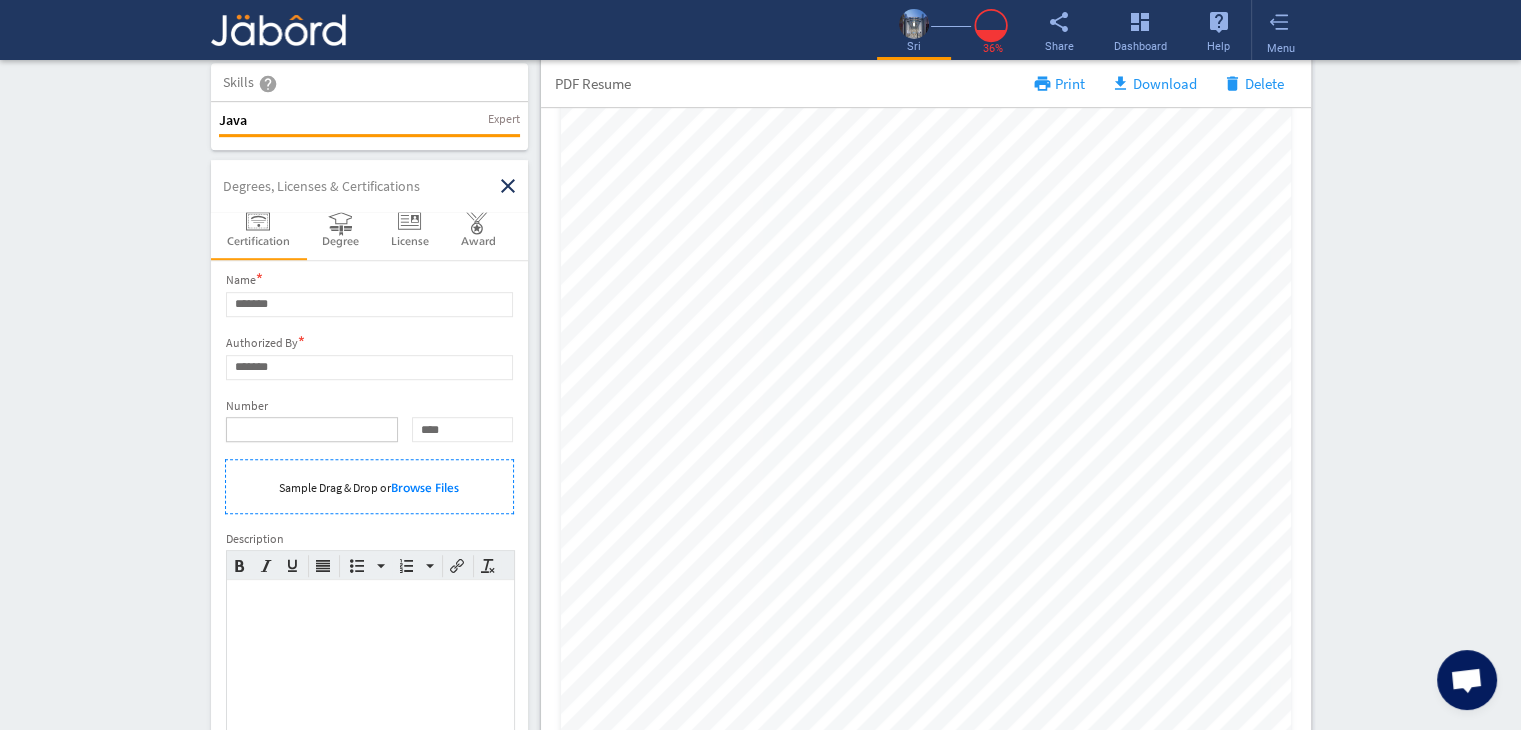 click 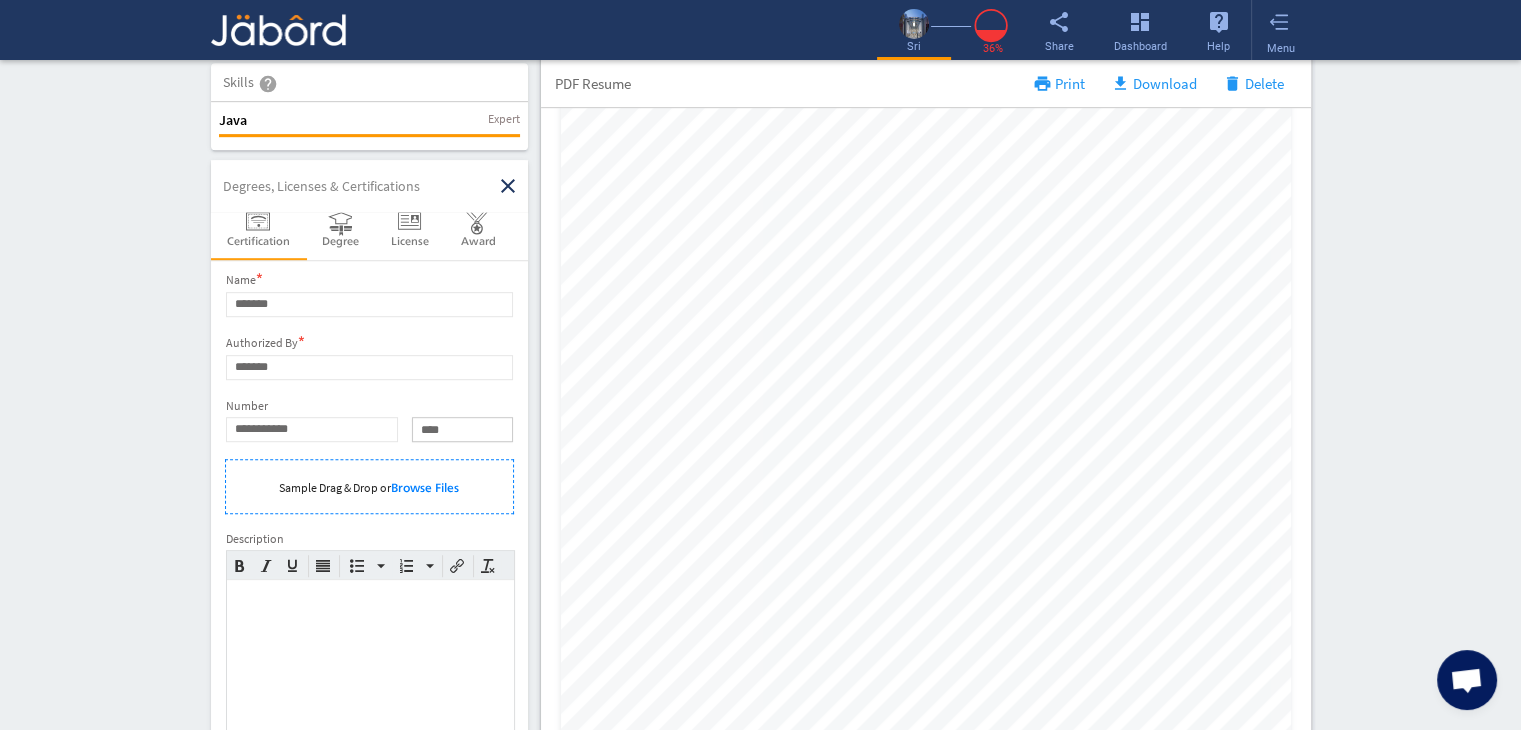 click on "**** **** **** **** **** **** **** **** **** **** **** **** **** **** **** **** **** **** **** **** **** **** **** **** **** **** **** **** **** **** **** **** **** **** **** **** **** **** **** **** **** **** **** **** **** **** **** **** **** **** **** **** **** **** **** **** **** **** **** **** **** **** **** **** **** **** **** **** **** **** **** **** **** **** **** **** **** **** **** **** **** **** **** **** **** **** **** **** **** **** **** **** **** **** **** **** **** **** **** **** **** **** **** **** **** **** **** **** **** **** **** **** **** **** **** **** **** **** **** **** **** **** **** **** **** **** ****" 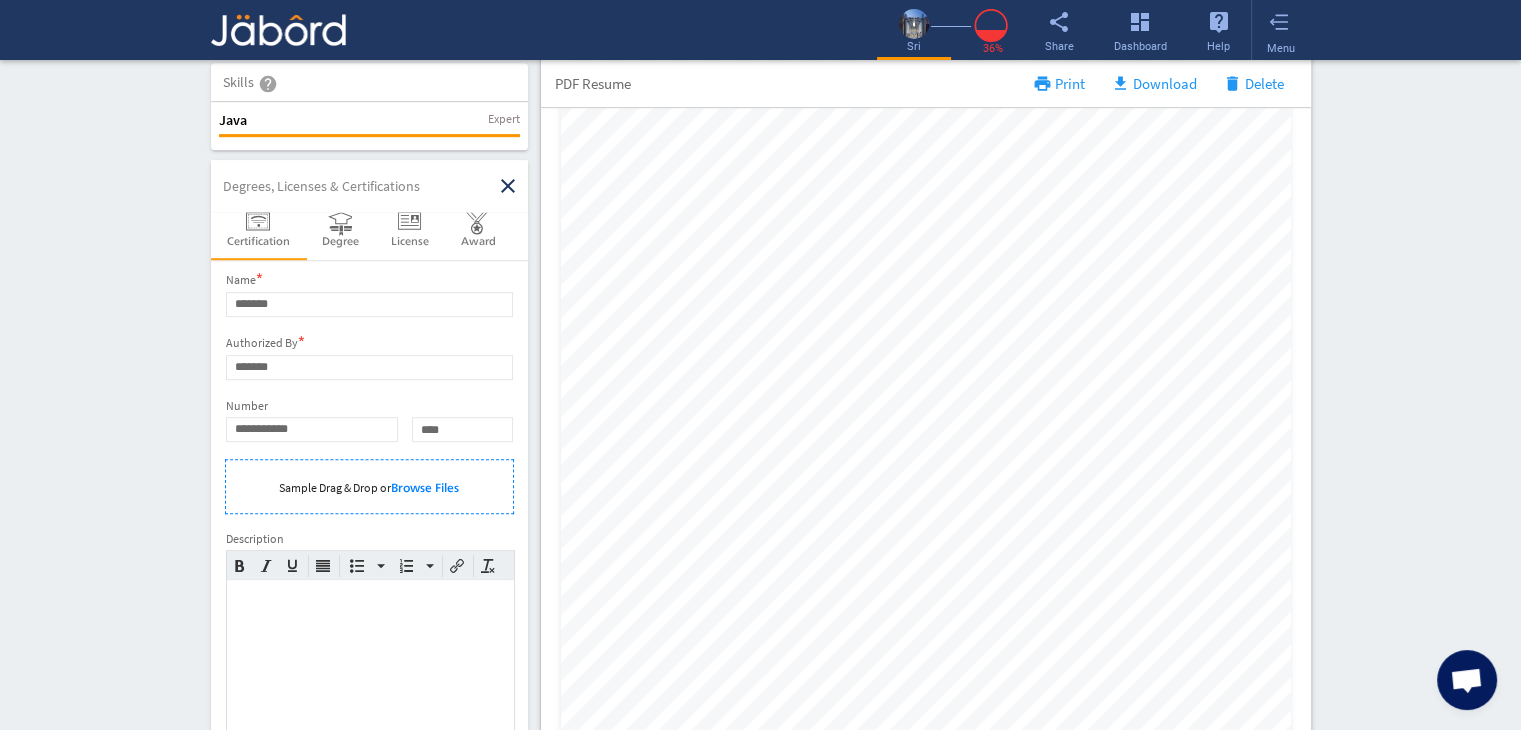 click at bounding box center [369, 670] 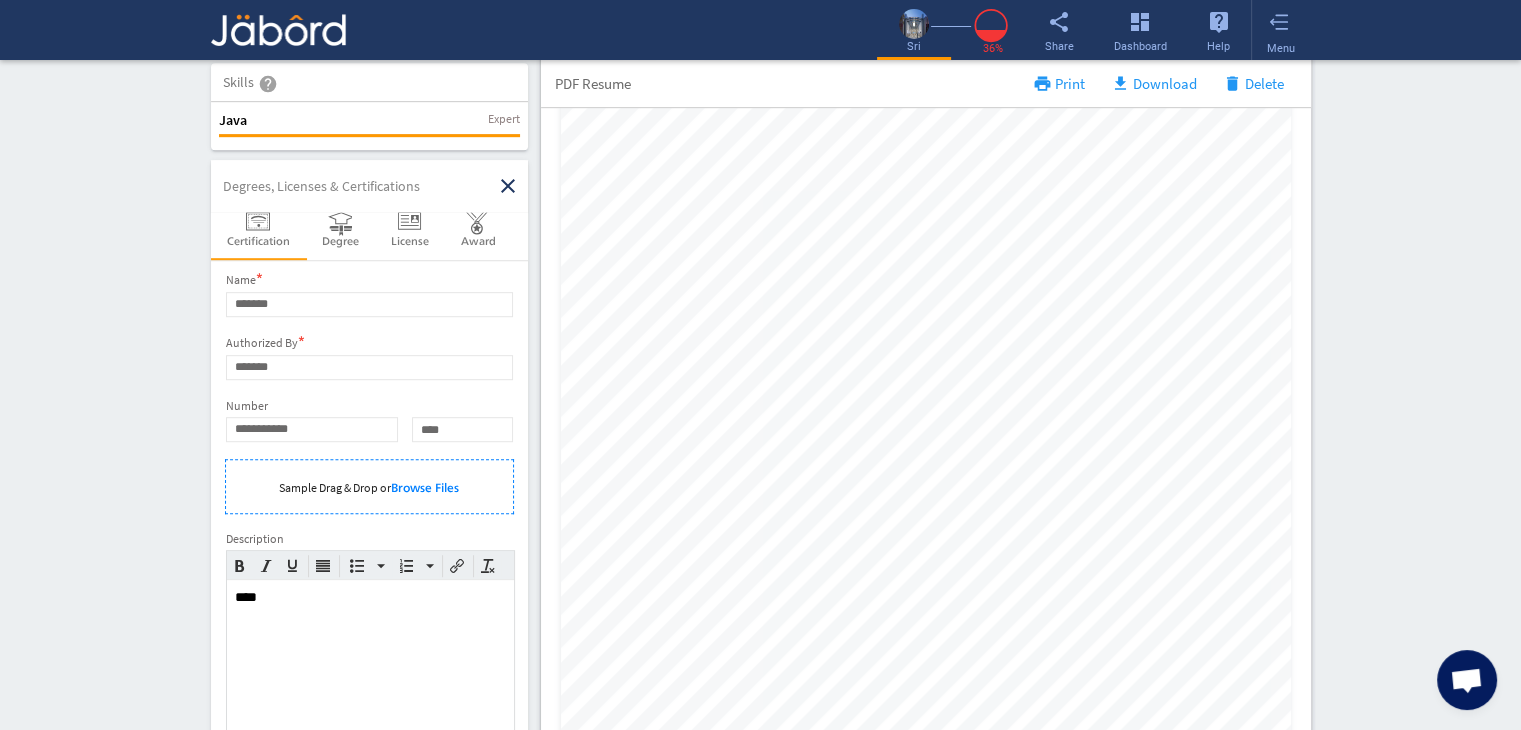 click on "**********" 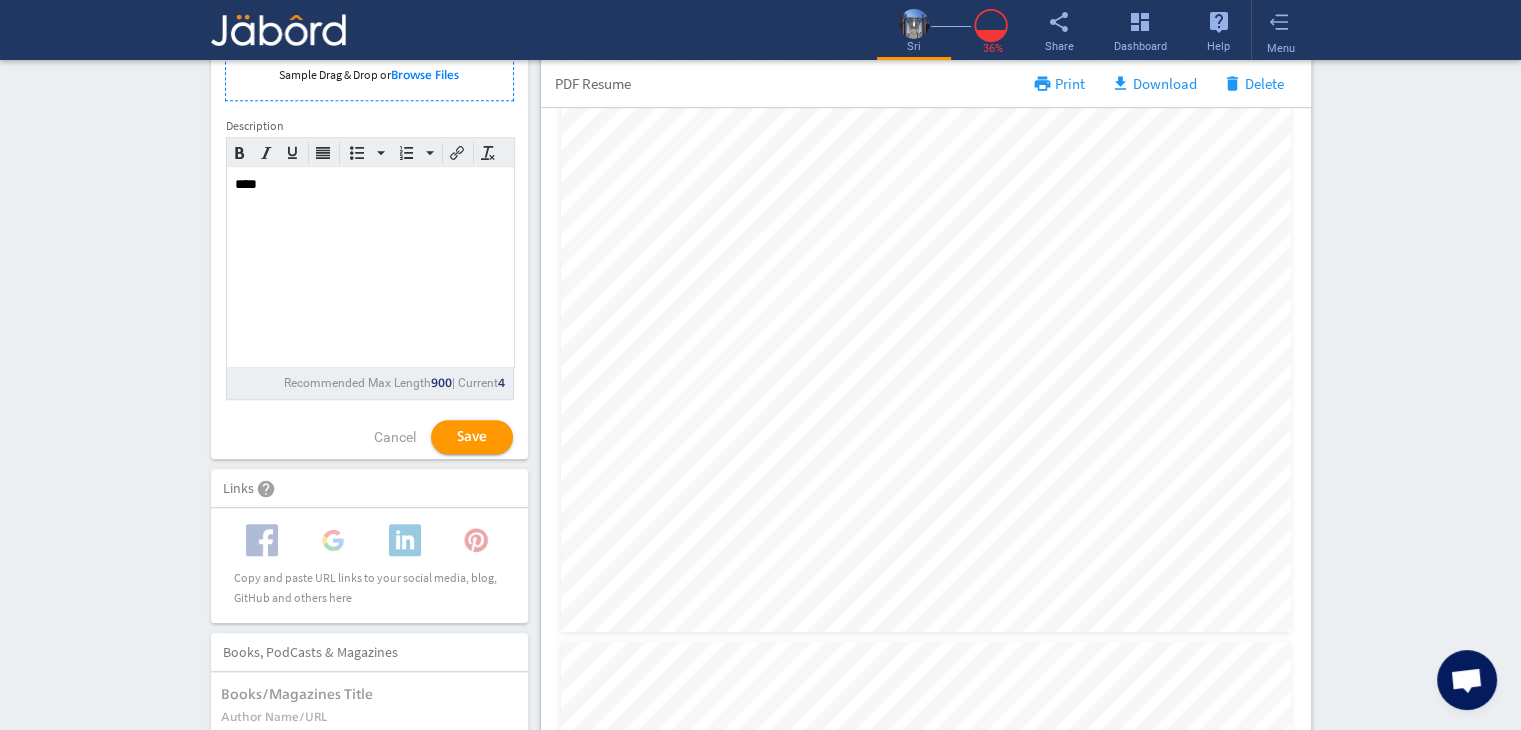 scroll, scrollTop: 1520, scrollLeft: 0, axis: vertical 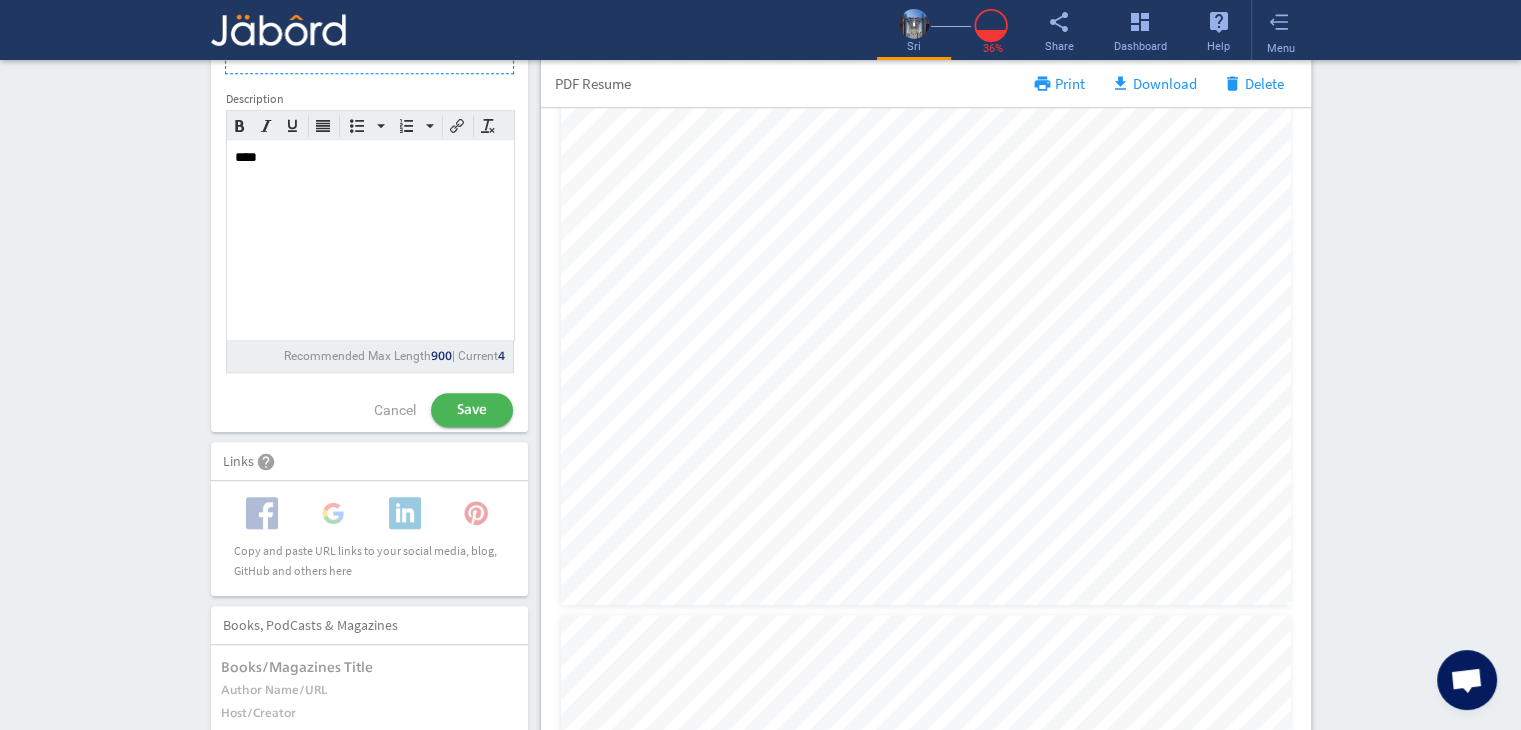 click on "Save" 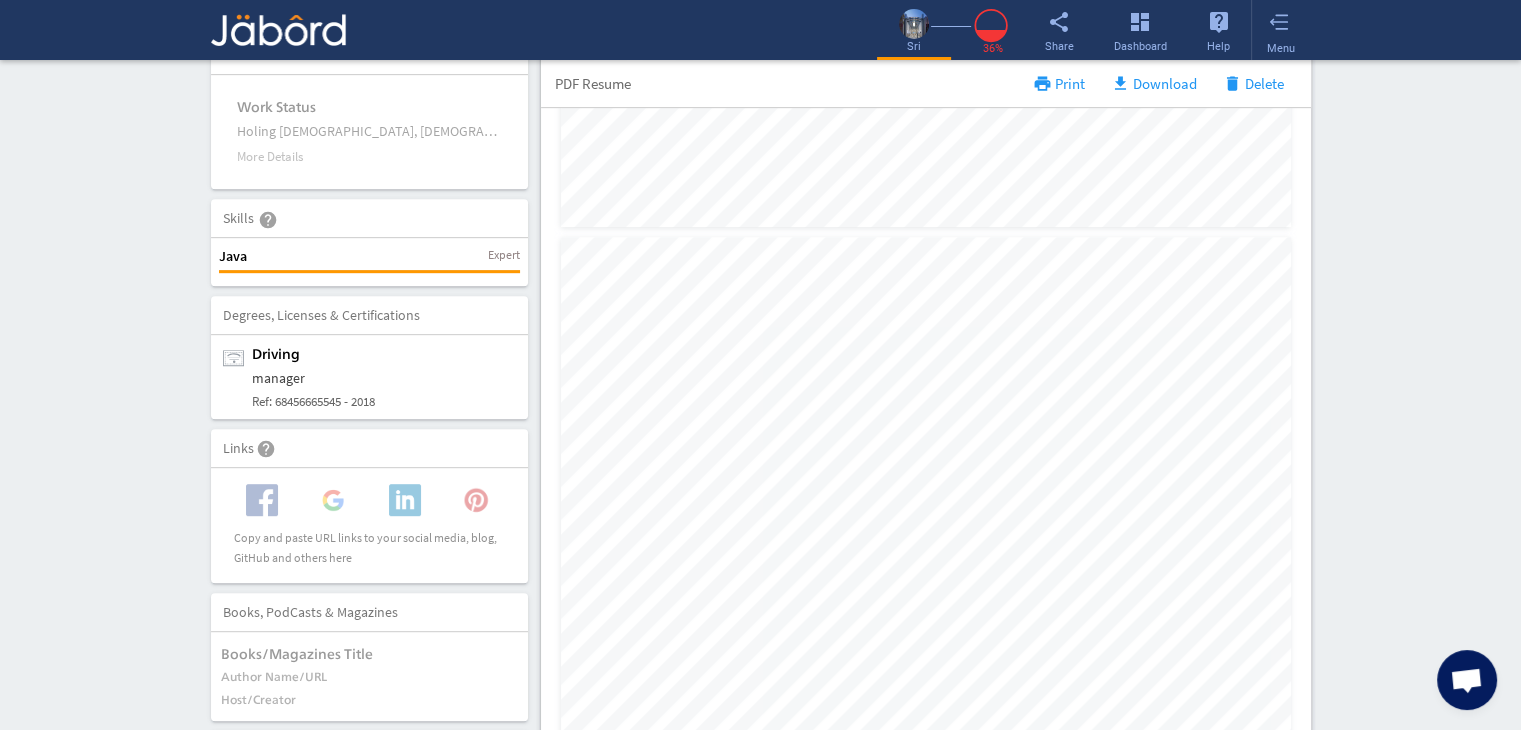 scroll, scrollTop: 935, scrollLeft: 0, axis: vertical 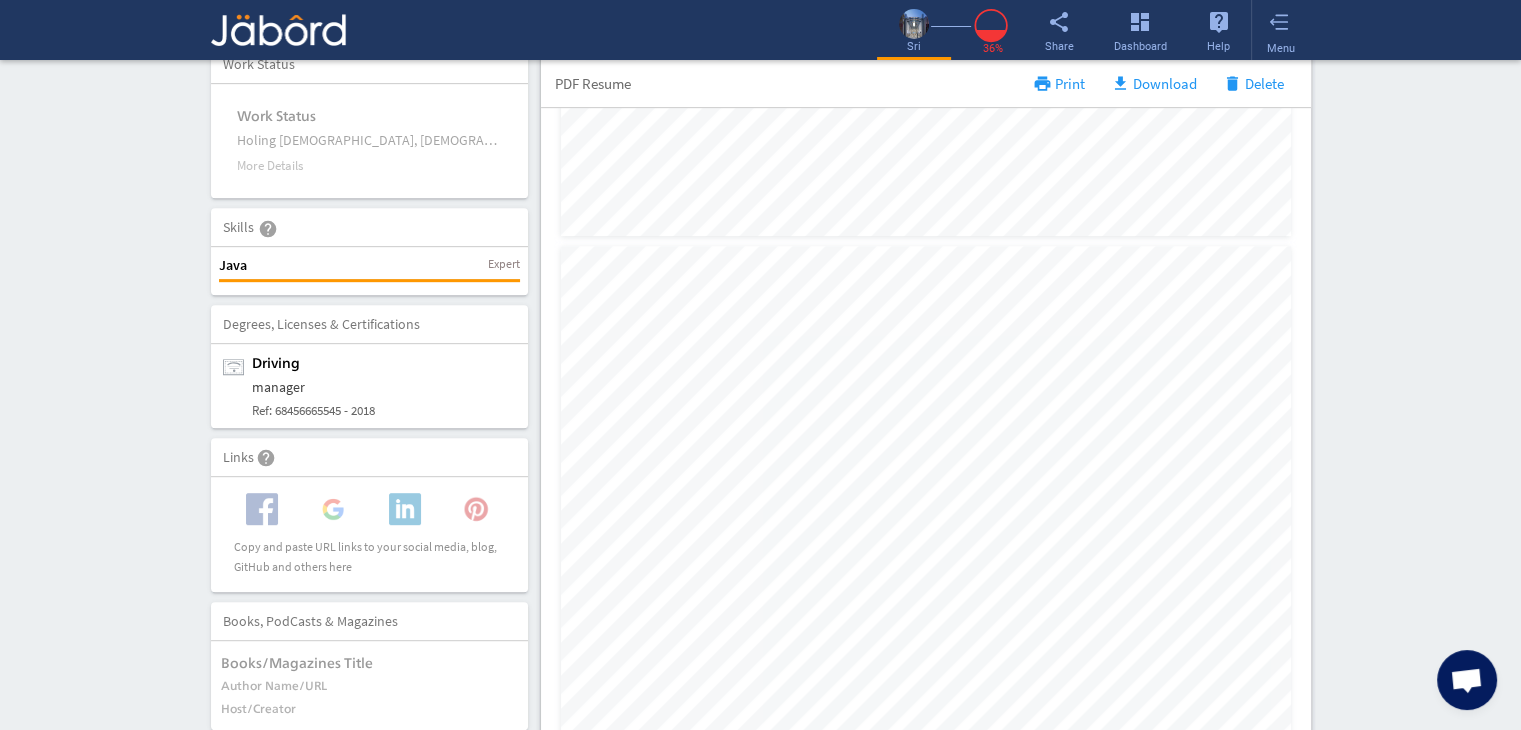 click on "Interactive Resume LITE   PRO Summary Profile PDF camera_alt  Change Photo  Upload File delete Remove   edit  sri s   testing   (1 Year)  test more_vert play_arrow Ranveer_K_Resume1.pdf more_vert Contact edit email  [EMAIL_ADDRESS][DOMAIN_NAME]   lock_outline Private call  91 - [PHONE_NUMBER]   lock_outline Private location_on  chennai   lock_outline Private  Job Preferences  edit
Location  [GEOGRAPHIC_DATA] Work Status Work Status Holing [DEMOGRAPHIC_DATA], [DEMOGRAPHIC_DATA], J1, etc. More Details add Skills  help  add_circle   Java  Expert delete edit  Degrees, Licenses & Certifications   add_circle
driving manager  Ref: 68456665545  - 2018  edit delete  Links  help add_circle add  Copy and paste URL links to your social media, blog, GitHub and others here   Books, PodCasts & Magazines   add_circle   Books/Magazines Title   Author Name/URL   Host/Creator  add  Languages  add_circle add_circle  Tamil  close  Read   Write   Speak   PDF Resume  print Print file_download  Download  add" 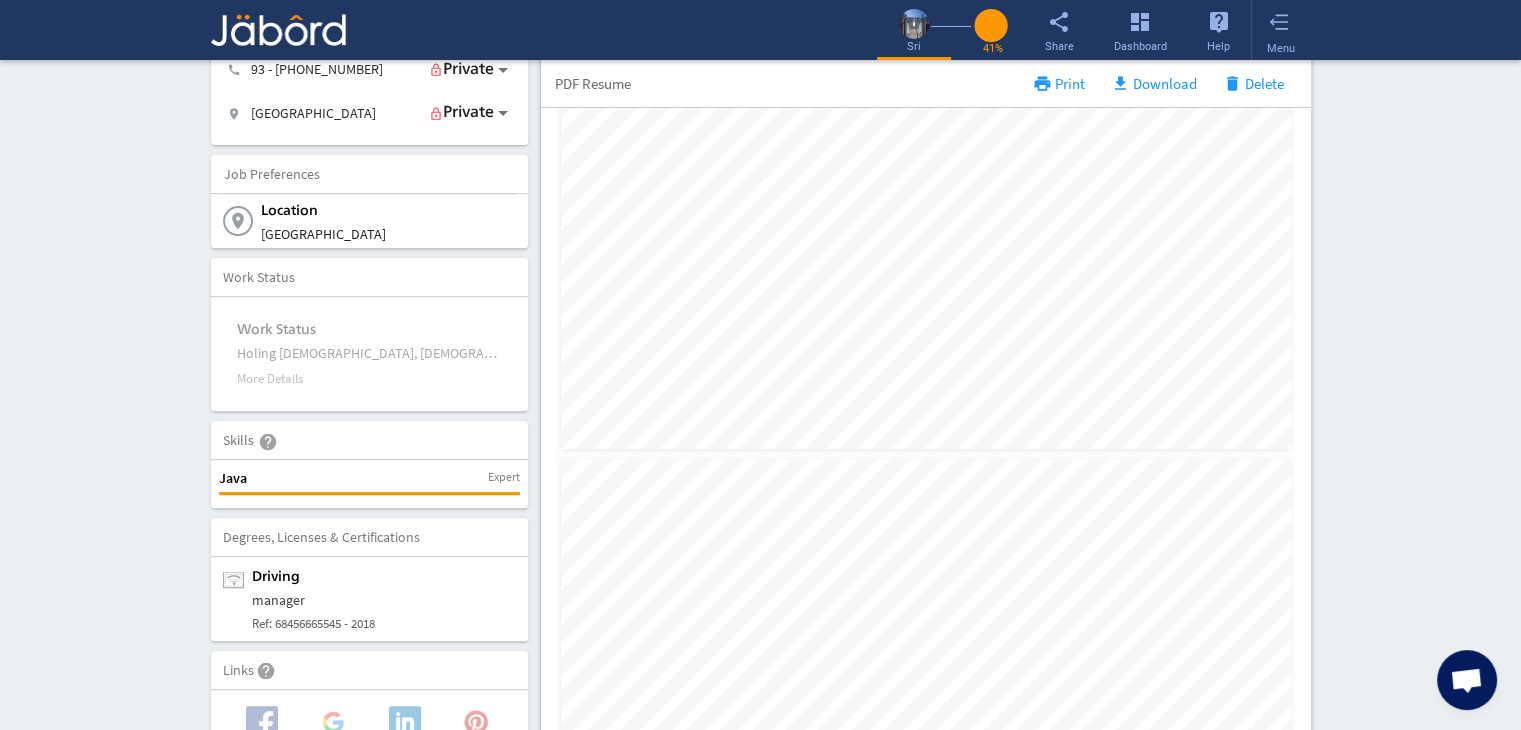 scroll, scrollTop: 655, scrollLeft: 0, axis: vertical 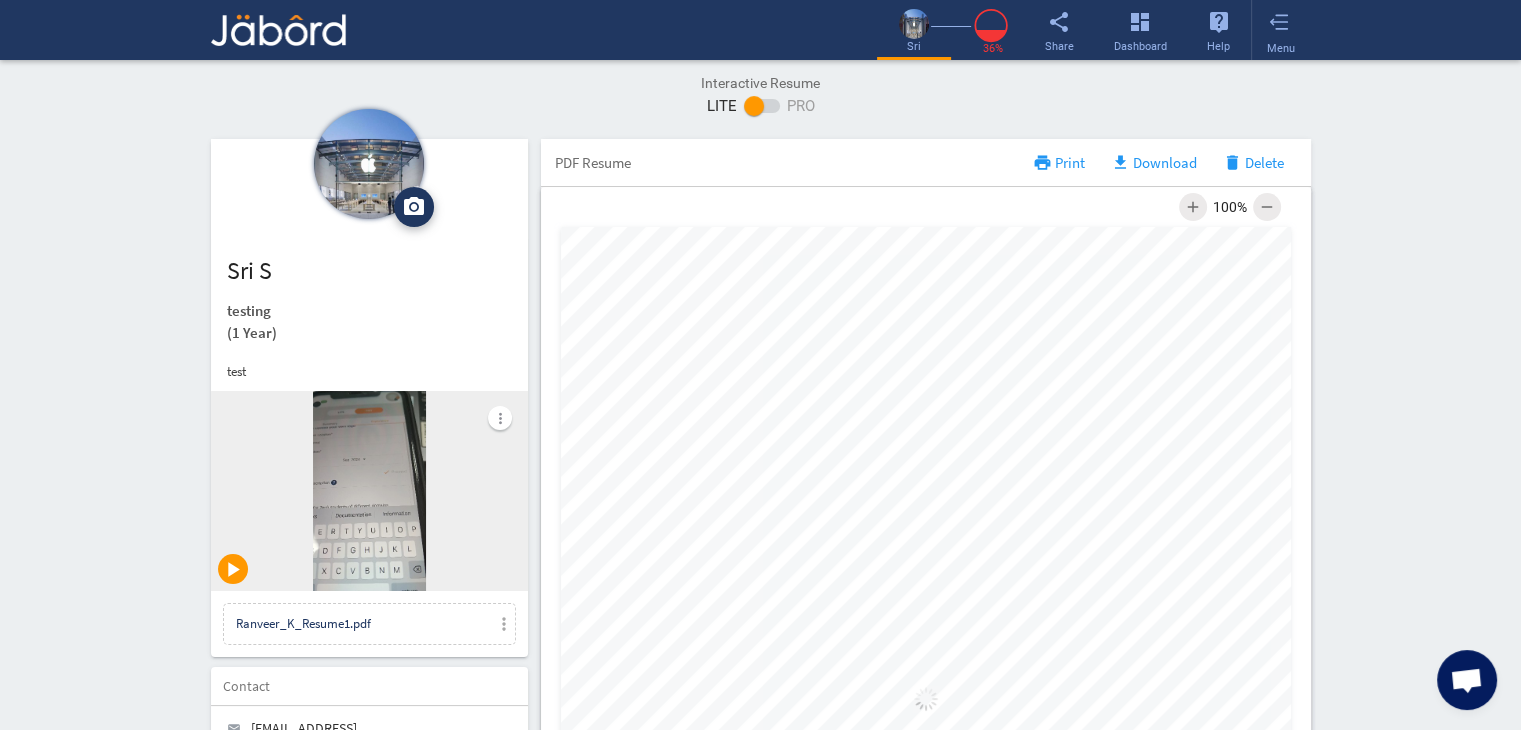 click on "Interactive Resume LITE   PRO Summary Profile PDF camera_alt  Change Photo  Upload File delete Remove   edit  sri s   testing   (1 Year)  test more_vert play_arrow Ranveer_K_Resume1.pdf more_vert Contact edit email  [EMAIL_ADDRESS][DOMAIN_NAME]   lock_outline Private call  91 - [PHONE_NUMBER]   lock_outline Private location_on  chennai   lock_outline Private  Job Preferences  edit
Location  [GEOGRAPHIC_DATA] Work Status Work Status Holing [DEMOGRAPHIC_DATA], [DEMOGRAPHIC_DATA], J1, etc. More Details add Skills  help  add_circle   Java  Expert delete edit  Degrees, Licenses & Certifications   add_circle   Achievement/Certificate title   Achievement/Certificate issuer   Achievement/Certificate number - year  add  Links  help add_circle add  Copy and paste URL links to your social media, blog, GitHub and others here   Books, PodCasts & Magazines   add_circle   Books/Magazines Title   Author Name/URL   Host/Creator  add  Languages  add_circle add_circle  Tamil  close  Read   Write   Speak   PDF Resume  print Print" 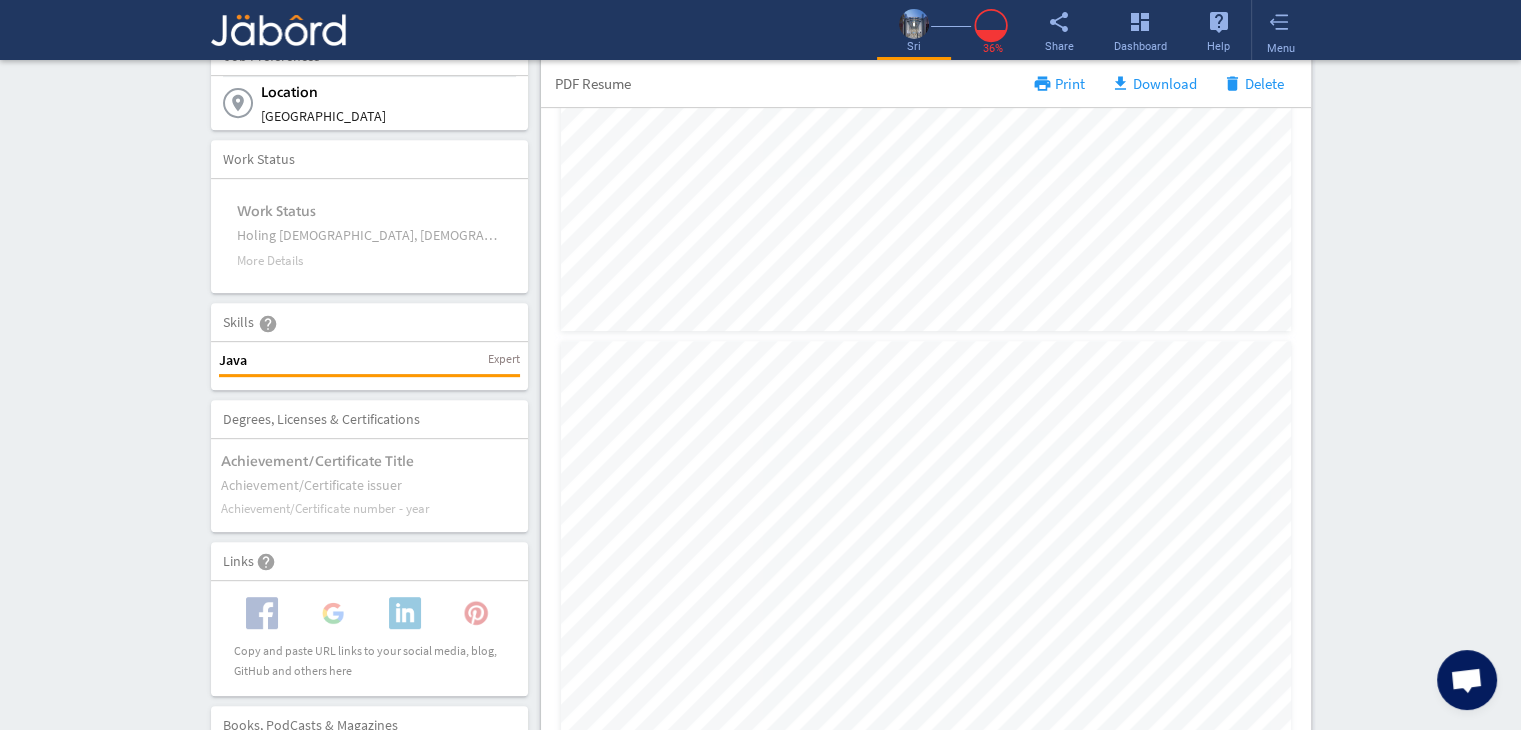 scroll, scrollTop: 880, scrollLeft: 0, axis: vertical 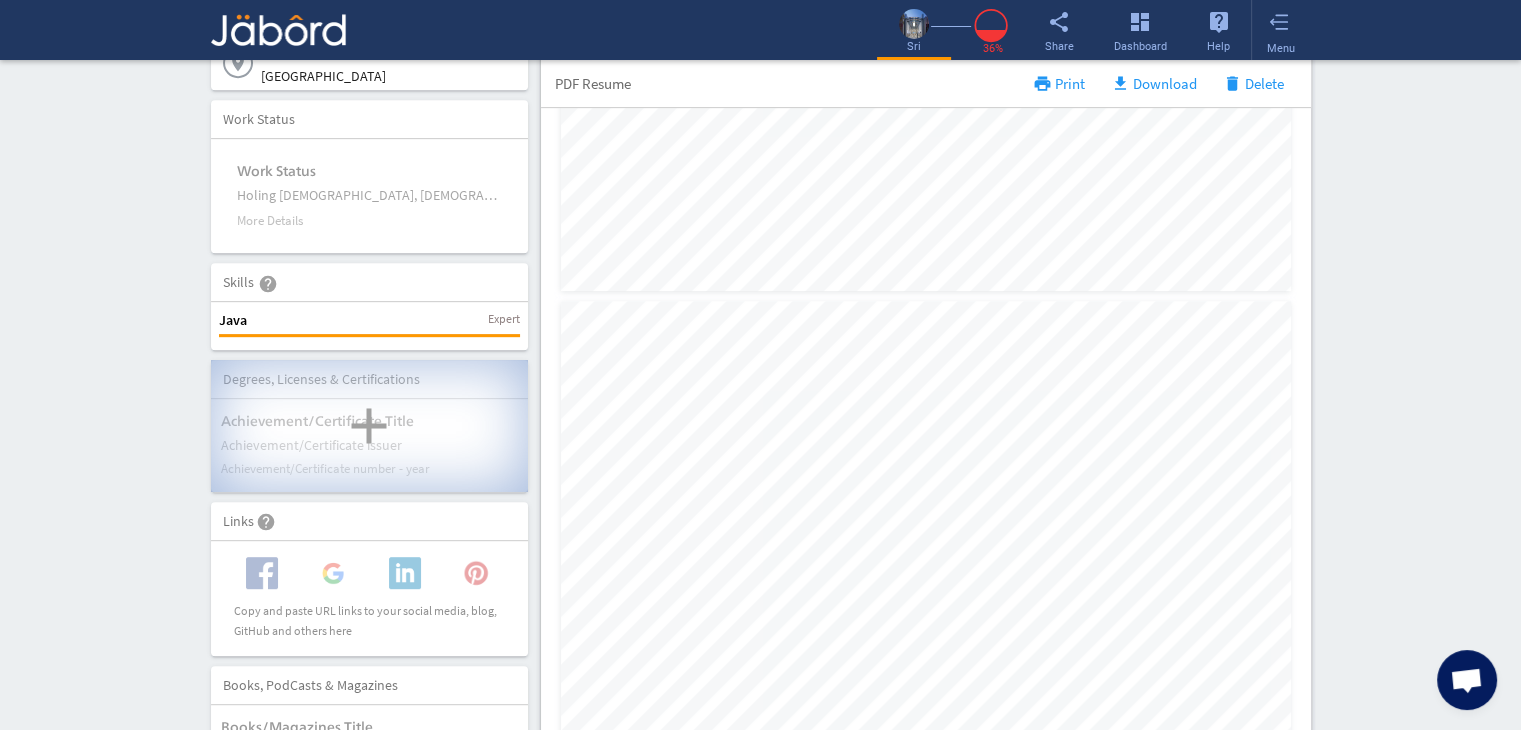 click on "add" 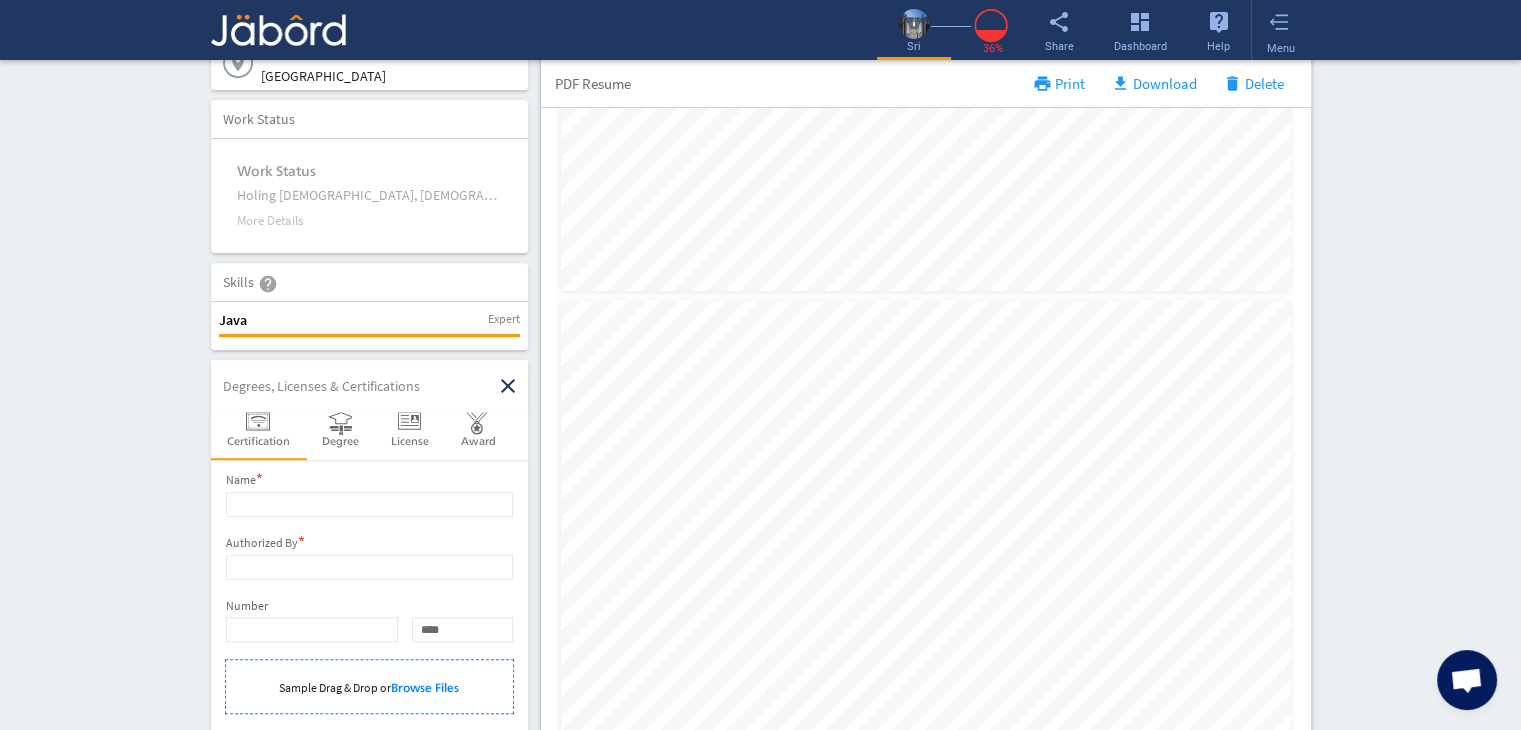 scroll, scrollTop: 0, scrollLeft: 0, axis: both 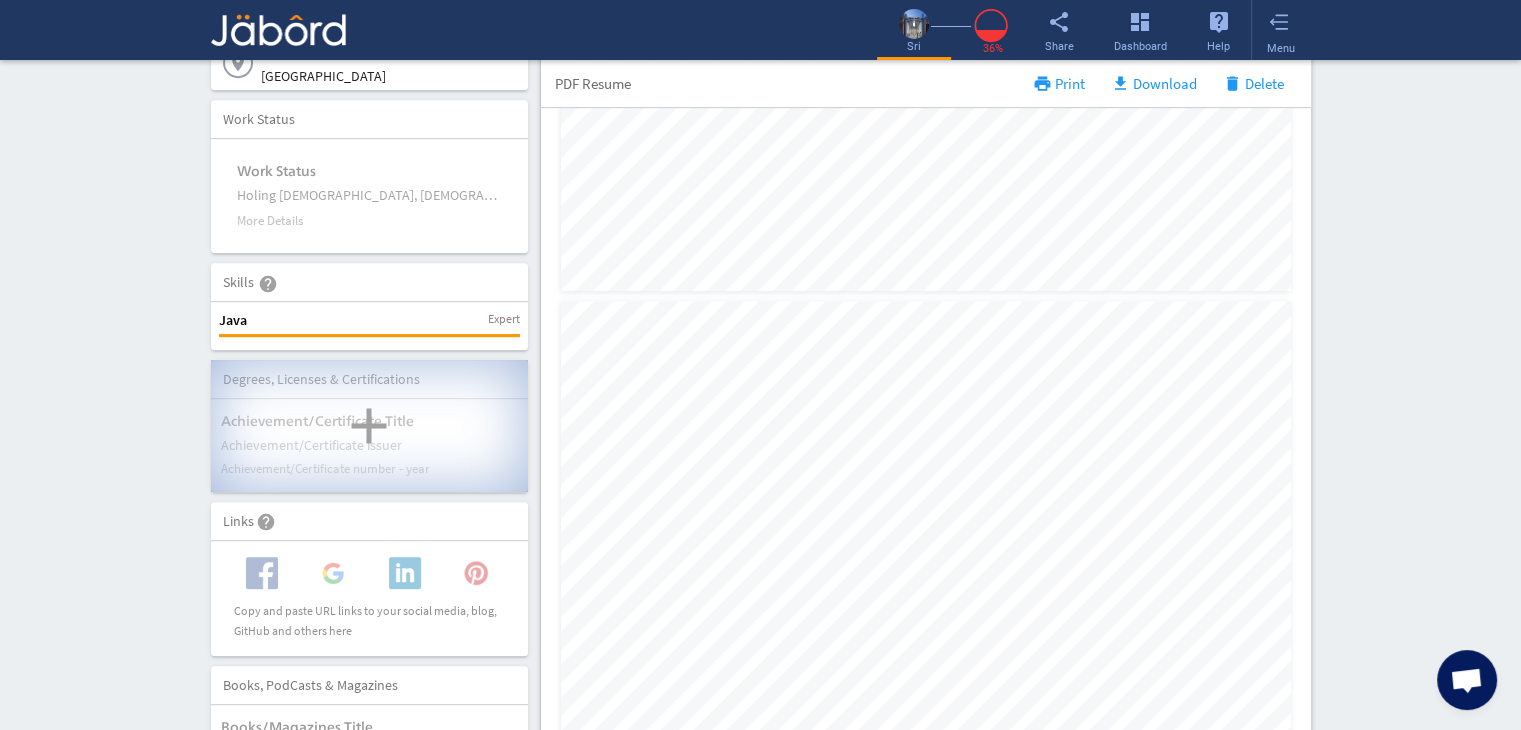 click on "add" 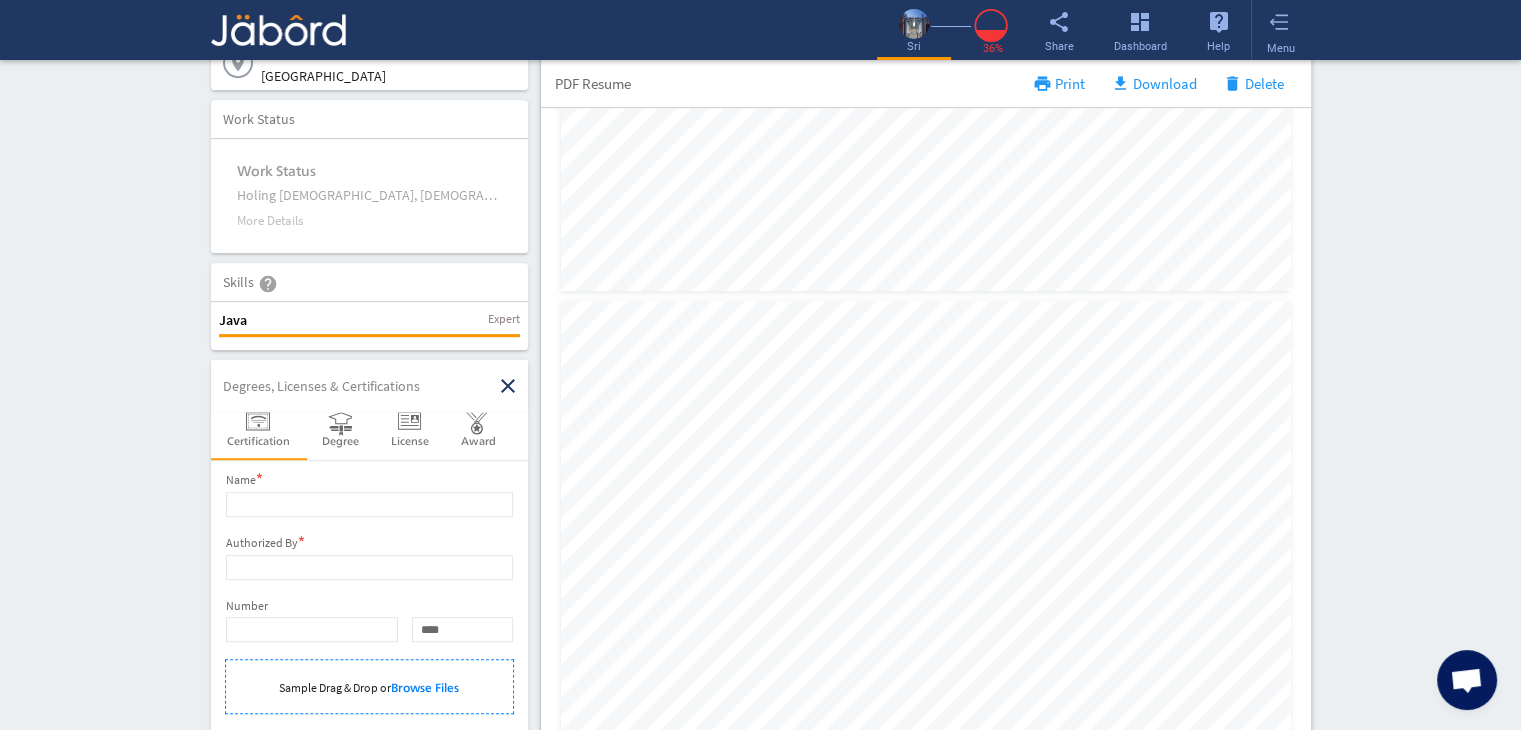 scroll, scrollTop: 0, scrollLeft: 0, axis: both 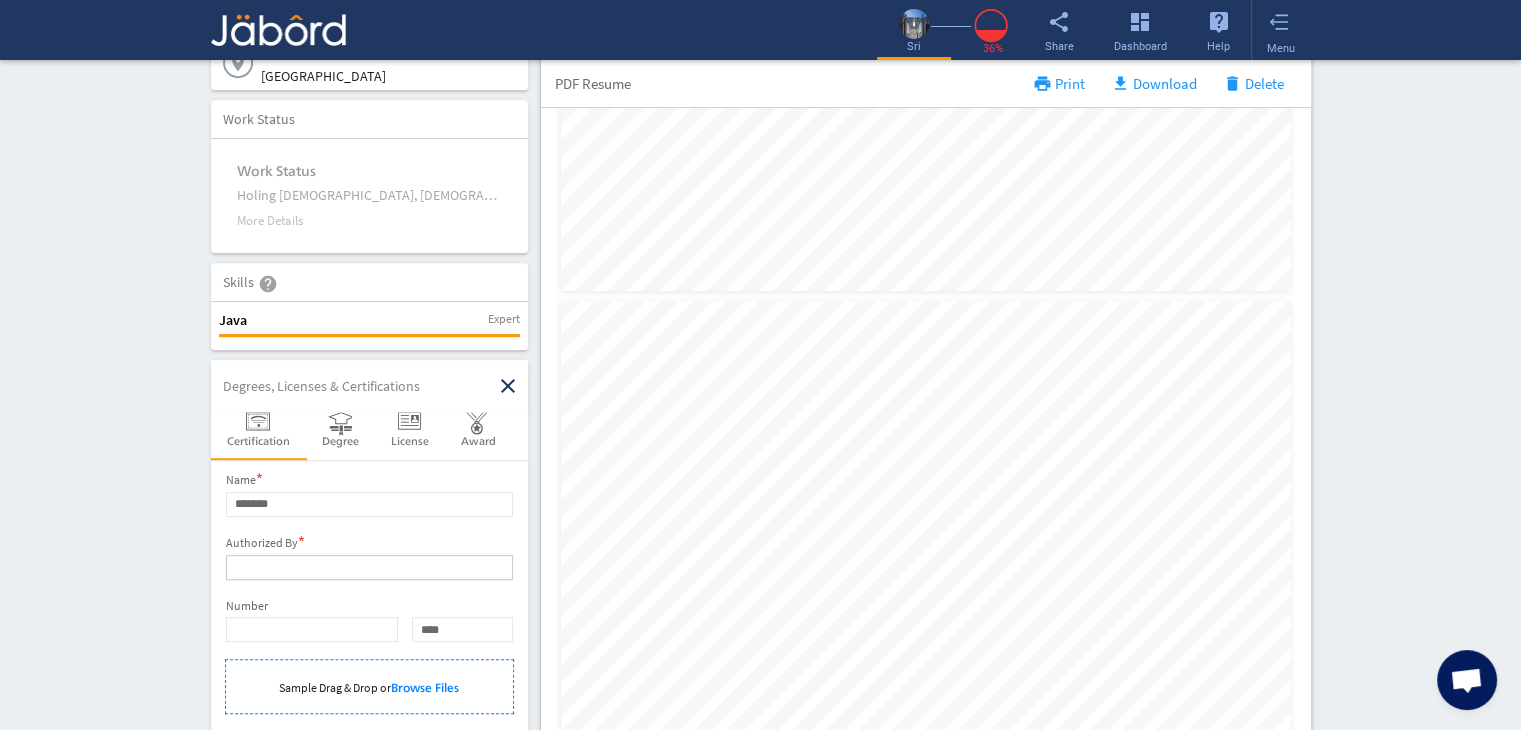 click 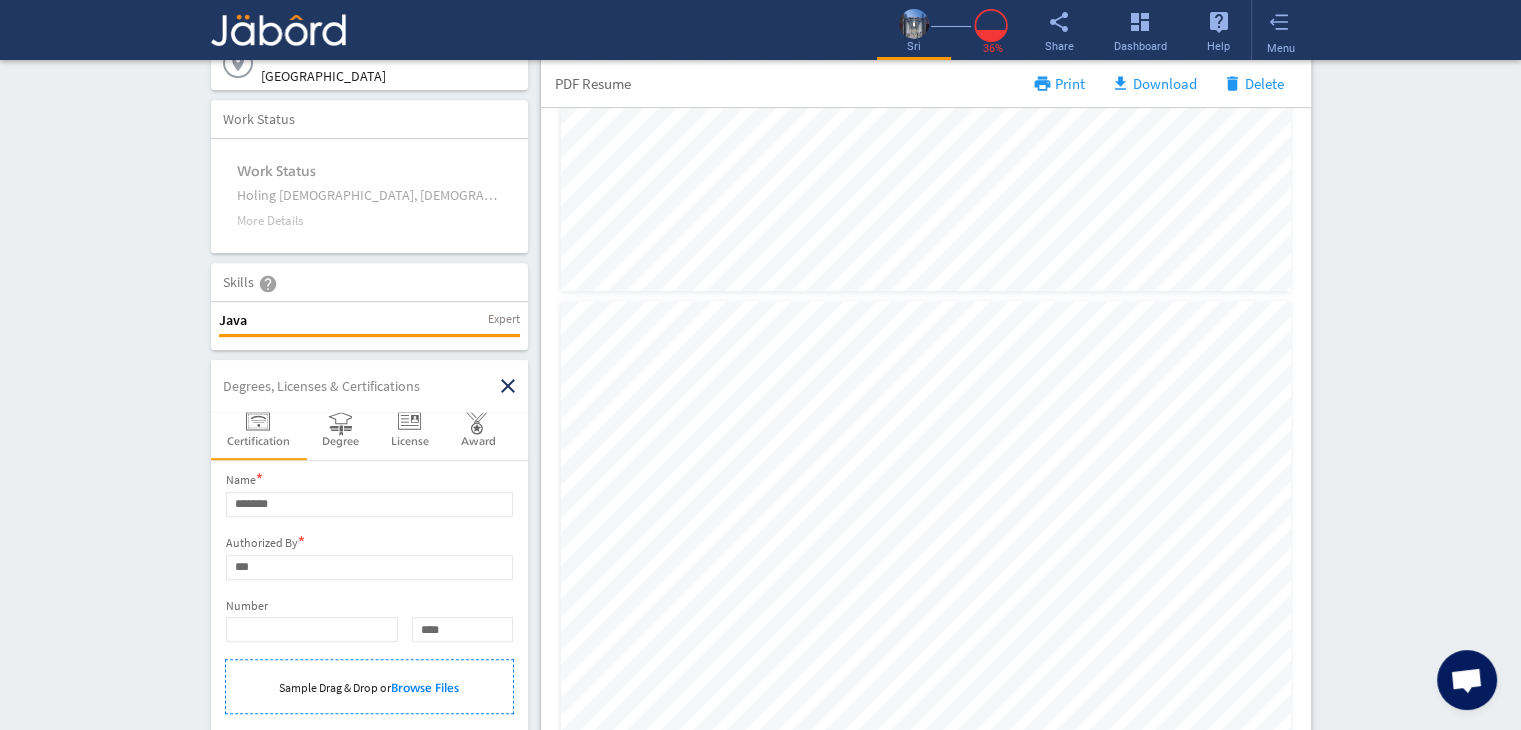 click on "Interactive Resume LITE   PRO Summary Profile PDF camera_alt  Change Photo  Upload File delete Remove   edit  sri s   testing   (1 Year)  test more_vert play_arrow Ranveer_K_Resume1.pdf more_vert Contact edit email  [EMAIL_ADDRESS][DOMAIN_NAME]   lock_outline Private call  91 - [PHONE_NUMBER]   lock_outline Private location_on  chennai   lock_outline Private  Job Preferences  edit
Location  [GEOGRAPHIC_DATA] Work Status Work Status Holing [DEMOGRAPHIC_DATA], [DEMOGRAPHIC_DATA], J1, etc. More Details add Skills  help  add_circle   Java  Expert delete edit Degrees, Licenses & Certifications close  Certification  Degree   License   Award  Name  * ******* Authorized By  * *** Number **** **** **** **** **** **** **** **** **** **** **** **** **** **** **** **** **** **** **** **** **** **** **** **** **** **** **** **** **** **** **** **** **** **** **** **** **** **** **** **** **** **** **** **** **** **** **** **** **** **** **** **** **** **** **** **** **** **** **** **** **** **** **** **** **** **** **** ****" 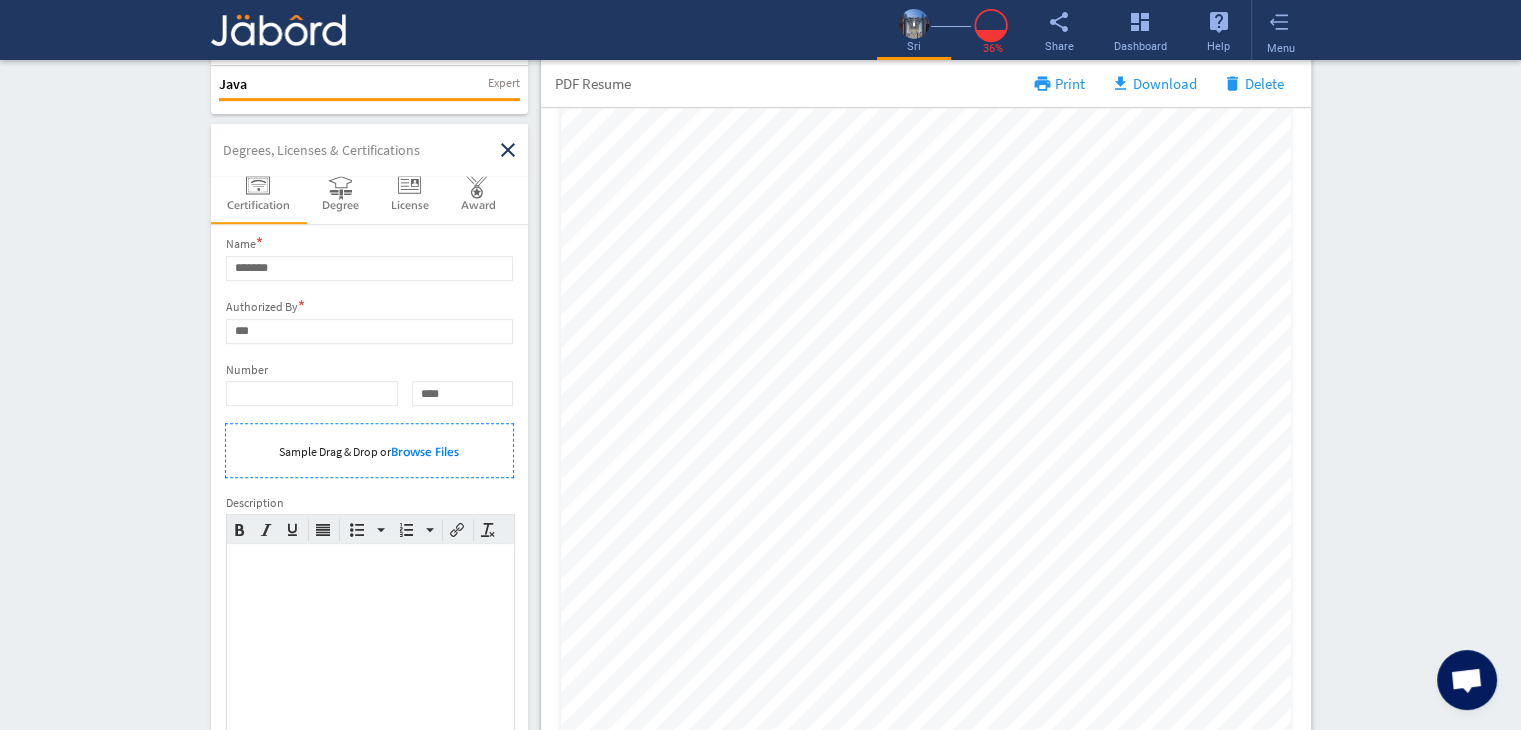 scroll, scrollTop: 1120, scrollLeft: 0, axis: vertical 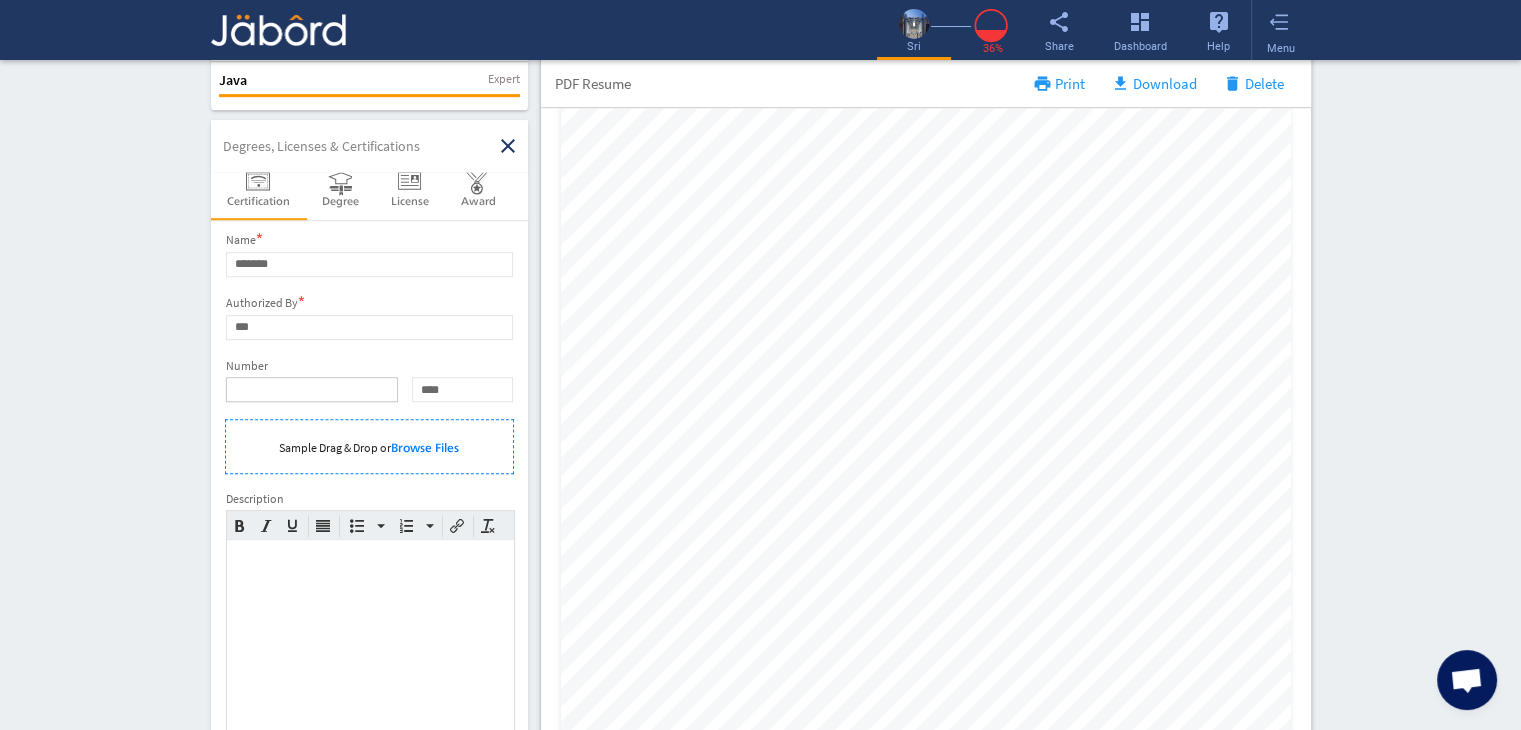 click 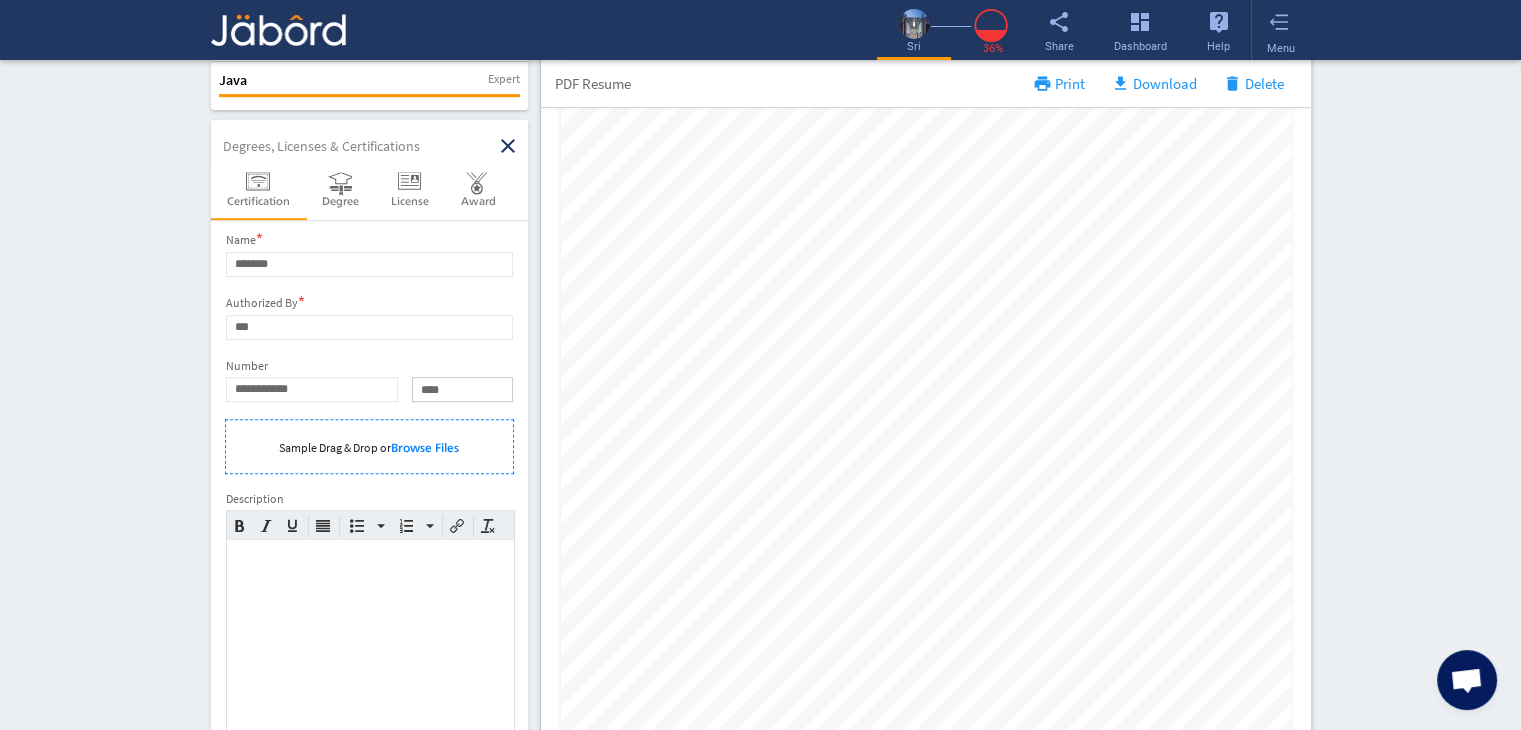 click on "**** **** **** **** **** **** **** **** **** **** **** **** **** **** **** **** **** **** **** **** **** **** **** **** **** **** **** **** **** **** **** **** **** **** **** **** **** **** **** **** **** **** **** **** **** **** **** **** **** **** **** **** **** **** **** **** **** **** **** **** **** **** **** **** **** **** **** **** **** **** **** **** **** **** **** **** **** **** **** **** **** **** **** **** **** **** **** **** **** **** **** **** **** **** **** **** **** **** **** **** **** **** **** **** **** **** **** **** **** **** **** **** **** **** **** **** **** **** **** **** **** **** **** **** **** **** ****" 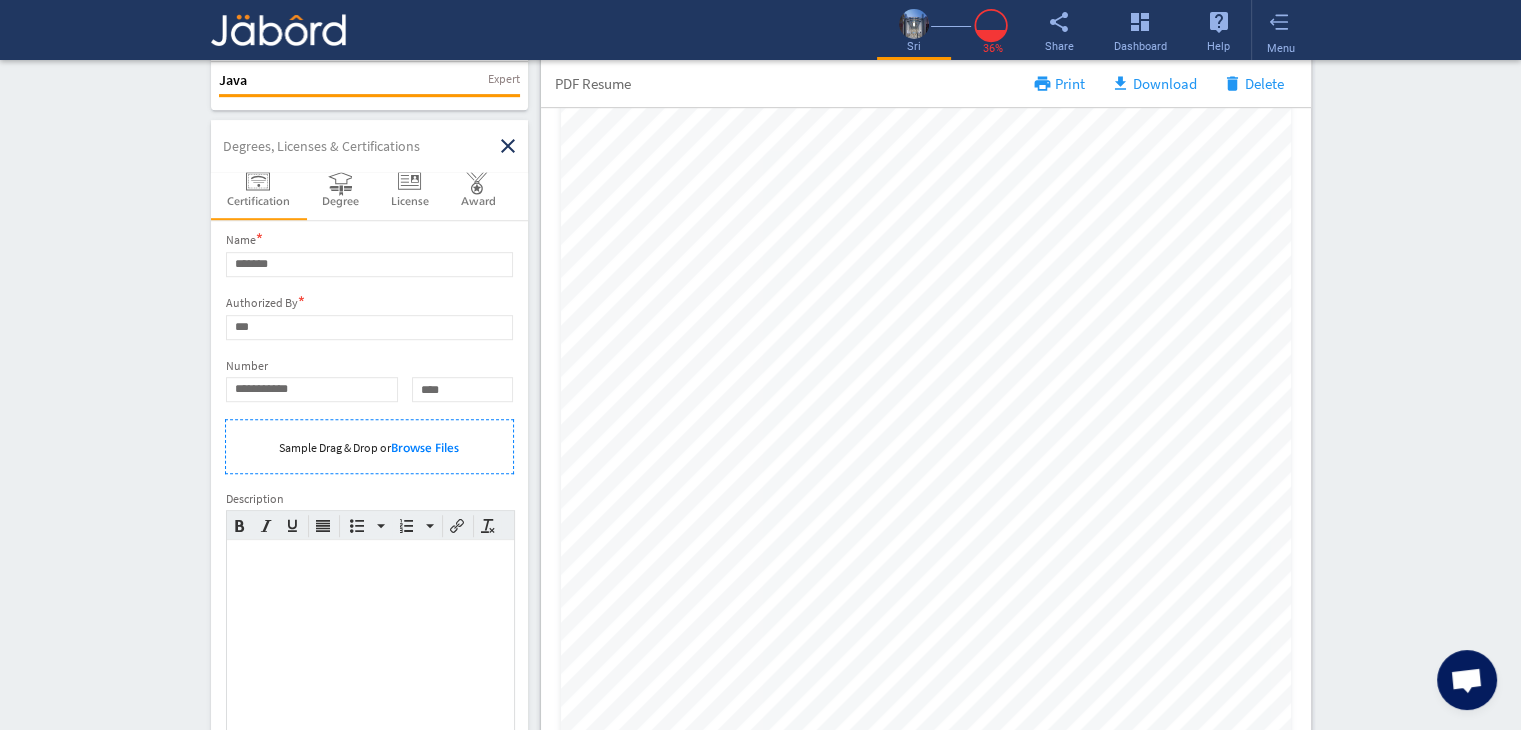 click at bounding box center (369, 630) 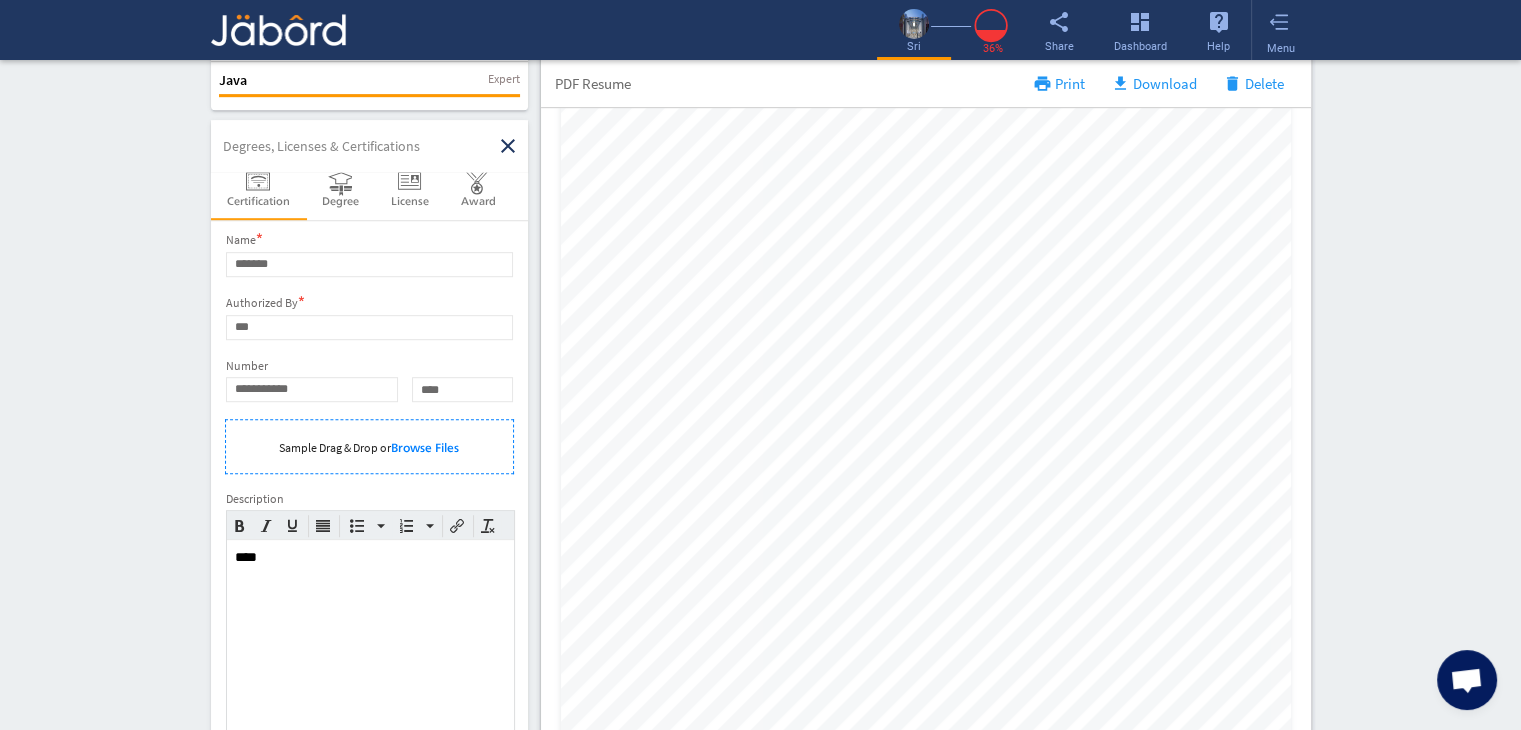 click on "**********" 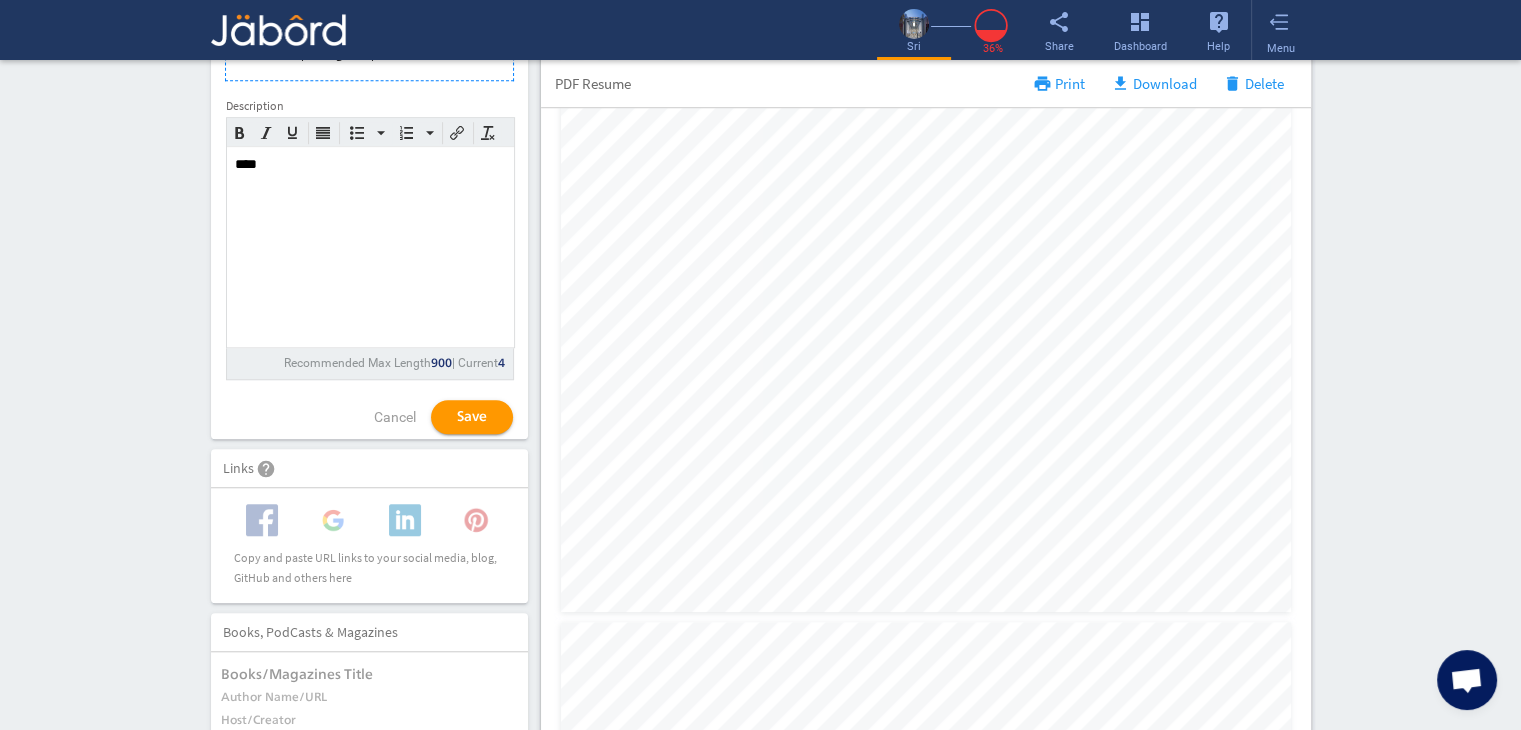 scroll, scrollTop: 1560, scrollLeft: 0, axis: vertical 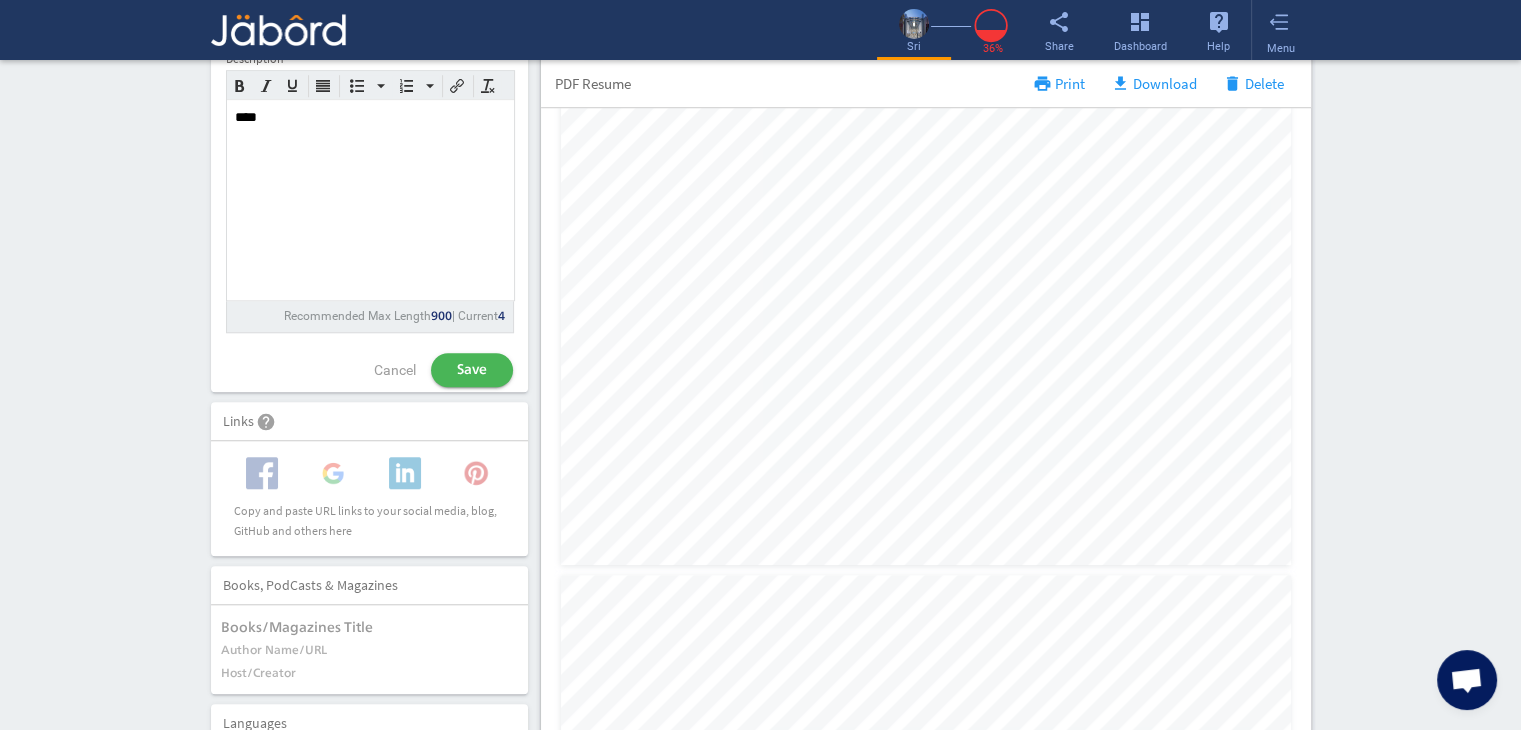 click on "Save" 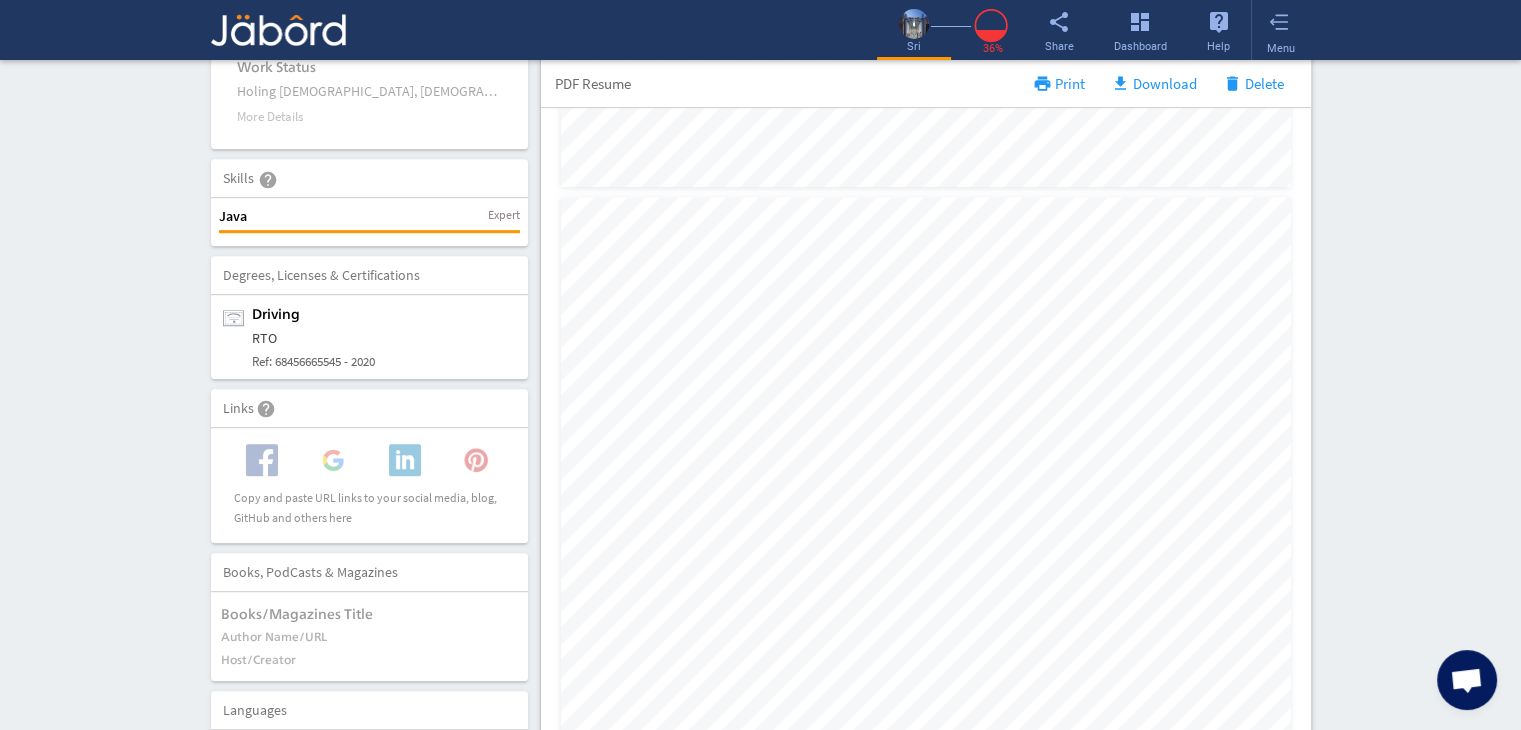 scroll, scrollTop: 975, scrollLeft: 0, axis: vertical 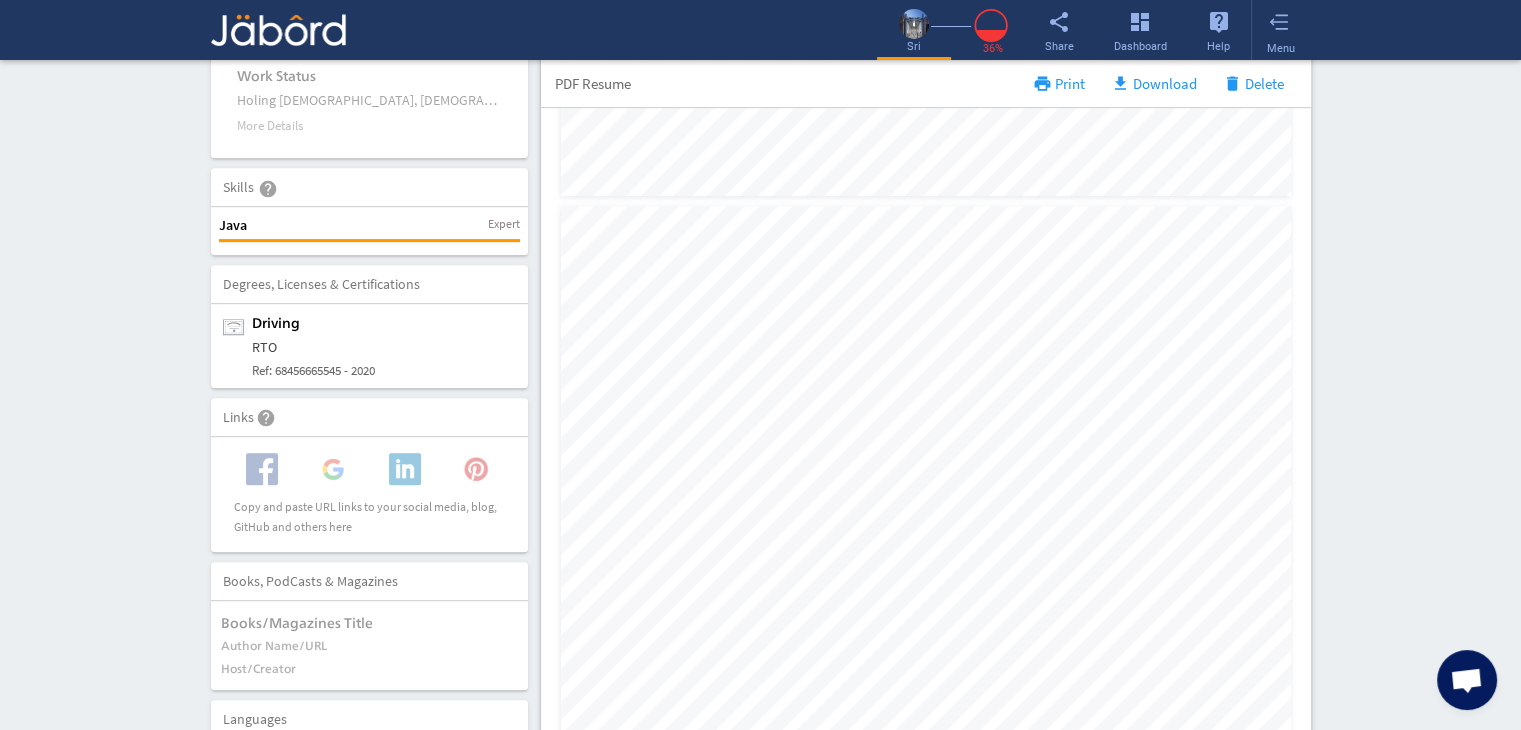 click on "Interactive Resume LITE   PRO Summary Profile PDF camera_alt  Change Photo  Upload File delete Remove   edit  sri s   testing   (1 Year)  test more_vert play_arrow Ranveer_K_Resume1.pdf more_vert Contact edit email  [EMAIL_ADDRESS][DOMAIN_NAME]   lock_outline Private call  91 - [PHONE_NUMBER]   lock_outline Private location_on  chennai   lock_outline Private  Job Preferences  edit
Location  [GEOGRAPHIC_DATA] Work Status Work Status Holing [DEMOGRAPHIC_DATA], [DEMOGRAPHIC_DATA], J1, etc. More Details add Skills  help  add_circle   Java  Expert delete edit  Degrees, Licenses & Certifications   add_circle
driving RTO  Ref: 68456665545  - 2020  edit delete  Links  help add_circle add  Copy and paste URL links to your social media, blog, GitHub and others here   Books, PodCasts & Magazines   add_circle   Books/Magazines Title   Author Name/URL   Host/Creator  add  Languages  add_circle add_circle  Tamil  close  Read   Write   Speak   PDF Resume  print Print file_download  Download  delete" 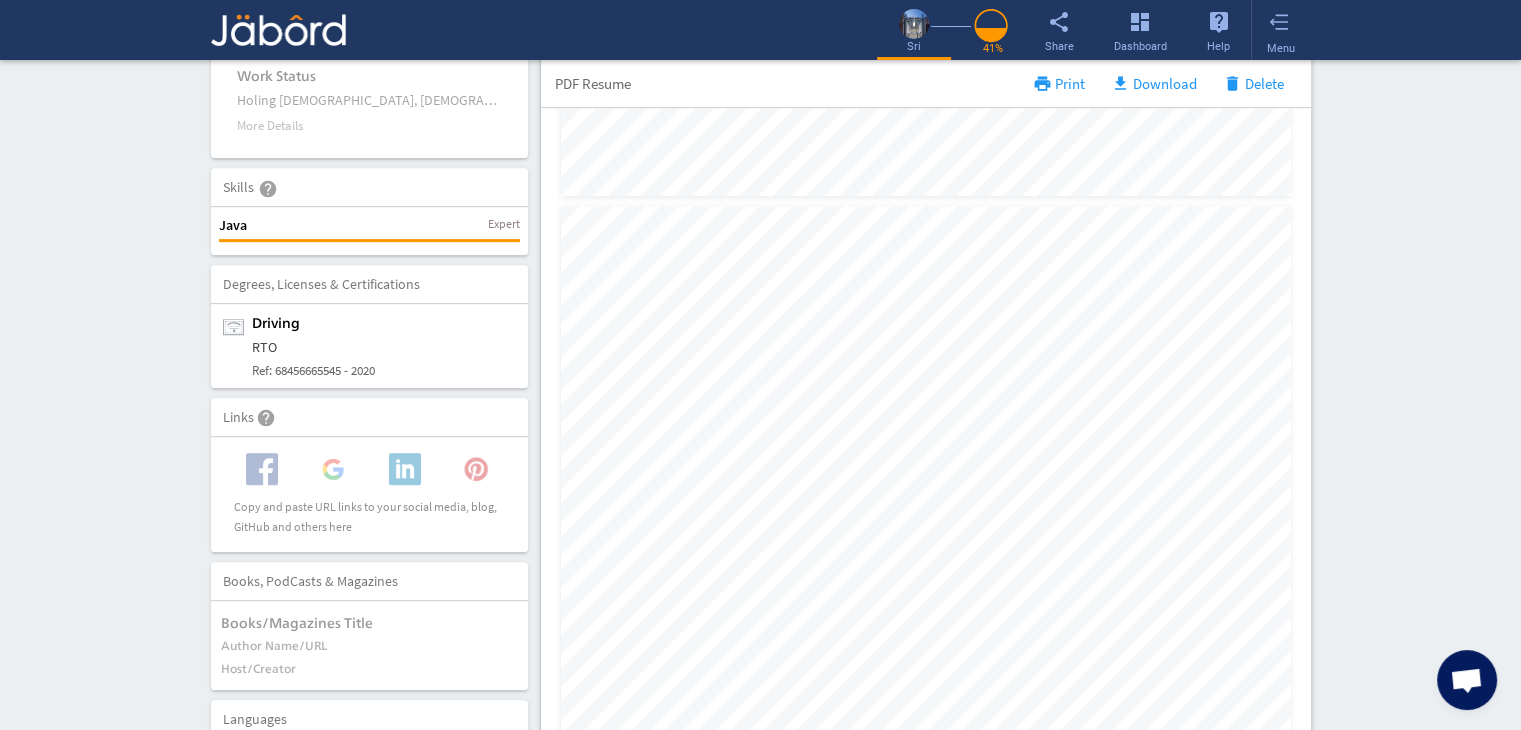 scroll, scrollTop: 336, scrollLeft: 0, axis: vertical 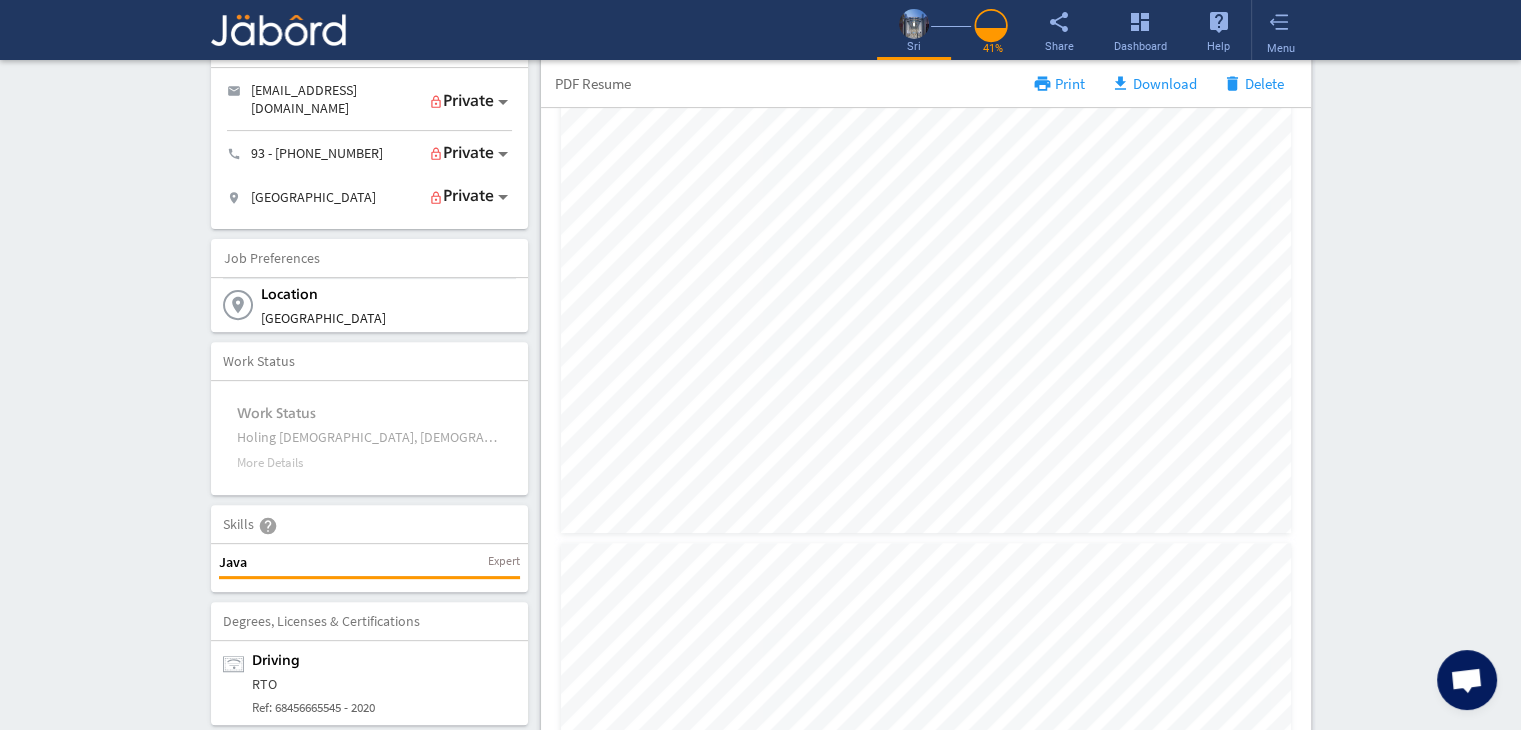 click on "Interactive Resume LITE   PRO Summary Profile PDF camera_alt  Change Photo  Upload File delete Remove   edit  sri s   testing   (1 Year)  test more_vert play_arrow Ranveer_K_Resume1.pdf more_vert Contact edit email  [EMAIL_ADDRESS][DOMAIN_NAME]   lock_outline Private call  93 - [PHONE_NUMBER]   lock_outline Private location_on  chennai   lock_outline Private  Job Preferences  edit
Location  [GEOGRAPHIC_DATA] Work Status Work Status Holing [DEMOGRAPHIC_DATA], [DEMOGRAPHIC_DATA], J1, etc. More Details add Skills  help  add_circle   Java  Expert delete edit  Degrees, Licenses & Certifications   add_circle
driving RTO  Ref: 68456665545  - 2020  edit delete  Links  help add_circle add  Copy and paste URL links to your social media, blog, GitHub and others here   Books, PodCasts & Magazines   add_circle   Books/Magazines Title   Author Name/URL   Host/Creator  add  Languages  add_circle add_circle  Tamil  close  Read   Write   Speak   PDF Resume  print Print file_download  Download  delete" 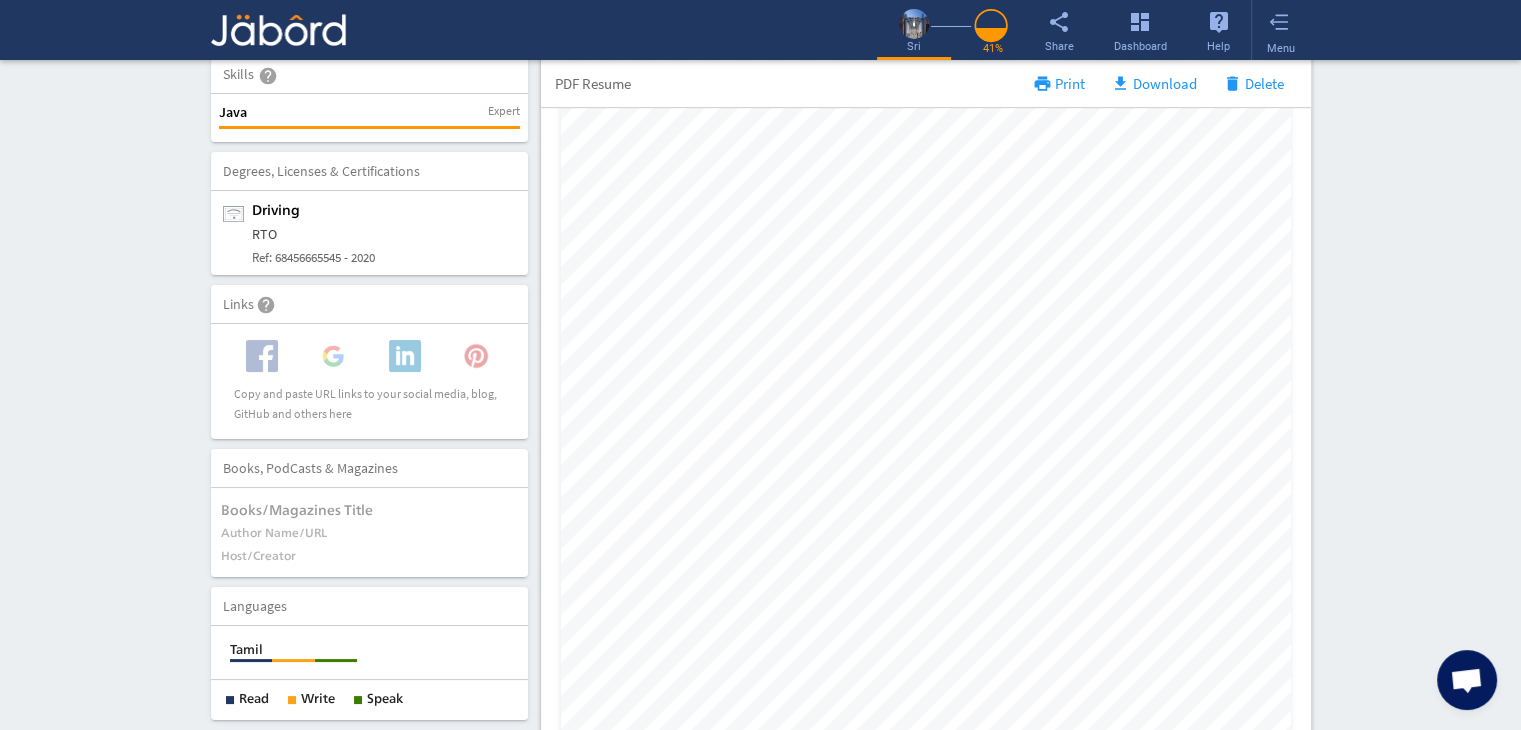 scroll, scrollTop: 1158, scrollLeft: 0, axis: vertical 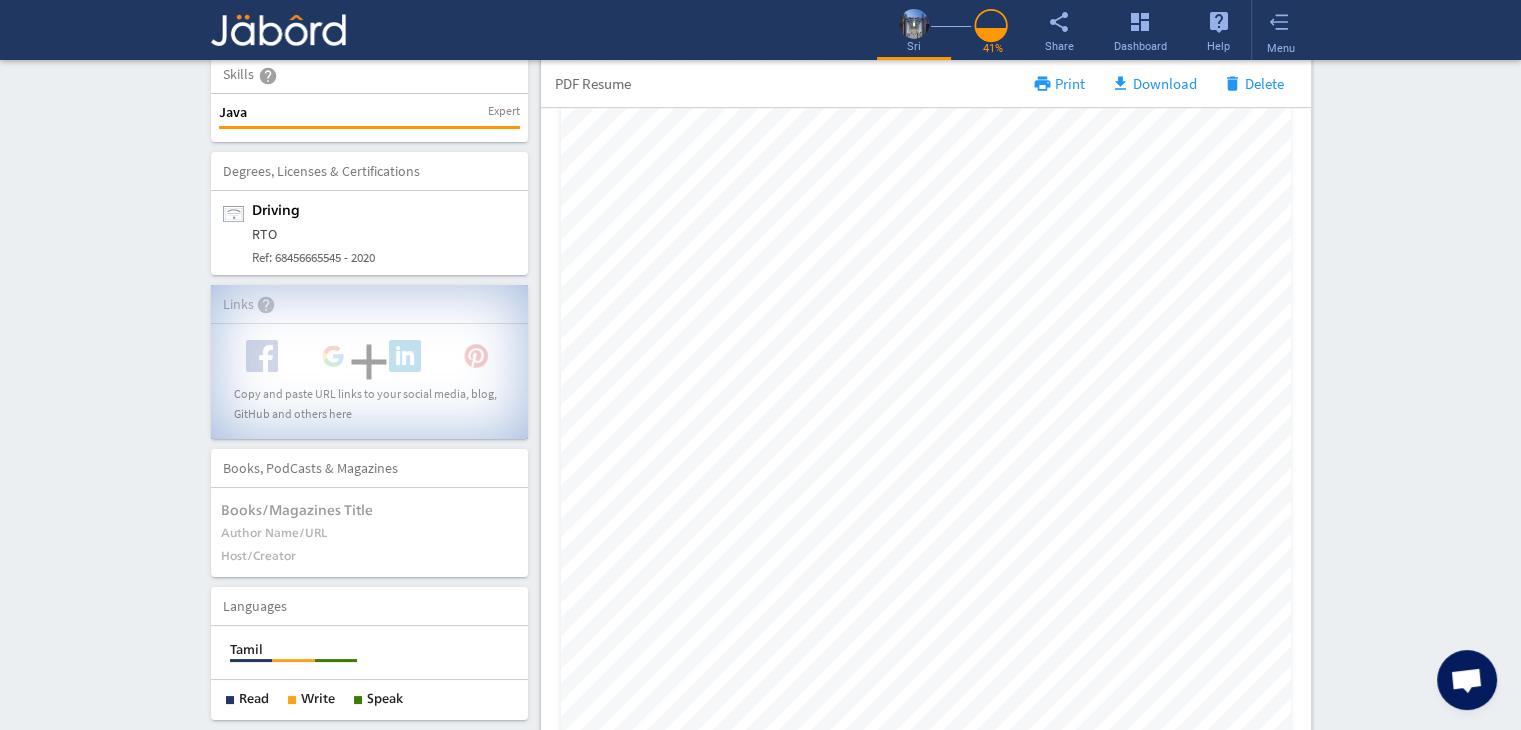 click on "add" 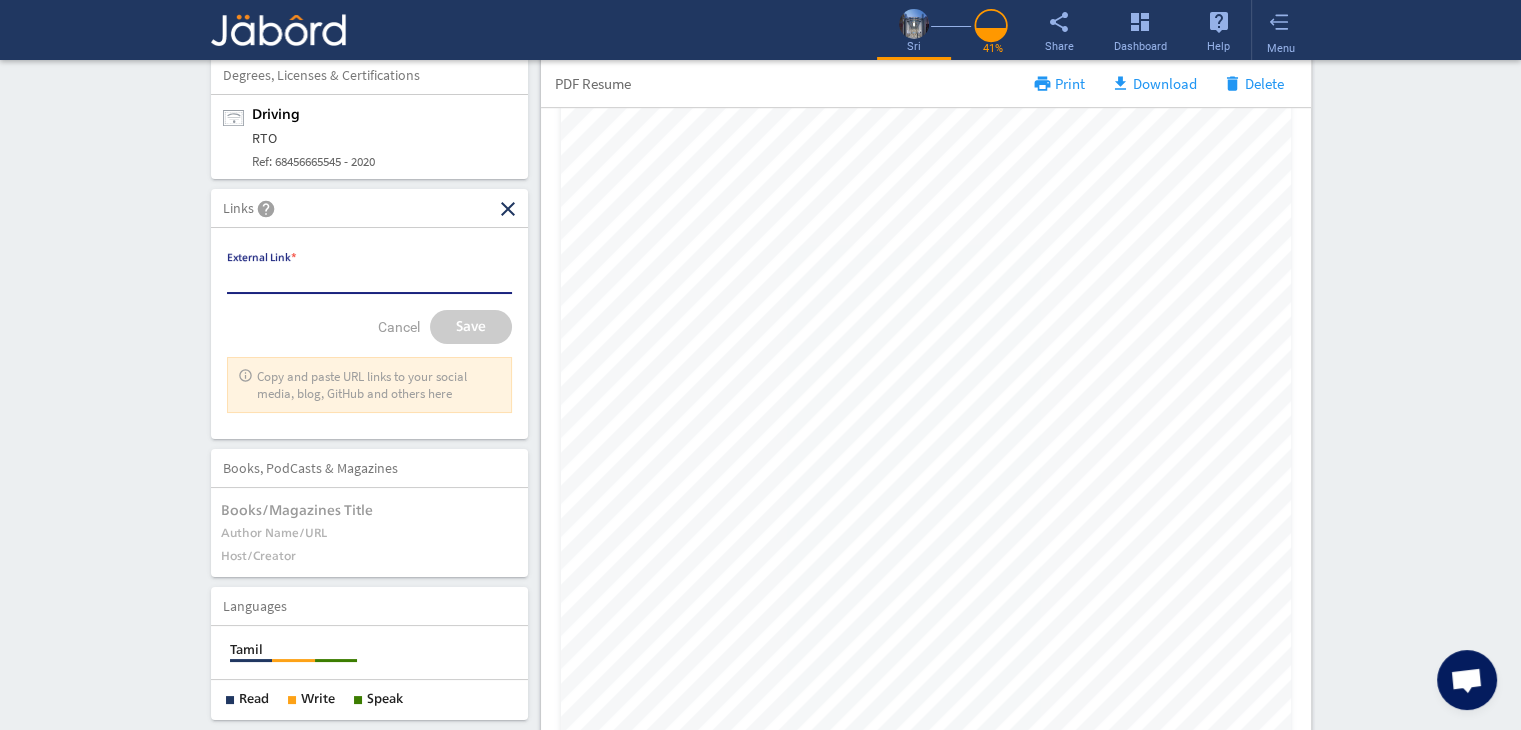 click on "External Link  *" at bounding box center (369, 279) 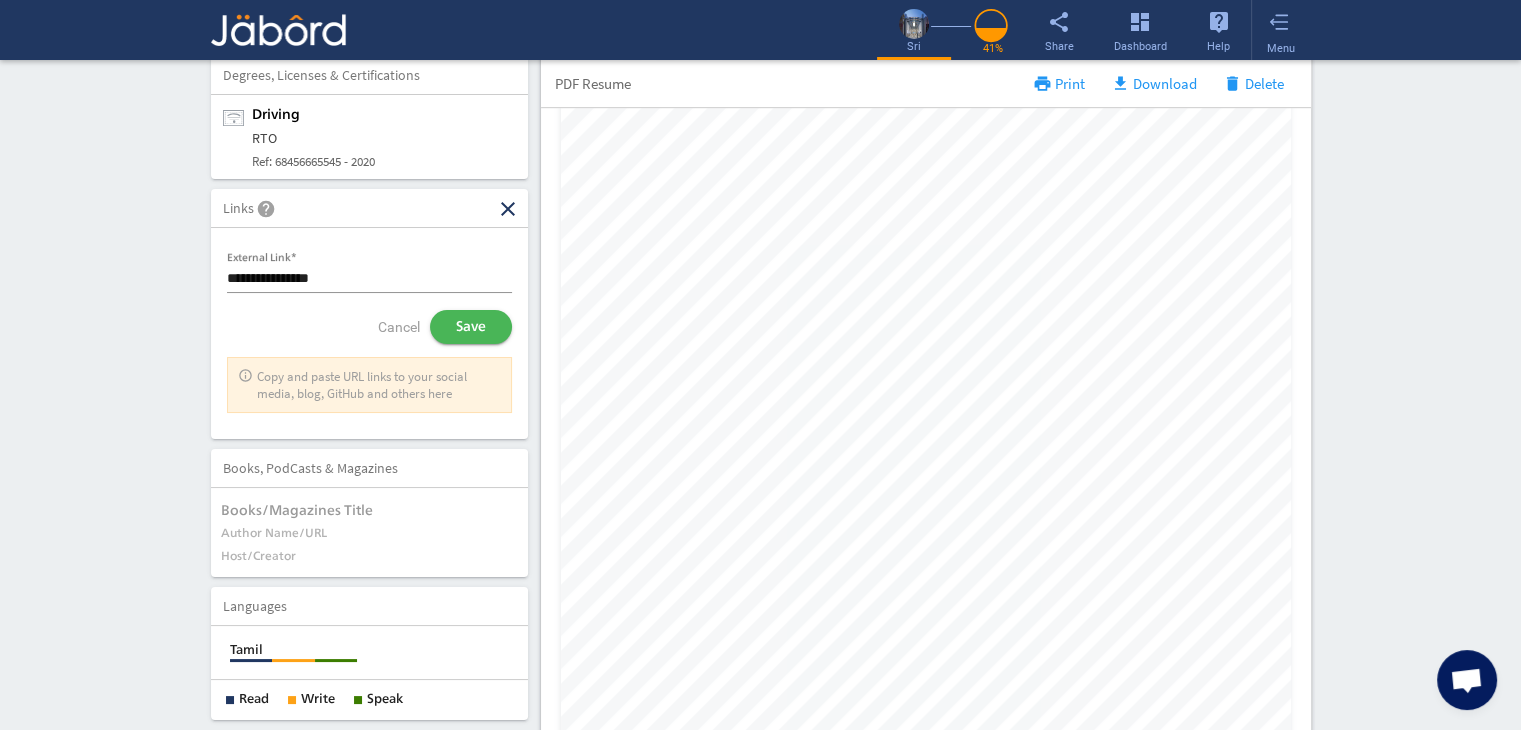 click on "Save" 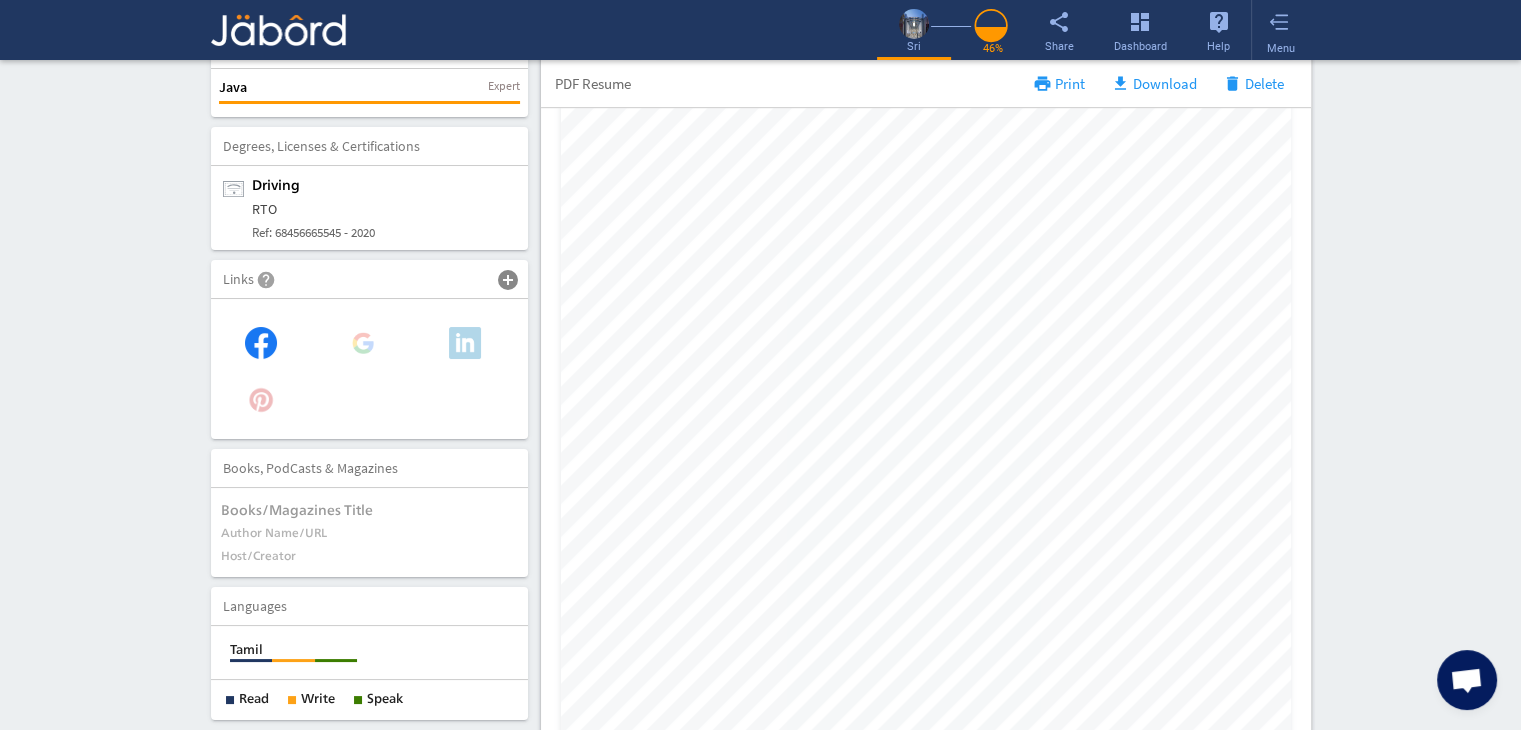 click on "Interactive Resume LITE   PRO Summary Profile PDF camera_alt  Change Photo  Upload File delete Remove   edit  sri s   testing   (1 Year)  test more_vert play_arrow Ranveer_K_Resume1.pdf more_vert Contact edit email  [EMAIL_ADDRESS][DOMAIN_NAME]   lock_outline Private call  93 - [PHONE_NUMBER]   lock_outline Private location_on  chennai   lock_outline Private  Job Preferences  edit
Location  [GEOGRAPHIC_DATA] Work Status Work Status Holing [DEMOGRAPHIC_DATA], [DEMOGRAPHIC_DATA], J1, etc. More Details add Skills  help  add_circle   Java  Expert delete edit  Degrees, Licenses & Certifications   add_circle
driving RTO  Ref: 68456665545  - 2020  edit delete  Links  help add_circle add_circle close  Books, PodCasts & Magazines   add_circle   Books/Magazines Title   Author Name/URL   Host/Creator  add  Languages  add_circle add_circle  Tamil  close  Read   Write   Speak   PDF Resume  print Print file_download  Download  delete  Delete add  100%  remove" 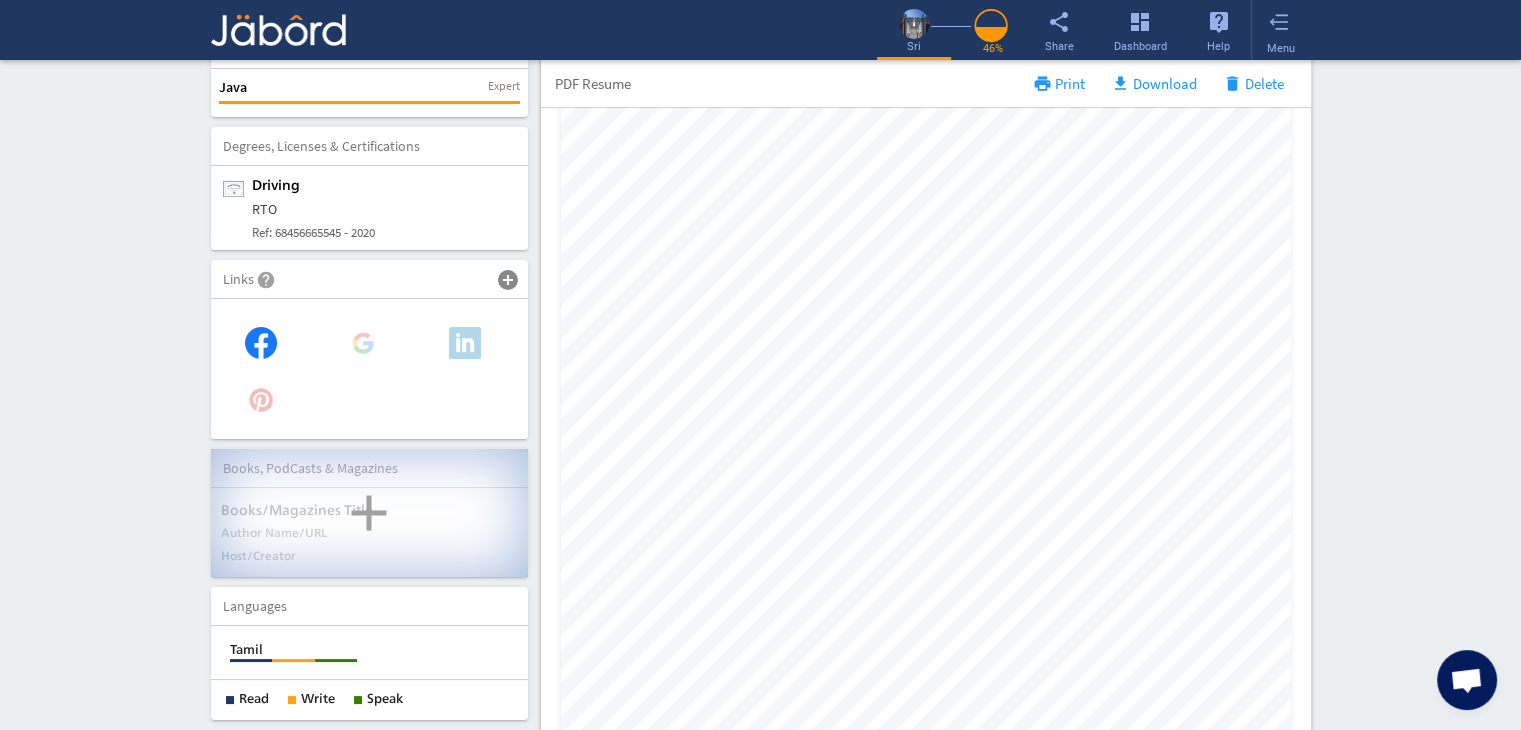click on "add" 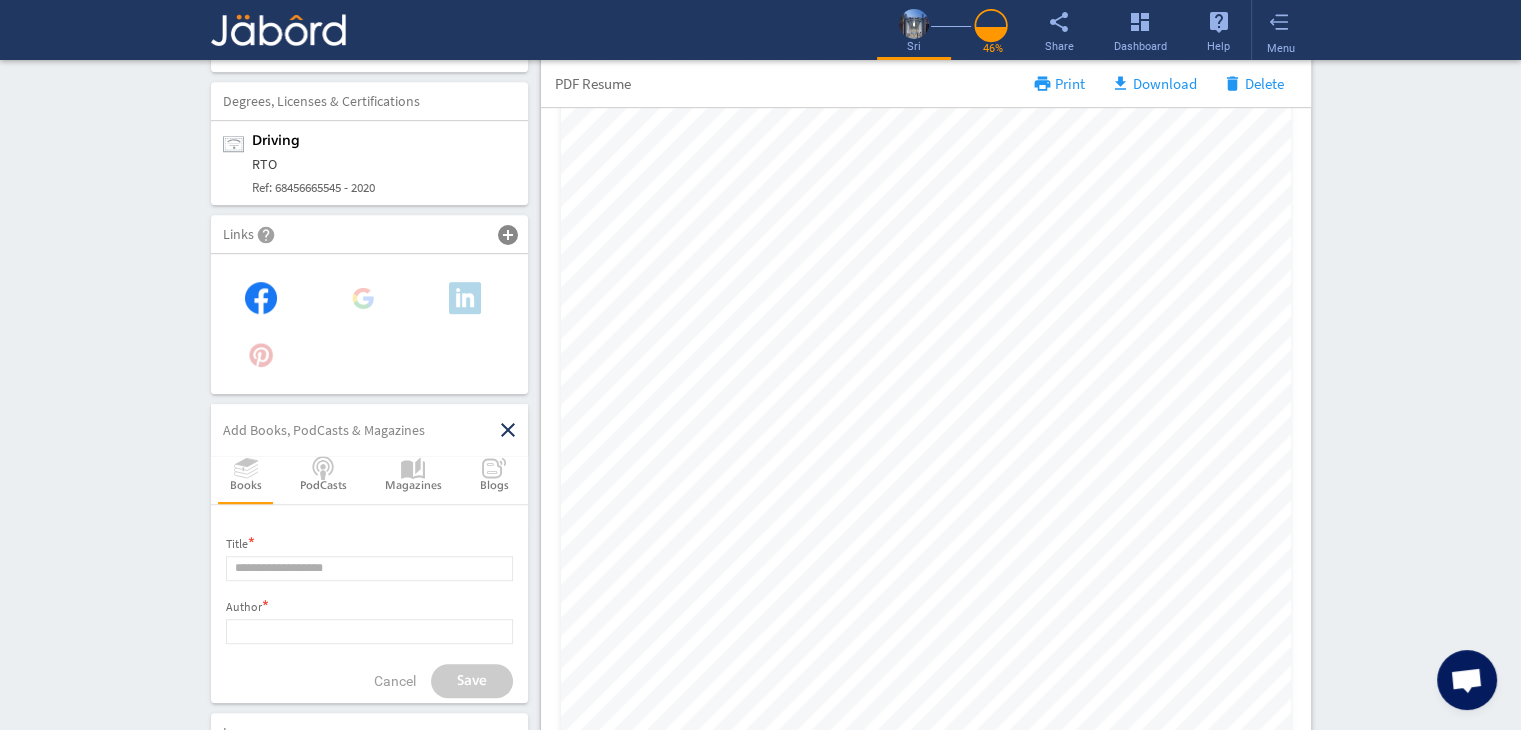 click 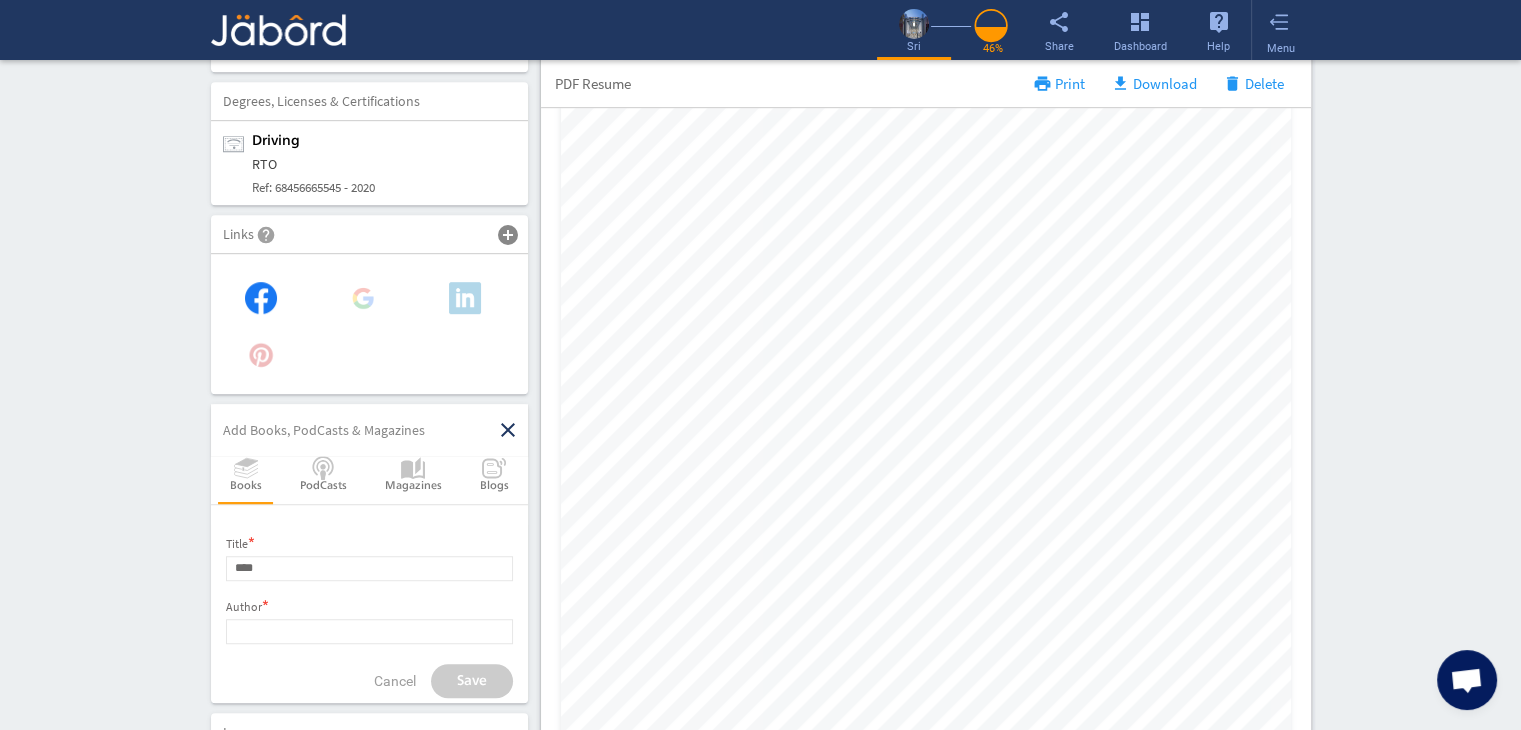type on "****" 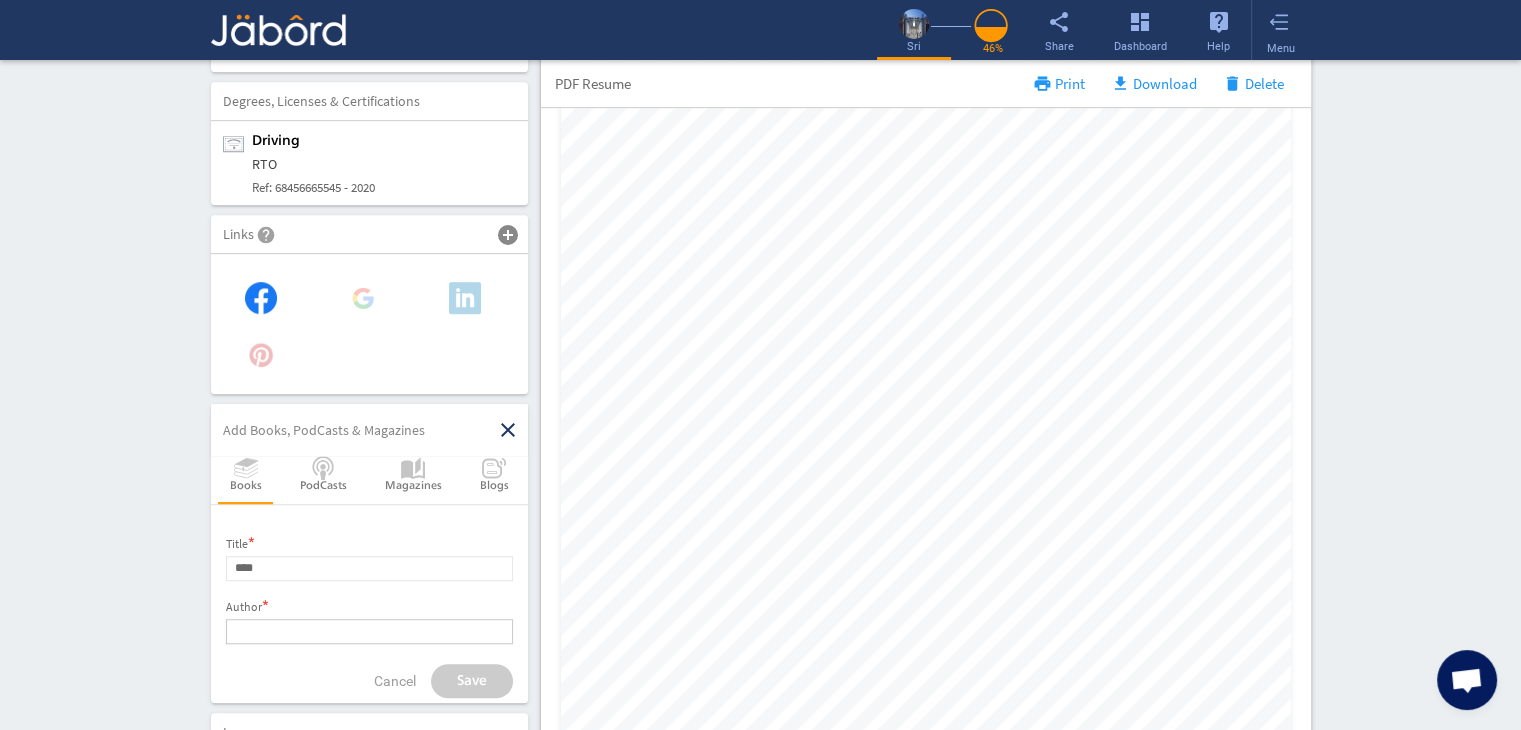 click 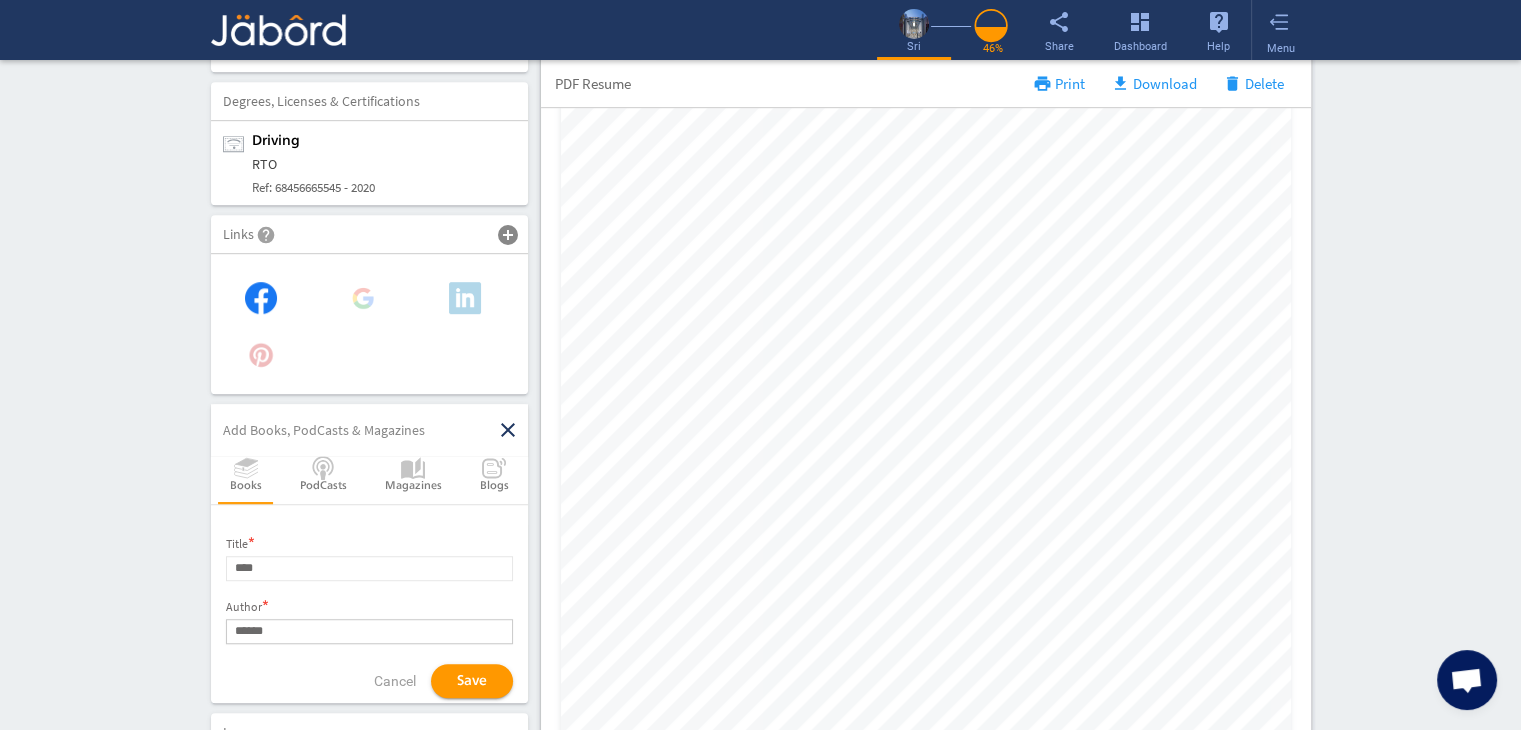 type on "*******" 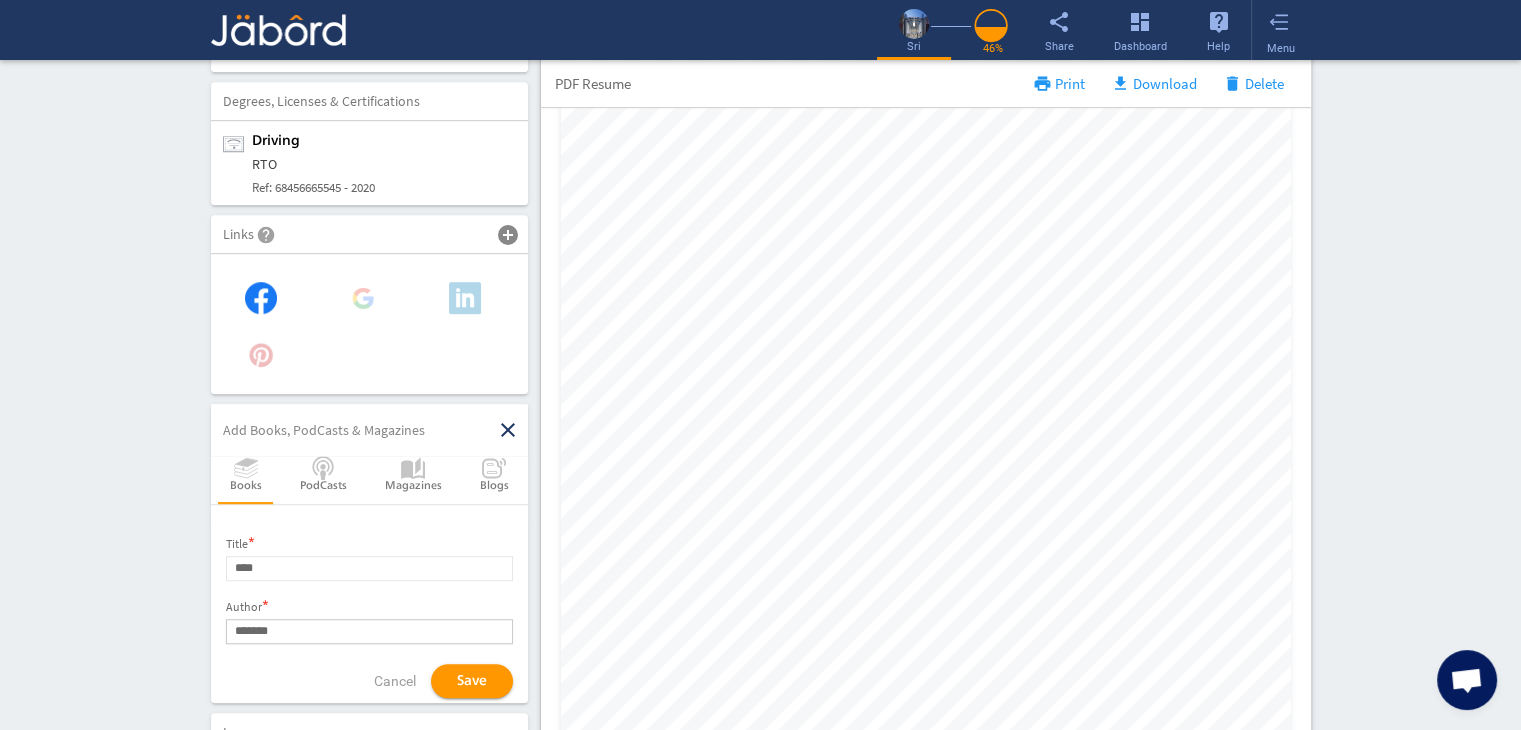 click on "Save" 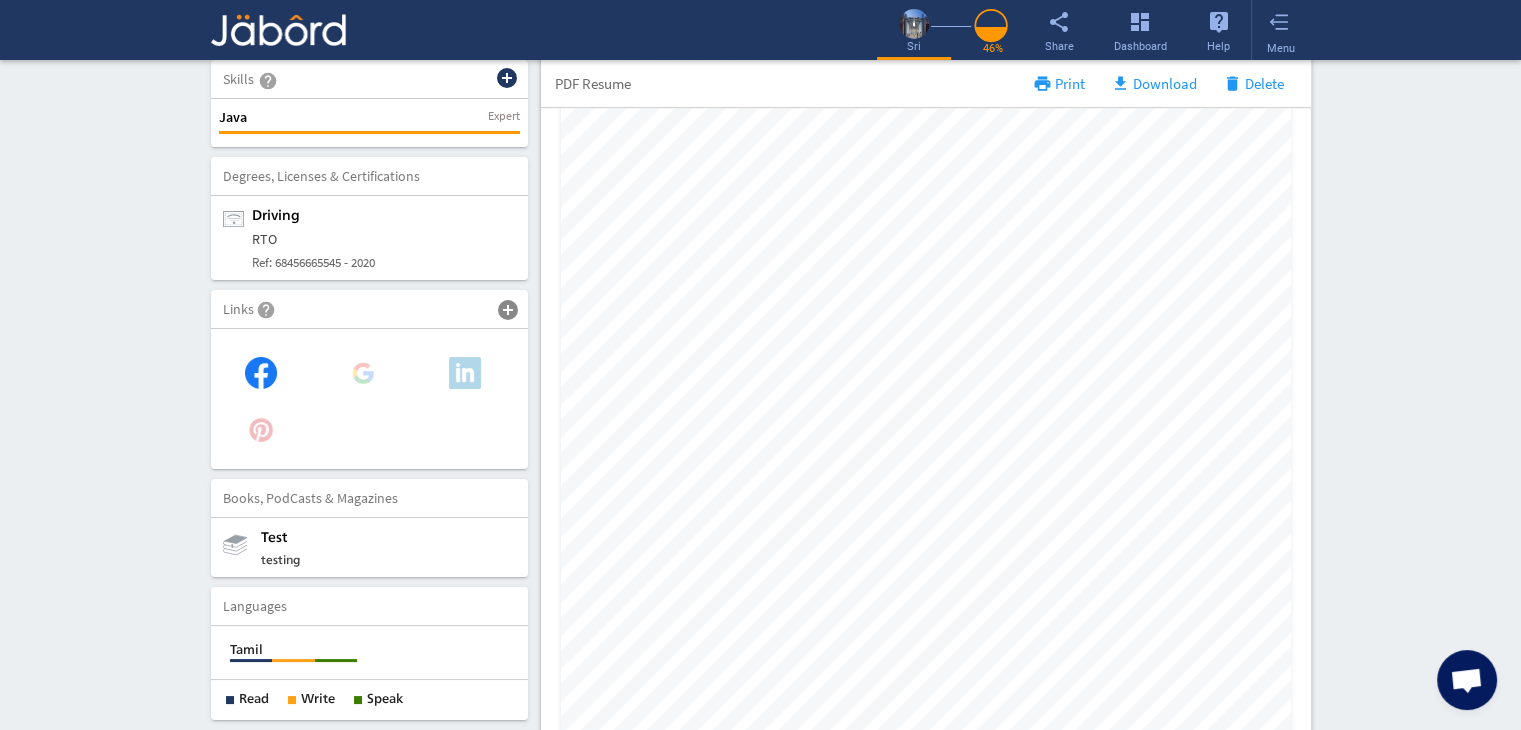 click on "add_circle" 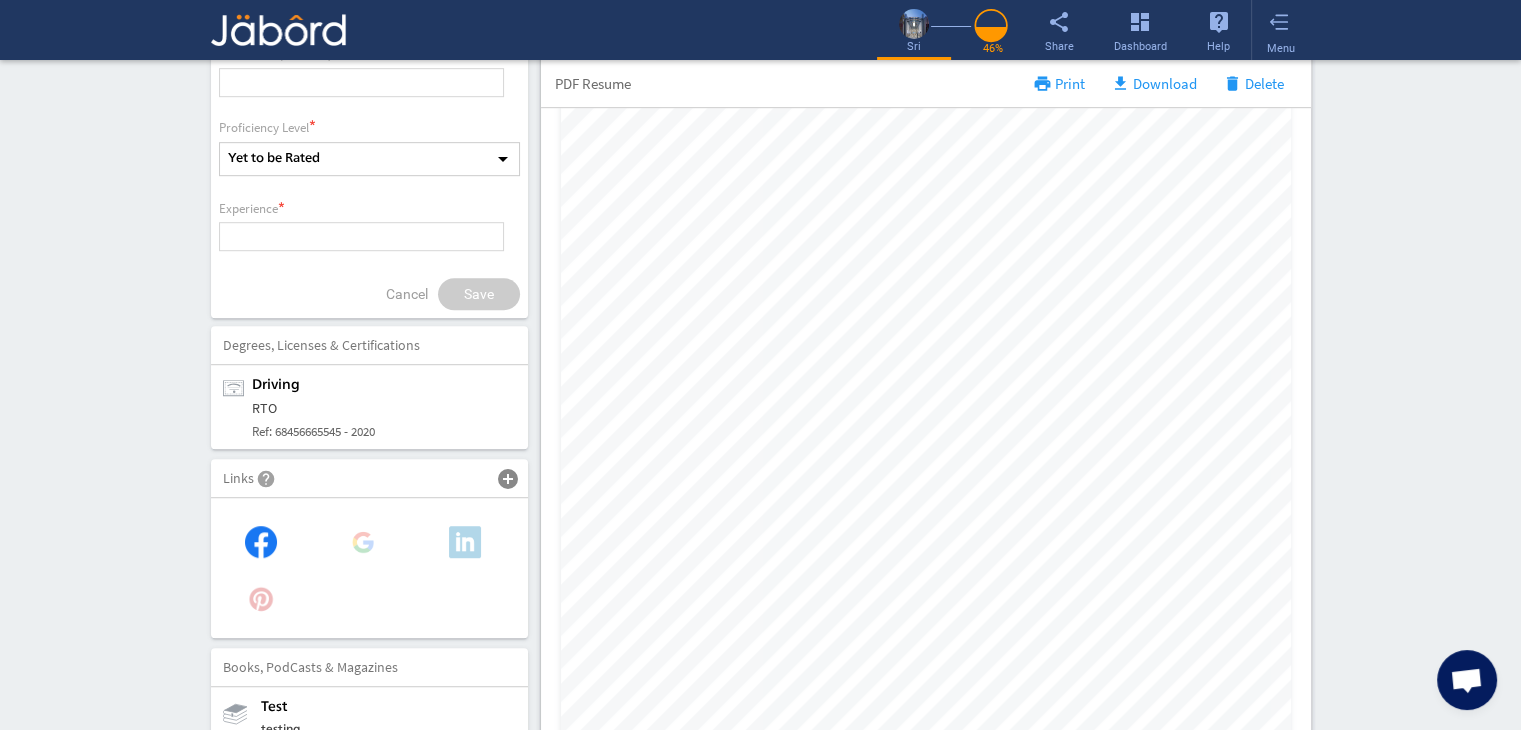 click on "Interactive Resume LITE   PRO Summary Profile PDF camera_alt  Change Photo  Upload File delete Remove   edit  sri s   testing   (1 Year)  test more_vert play_arrow Ranveer_K_Resume1.pdf more_vert Contact edit email  [EMAIL_ADDRESS][DOMAIN_NAME]   lock_outline Private call  93 - [PHONE_NUMBER]   lock_outline Private location_on  chennai   lock_outline Private  Job Preferences  edit
Location  [GEOGRAPHIC_DATA] Work Status Work Status Holing [DEMOGRAPHIC_DATA], [DEMOGRAPHIC_DATA], J1, etc. More Details add Skills help close Skill Name (Ex: Java) *  Proficiency Level * Yet to be Rated arrow_drop_down Experience * Cancel Save  Degrees, Licenses & Certifications   add_circle
driving RTO  Ref: 68456665545  - 2020  edit delete  Links  help add_circle add_circle close  Books, PodCasts & Magazines   add_circle  test testing edit delete  Languages  add_circle add_circle  Tamil  close  Read   Write   Speak   PDF Resume  print Print file_download  Download  delete  Delete add  100%  remove" 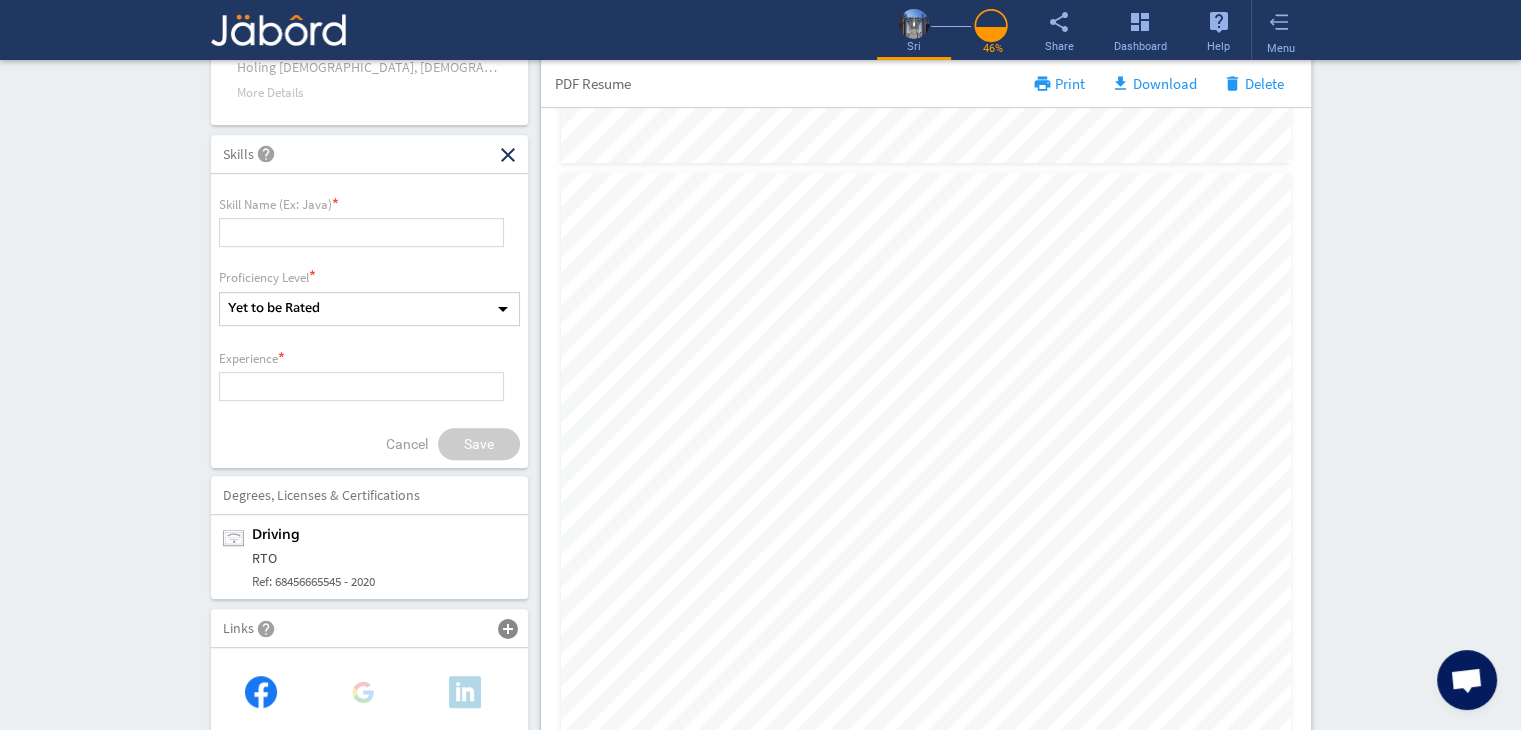 scroll, scrollTop: 998, scrollLeft: 0, axis: vertical 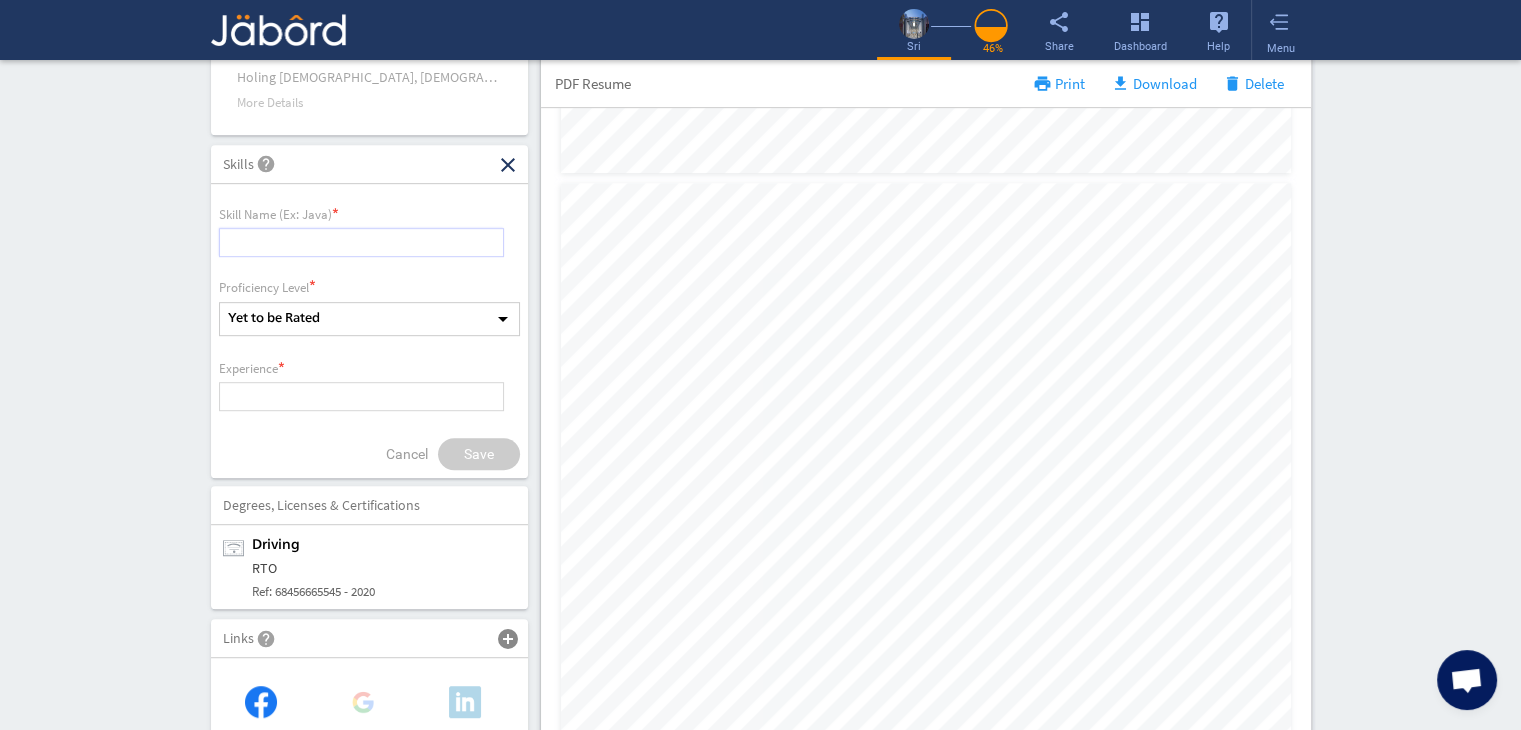 click at bounding box center (362, 242) 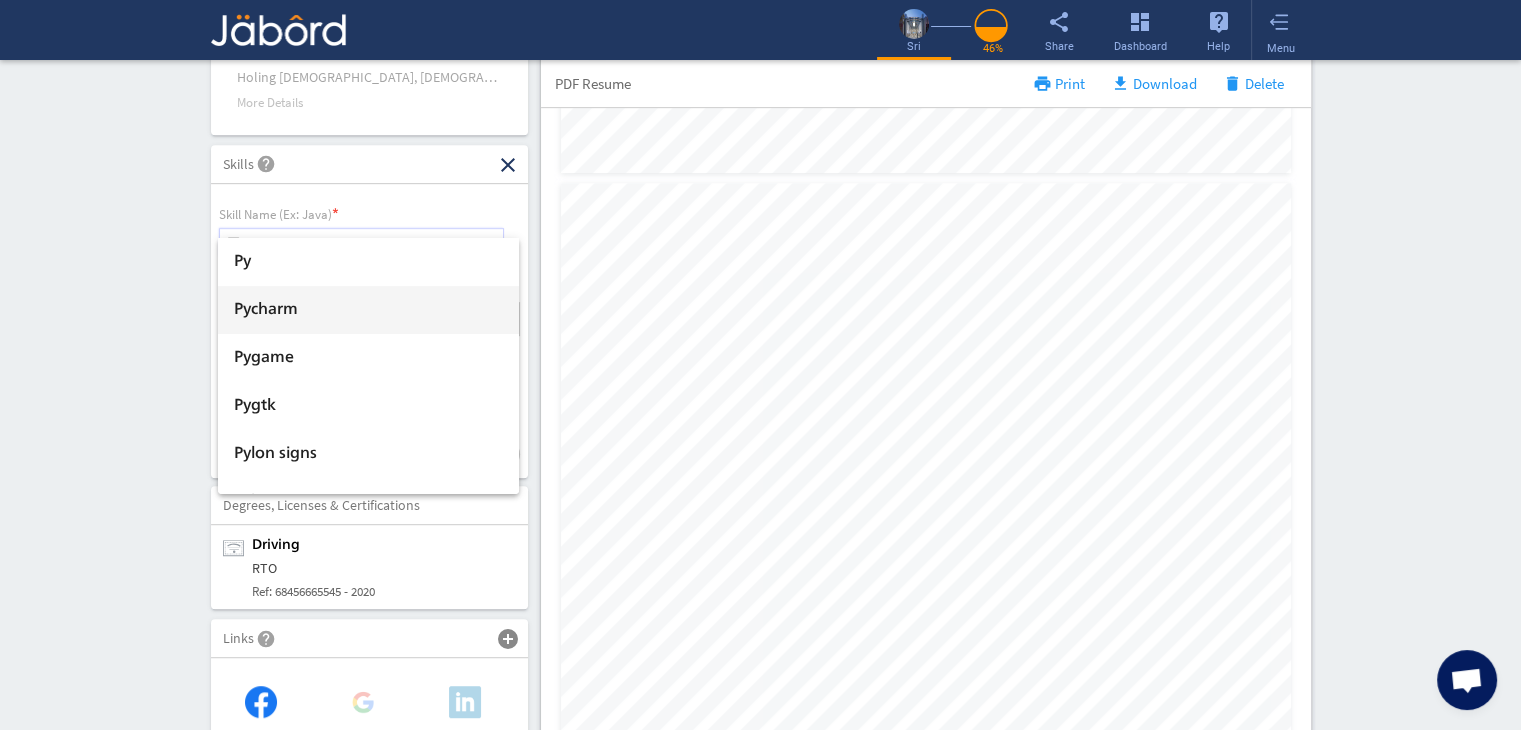 type on "***" 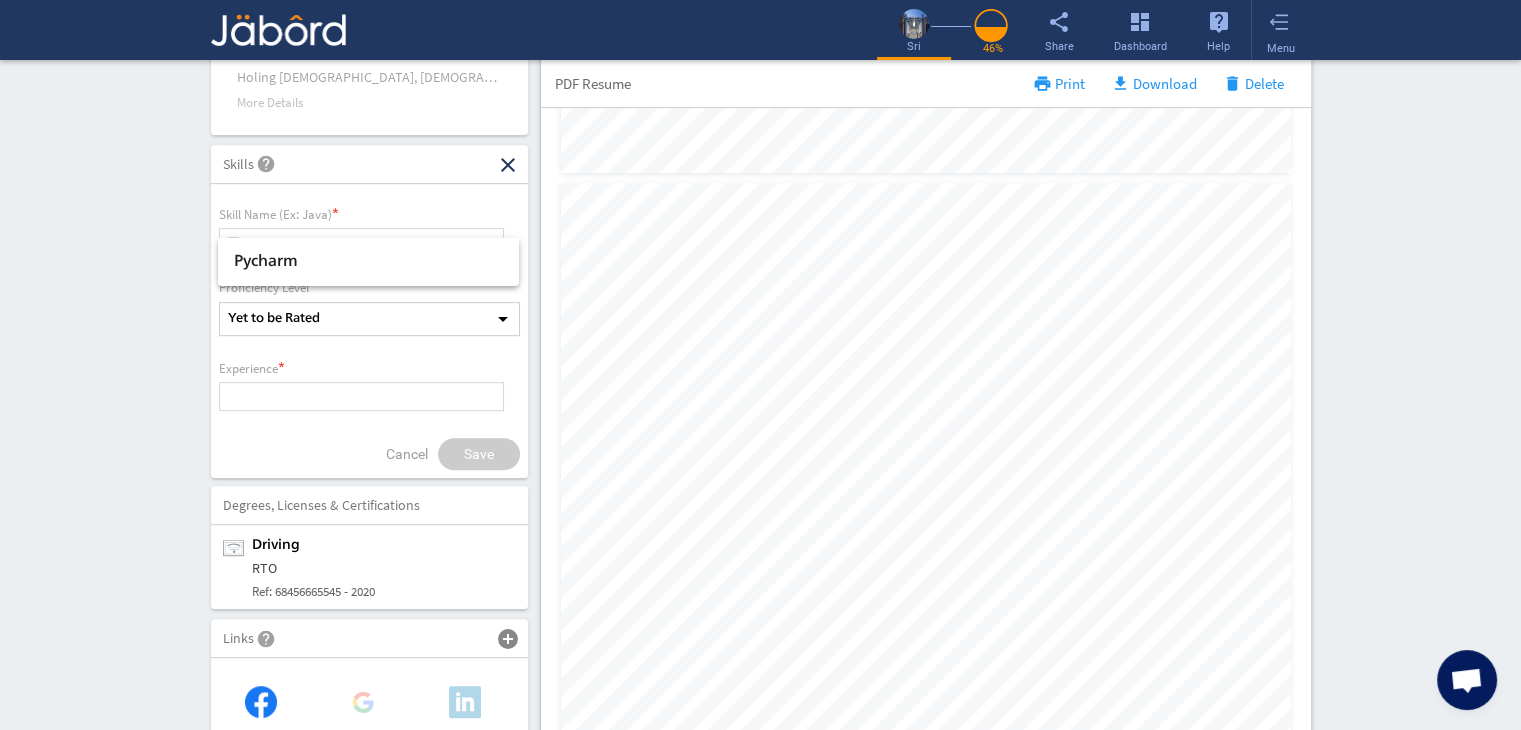 click on "Yet to be Rated arrow_drop_down" 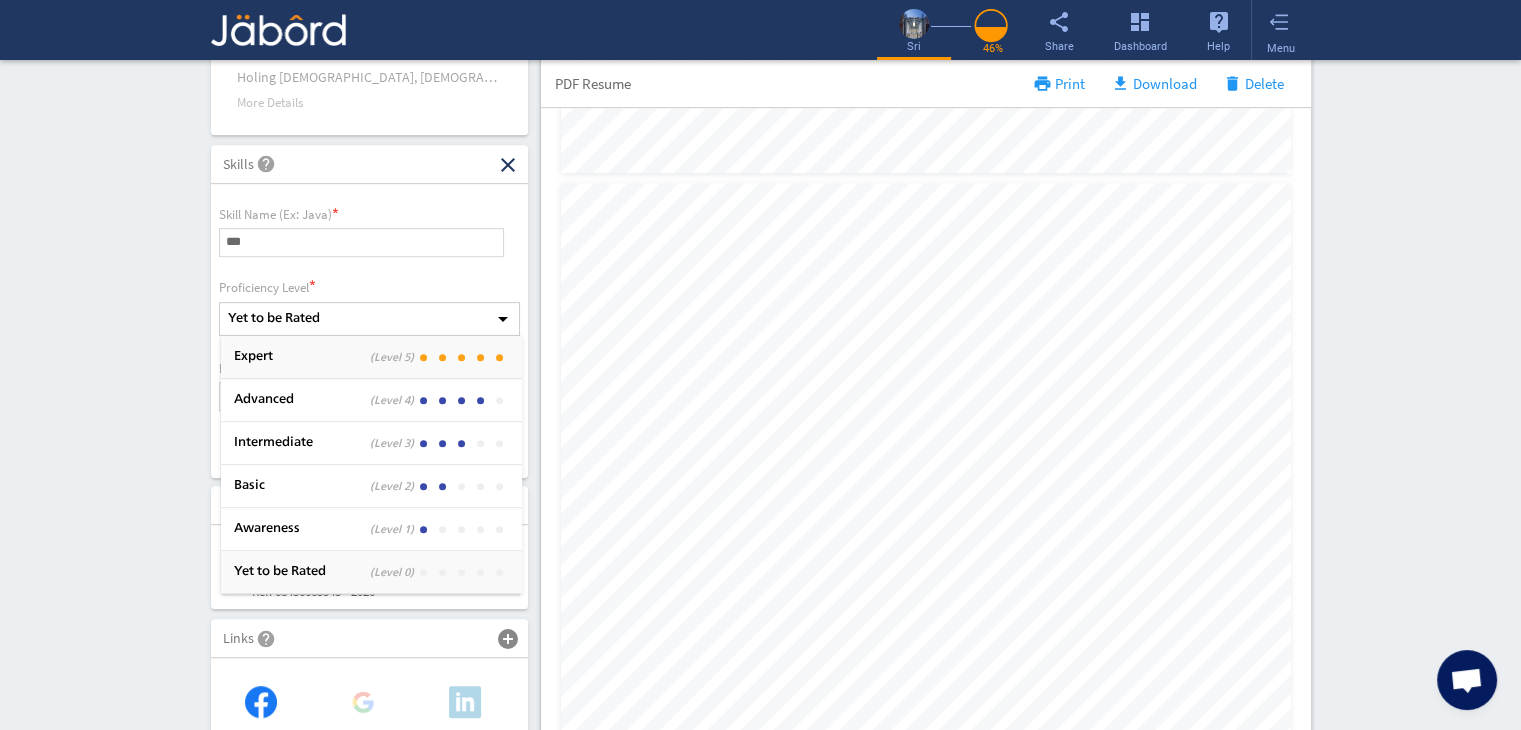 click on "Expert" 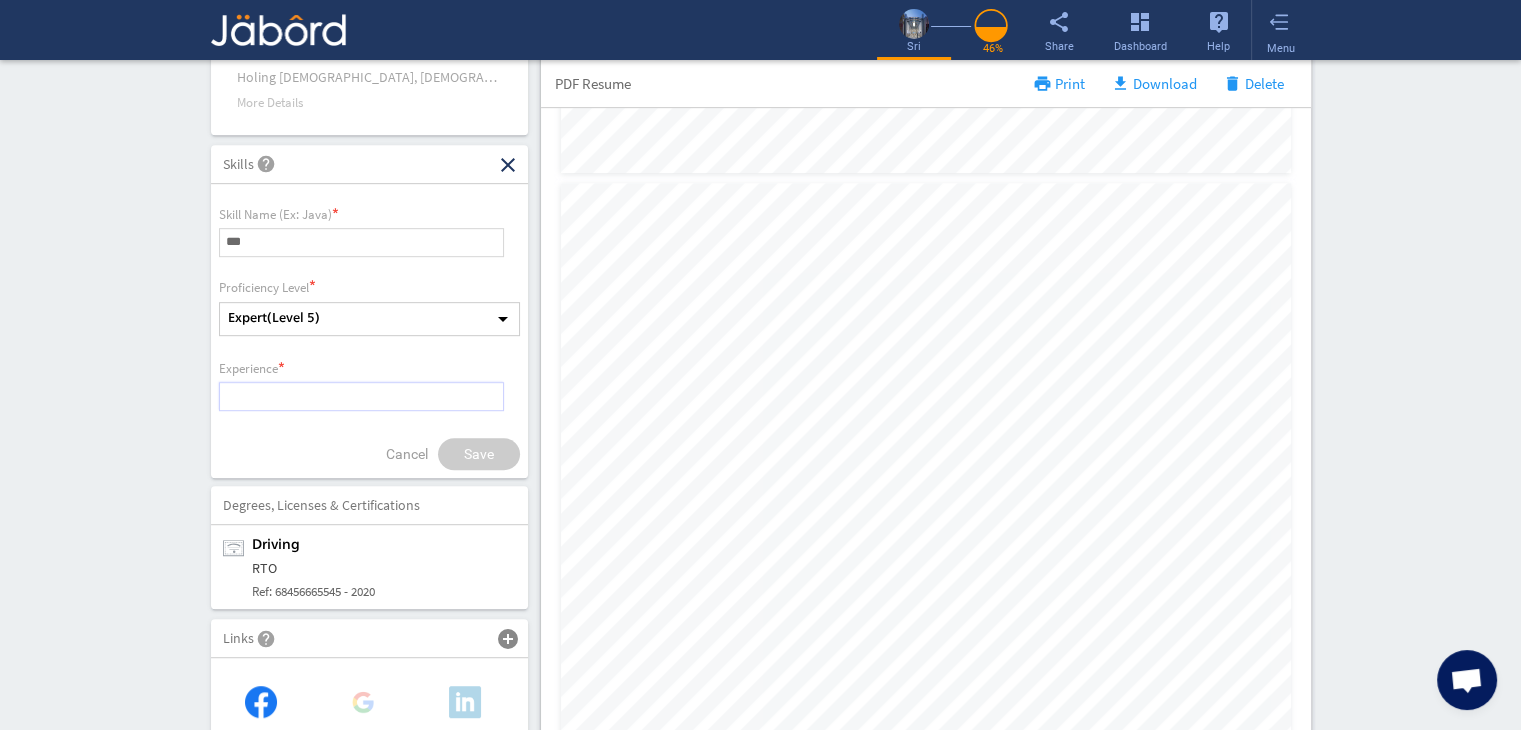 click at bounding box center [362, 396] 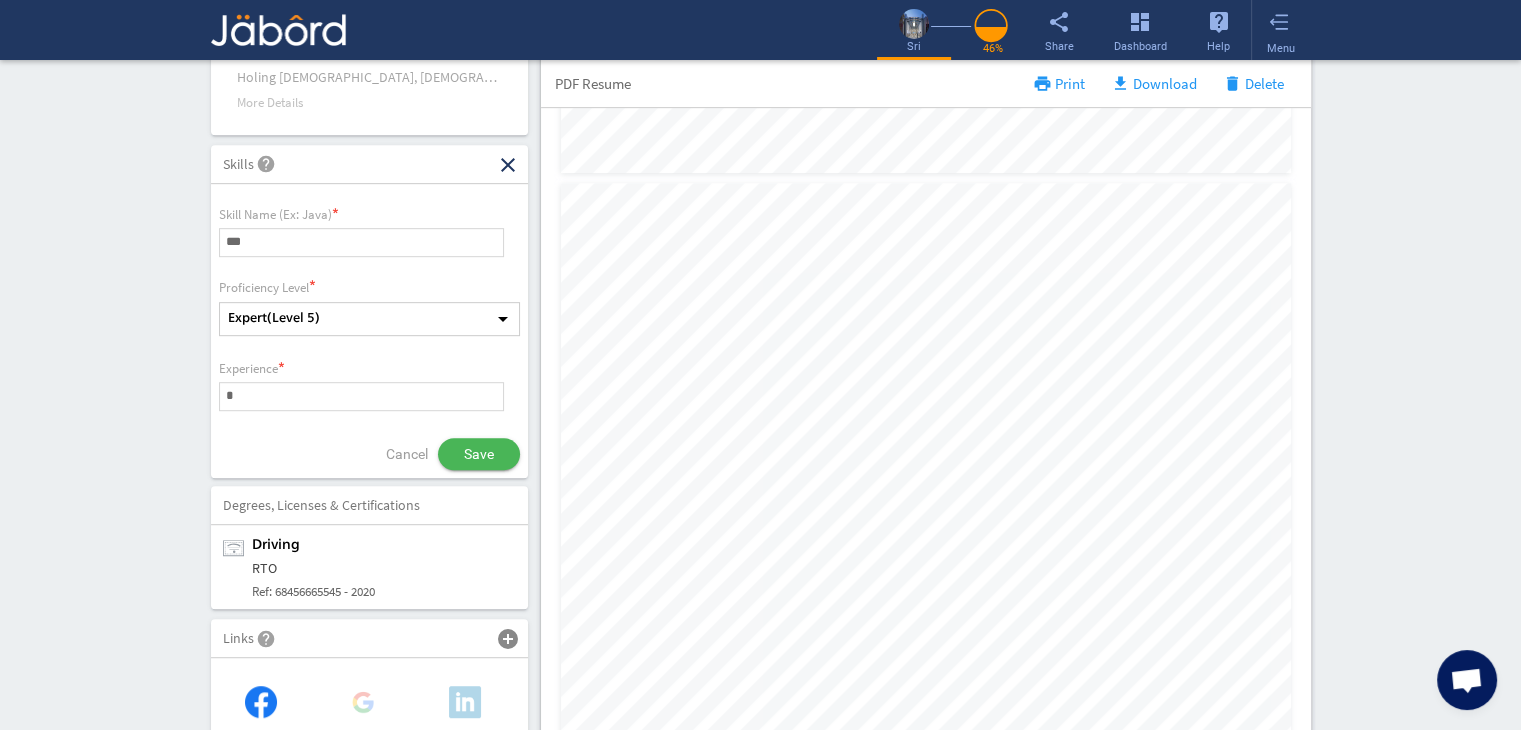 click on "Save" 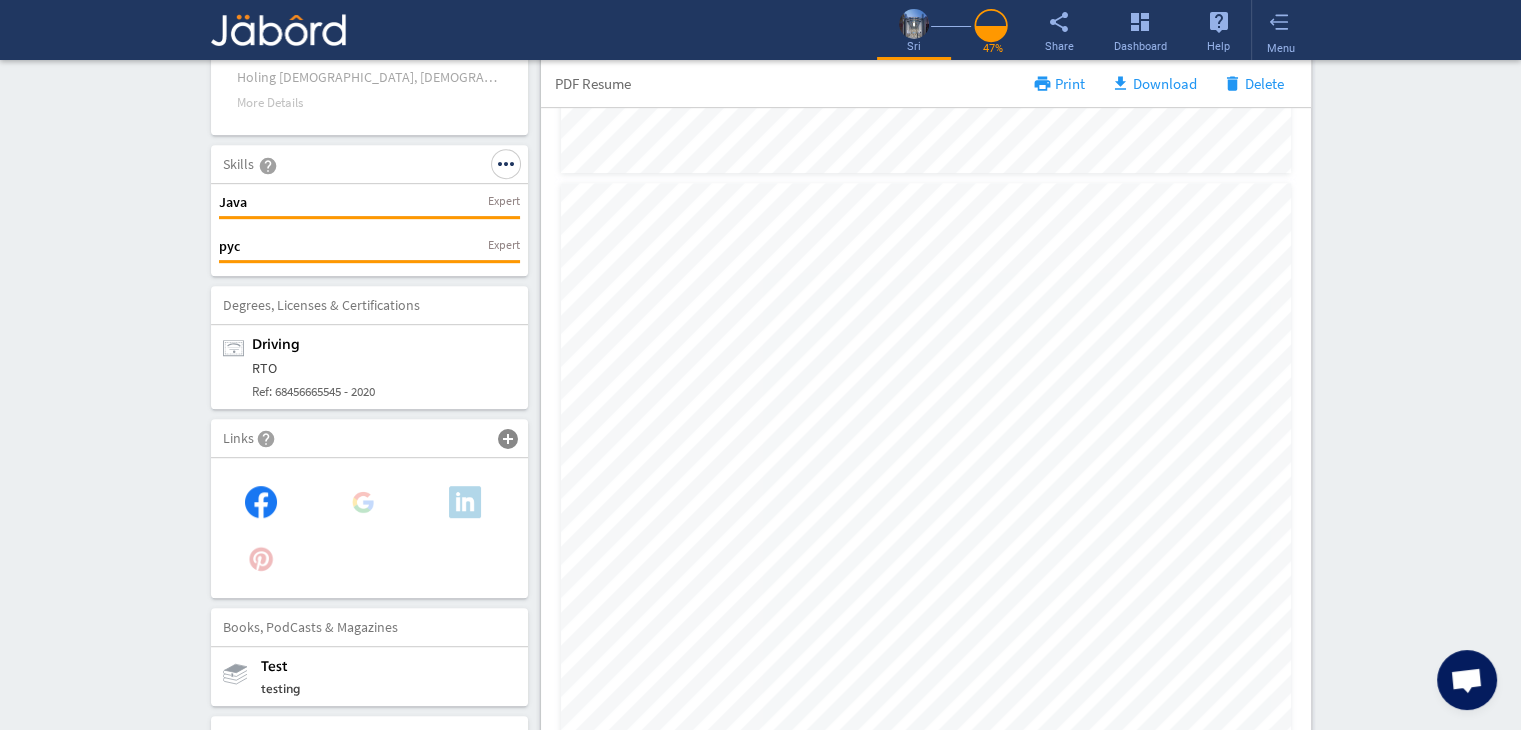 click on "more_horiz" 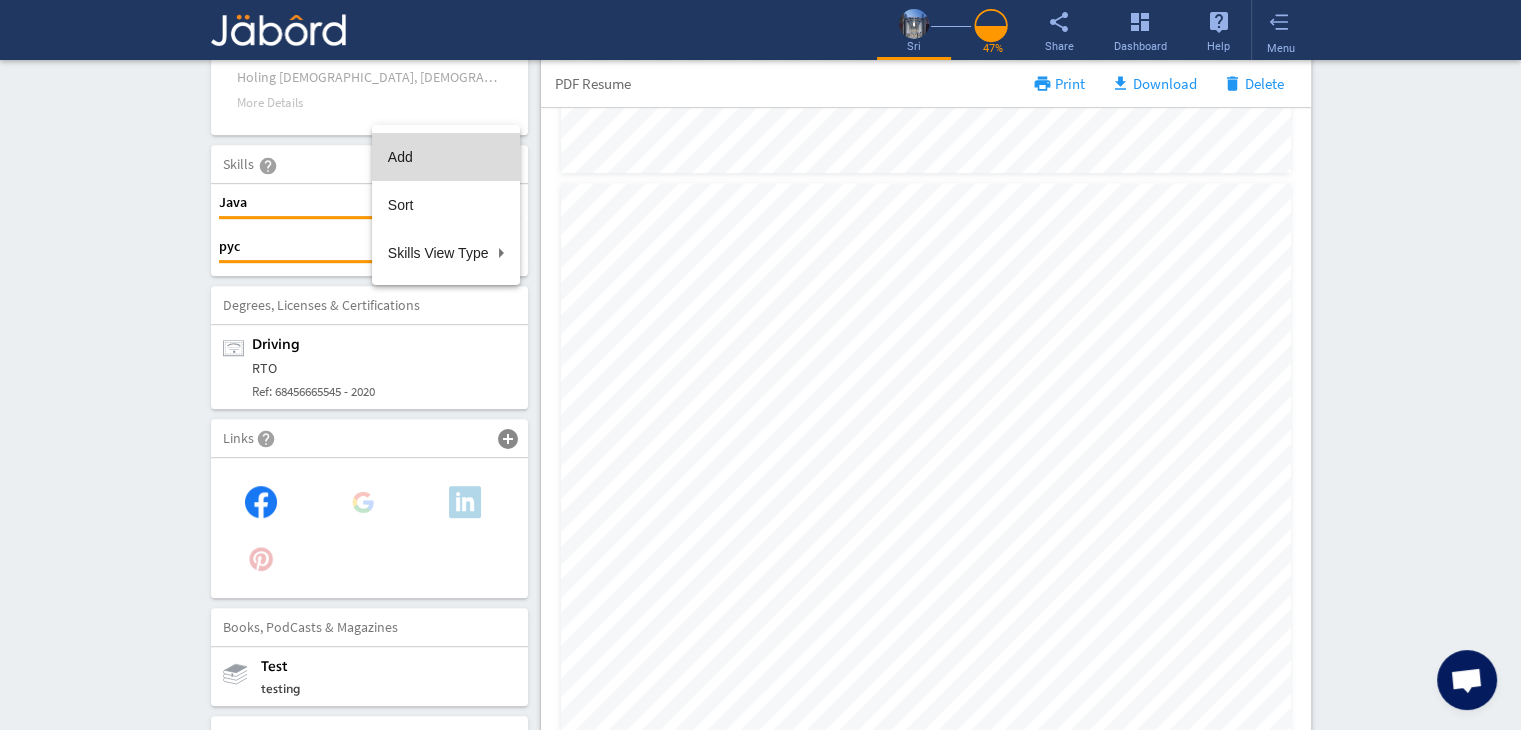 click on "Add" at bounding box center (446, 157) 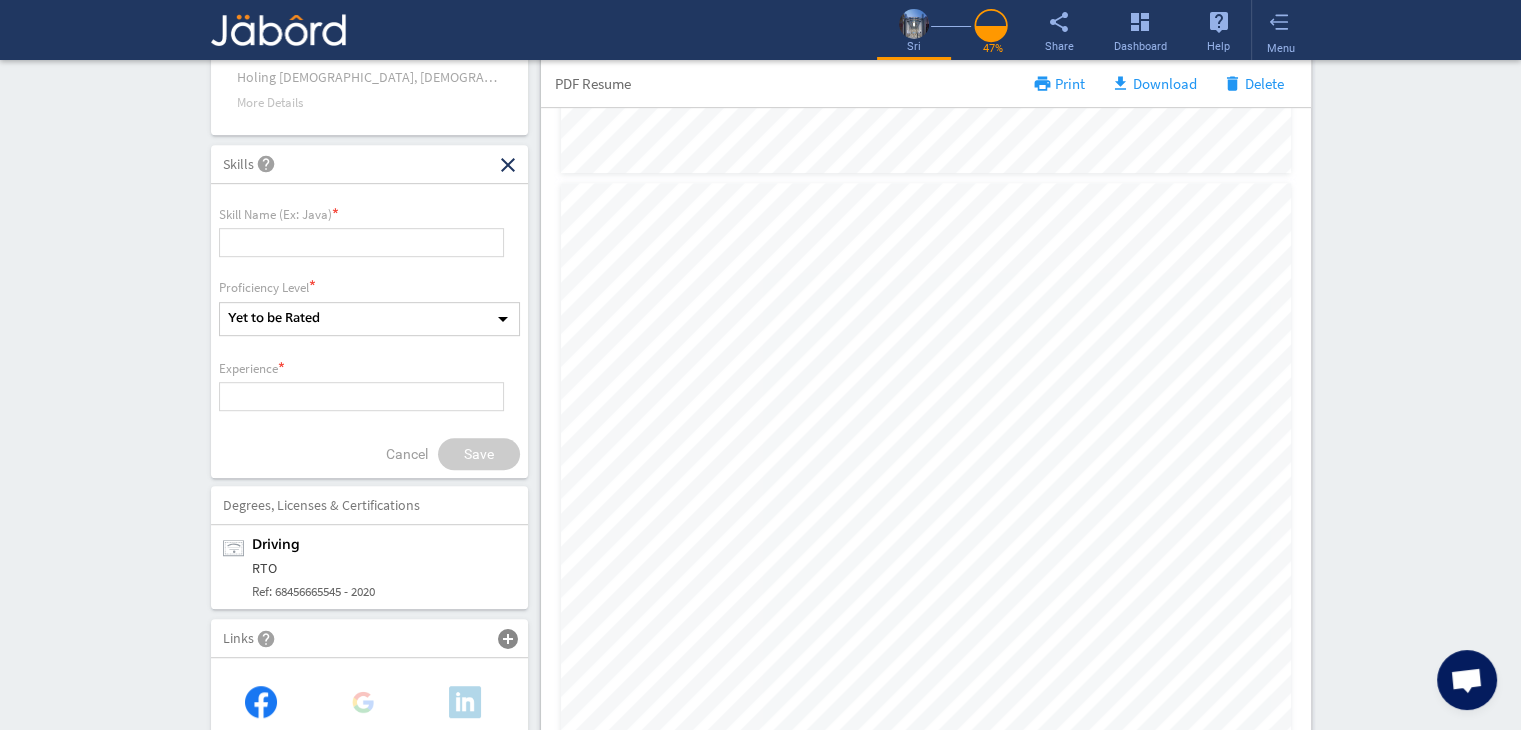 click at bounding box center [362, 242] 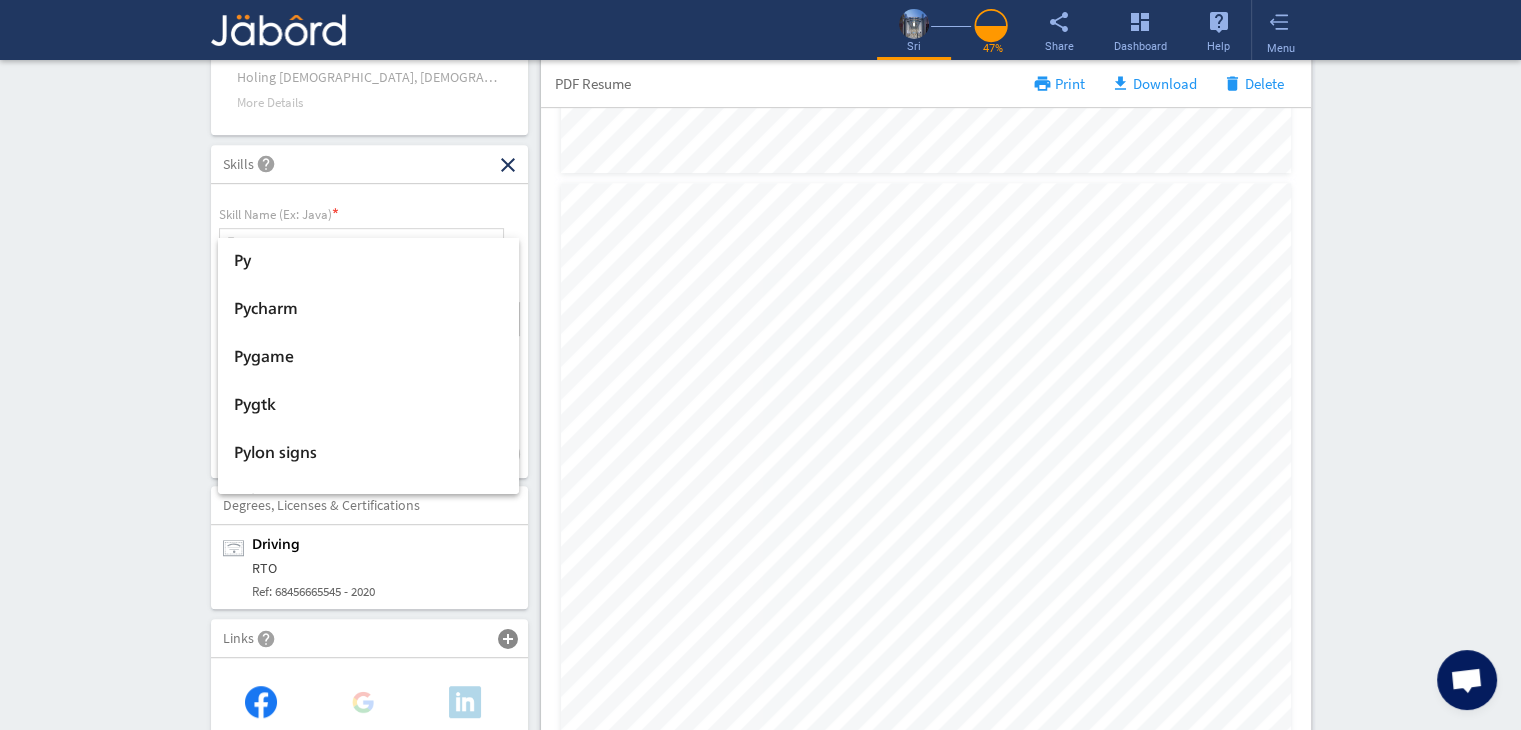 click on "**" at bounding box center (362, 242) 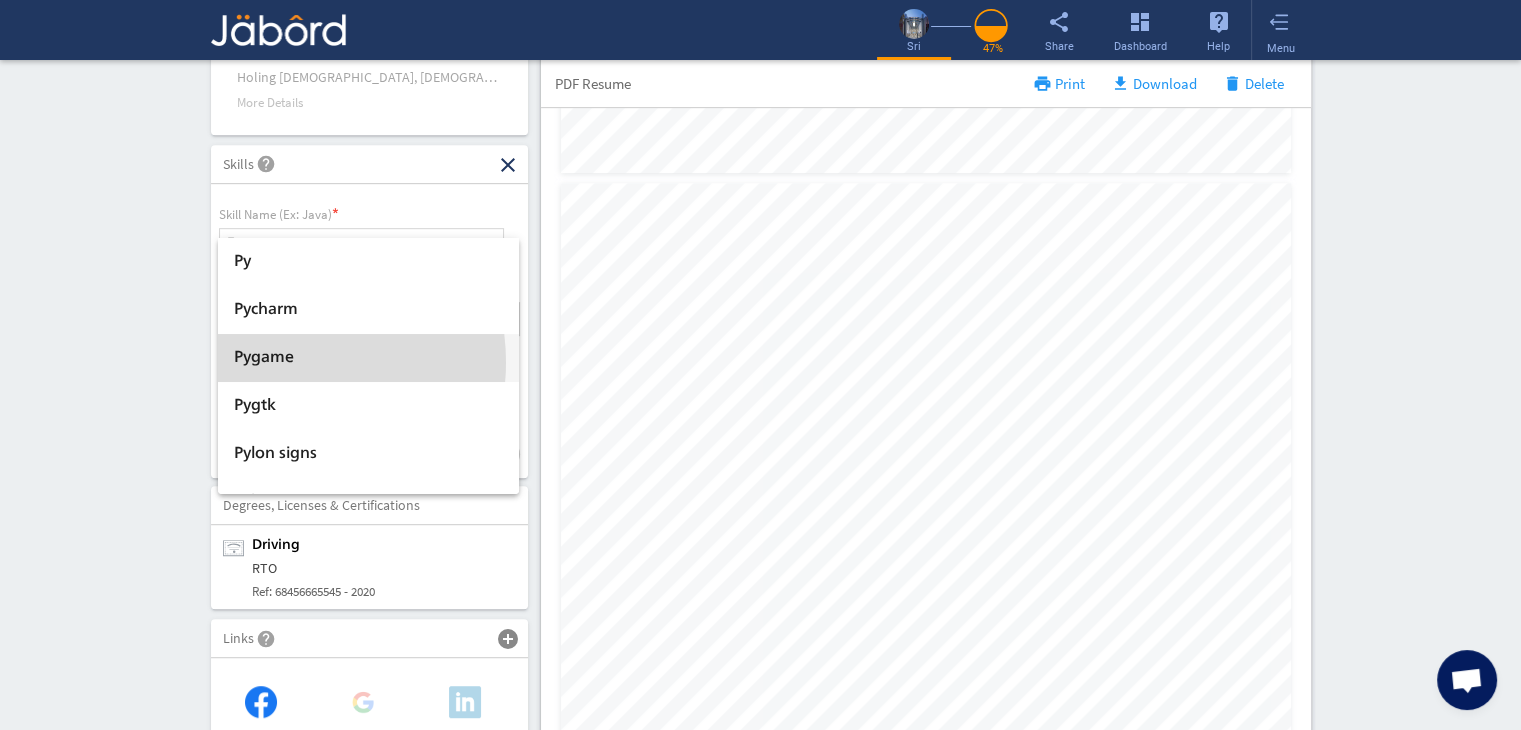 click on "Pygame" at bounding box center (368, 358) 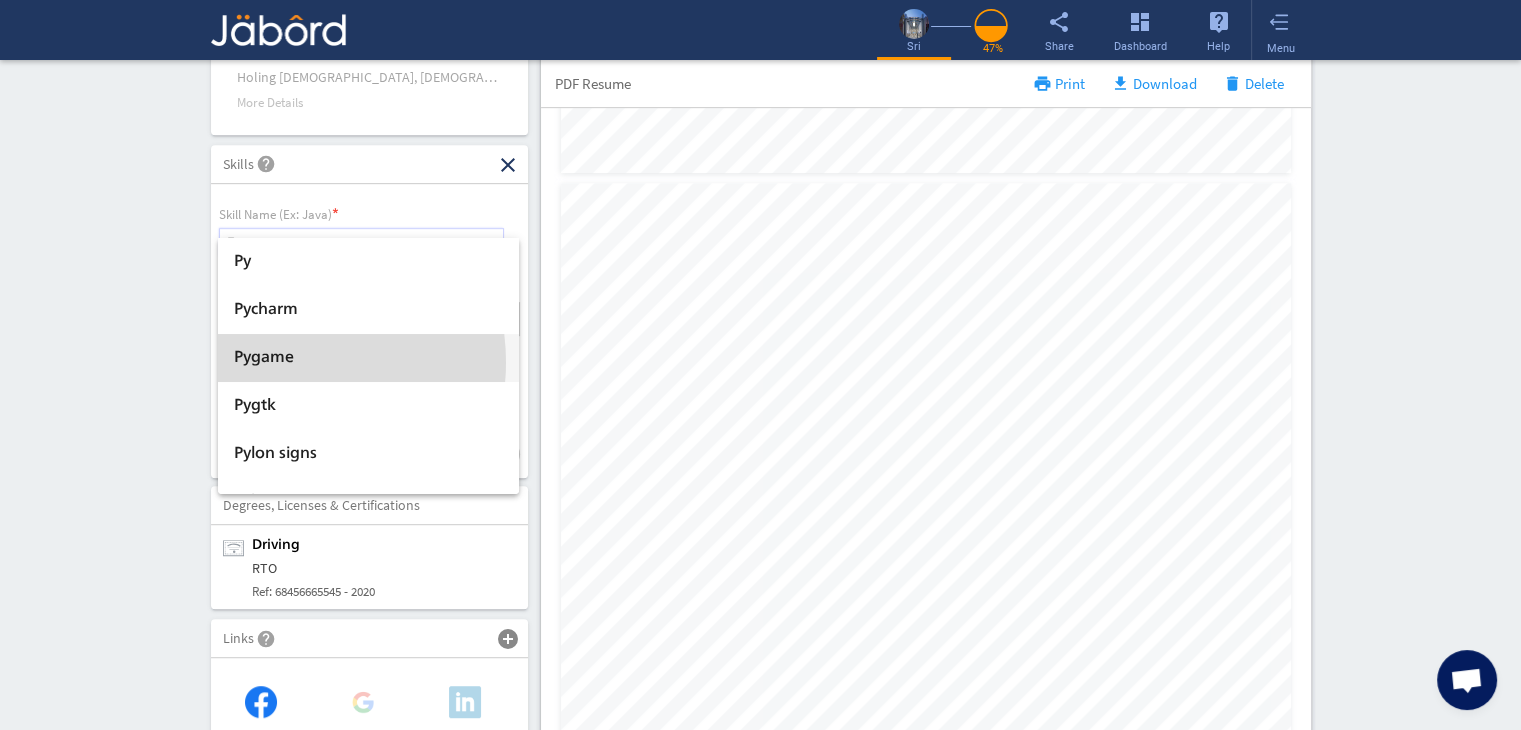 type on "******" 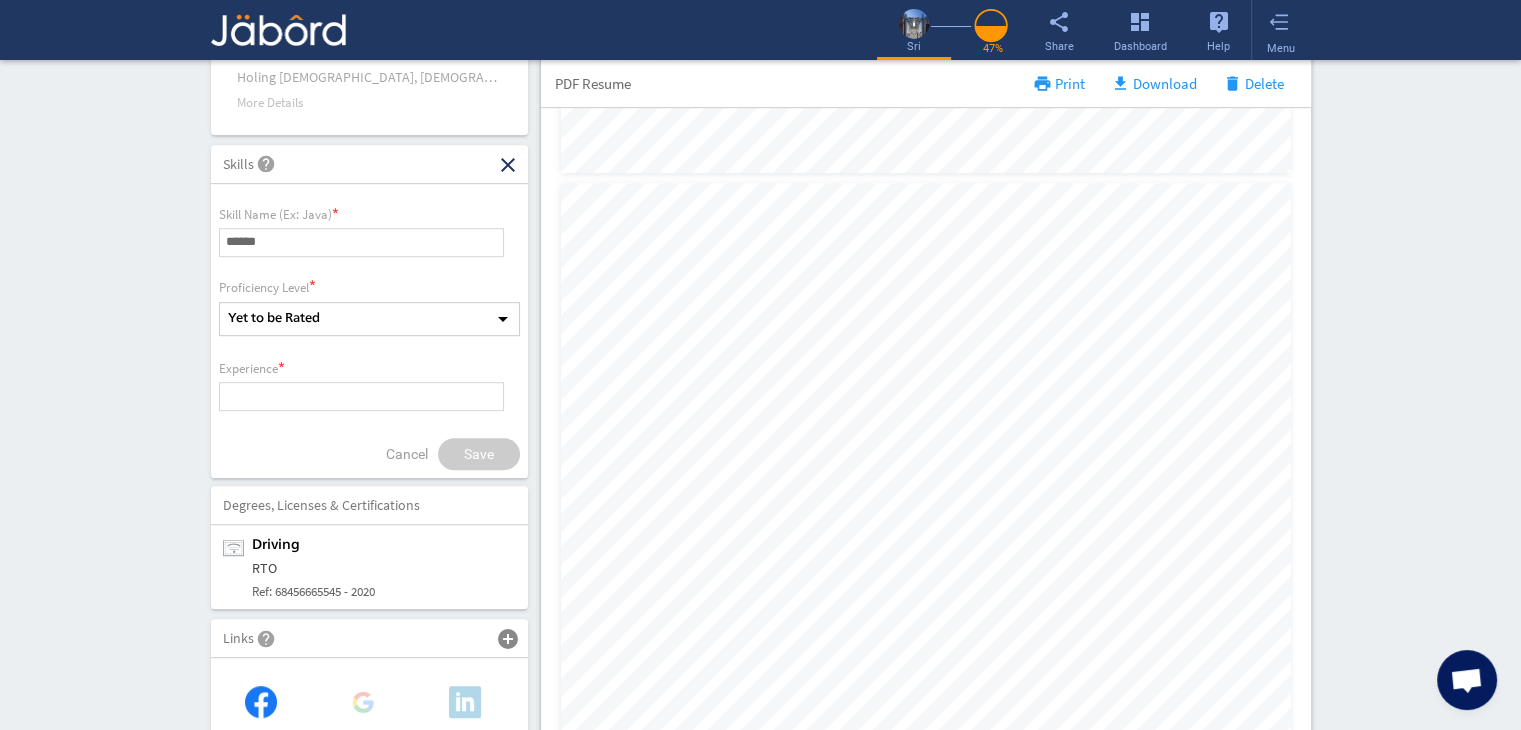 click on "Yet to be Rated arrow_drop_down" 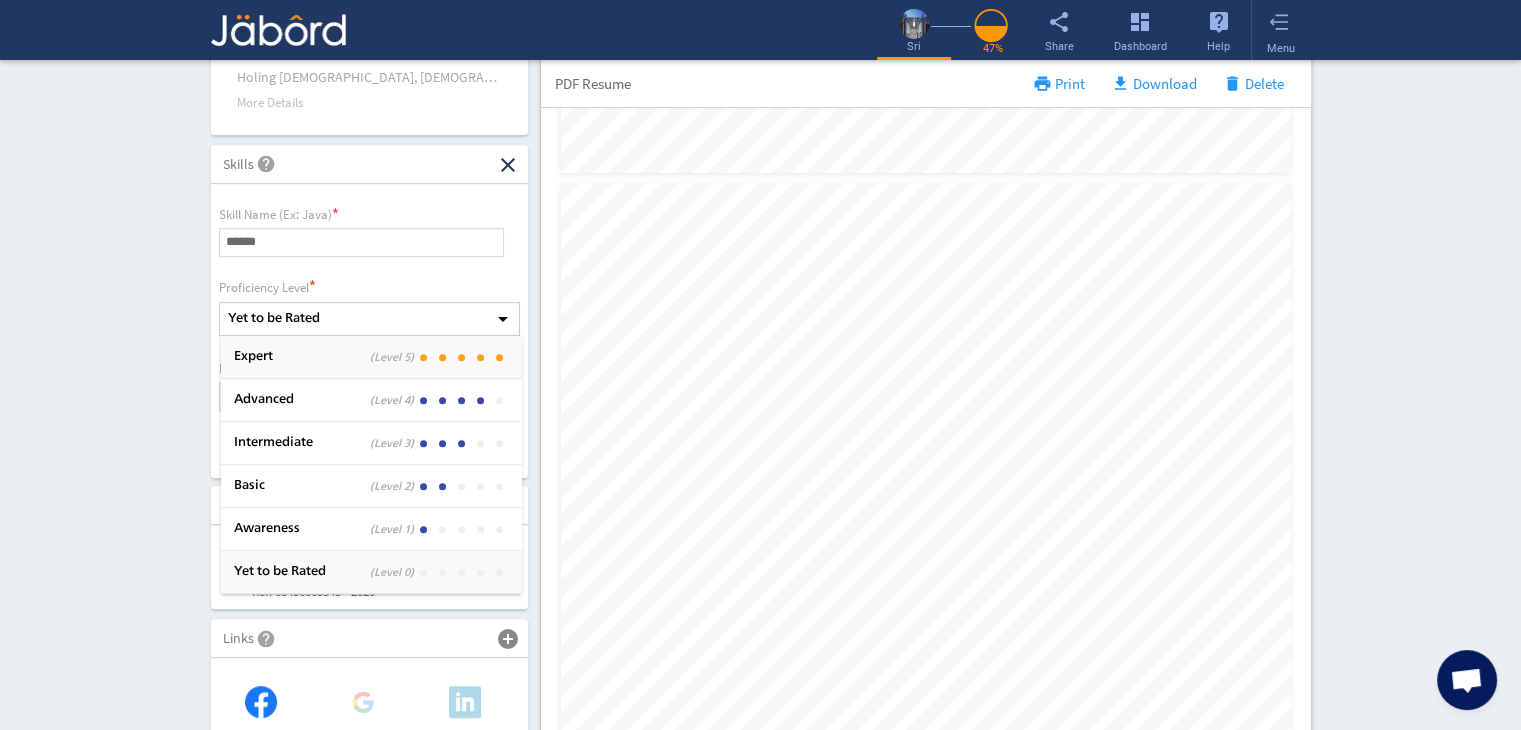 click on "Expert" 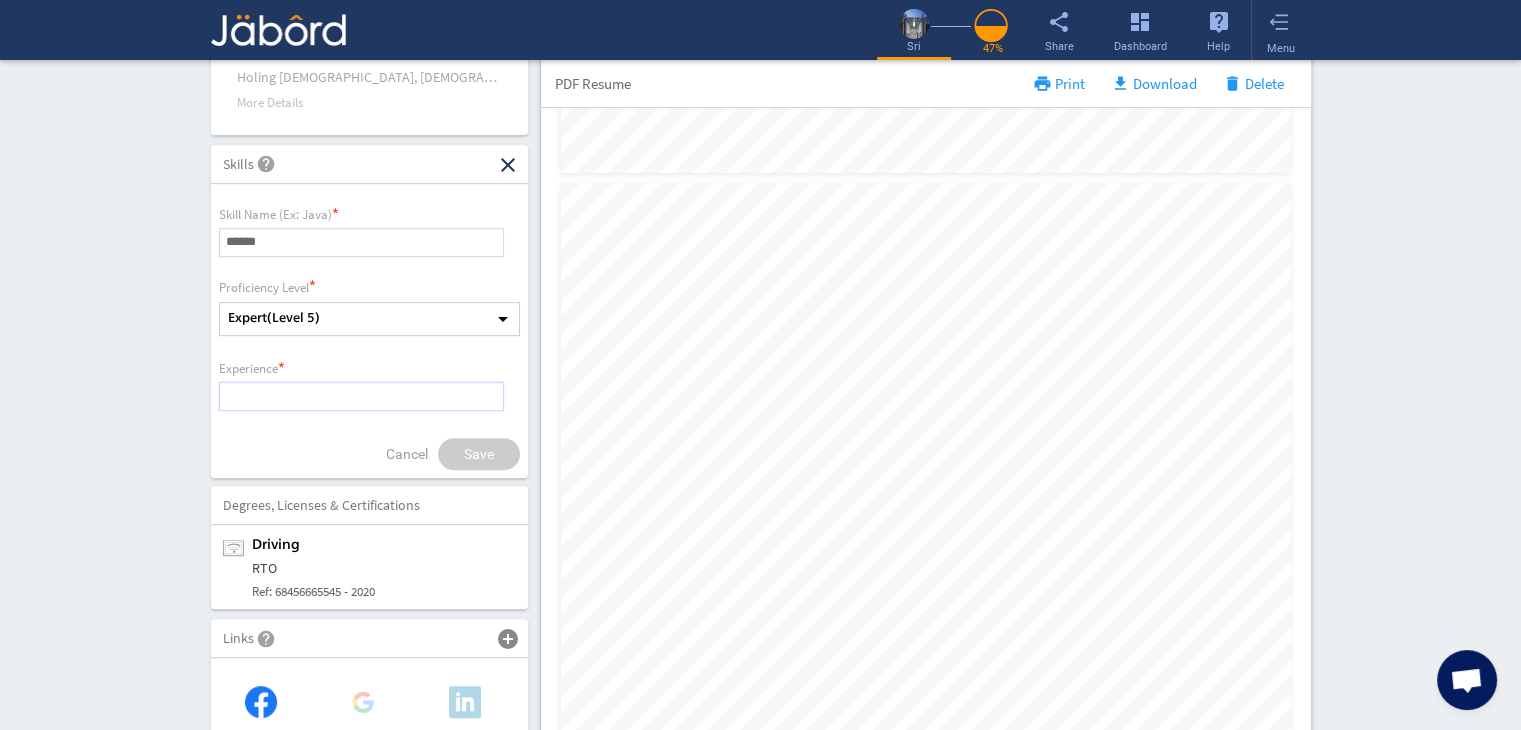 click at bounding box center (362, 396) 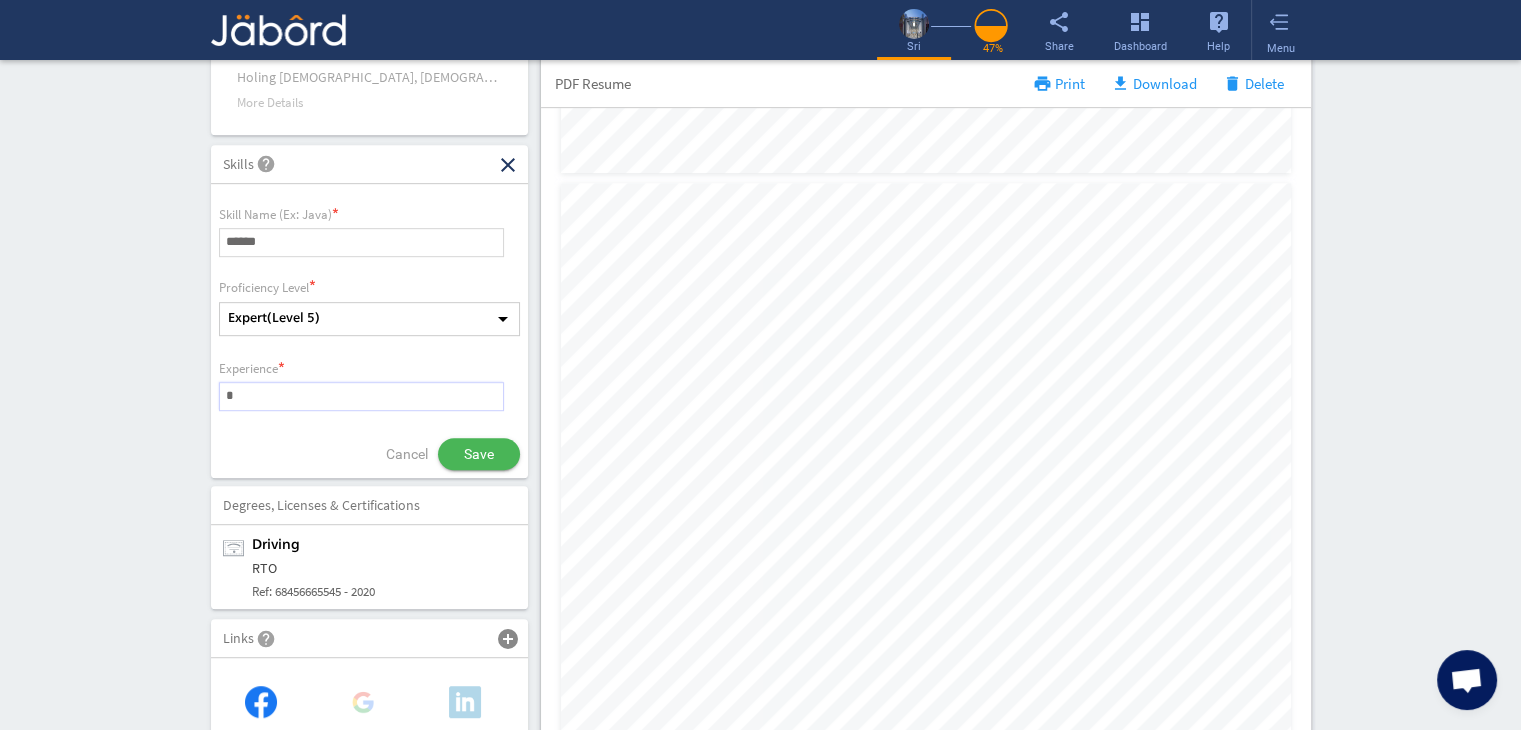type on "*" 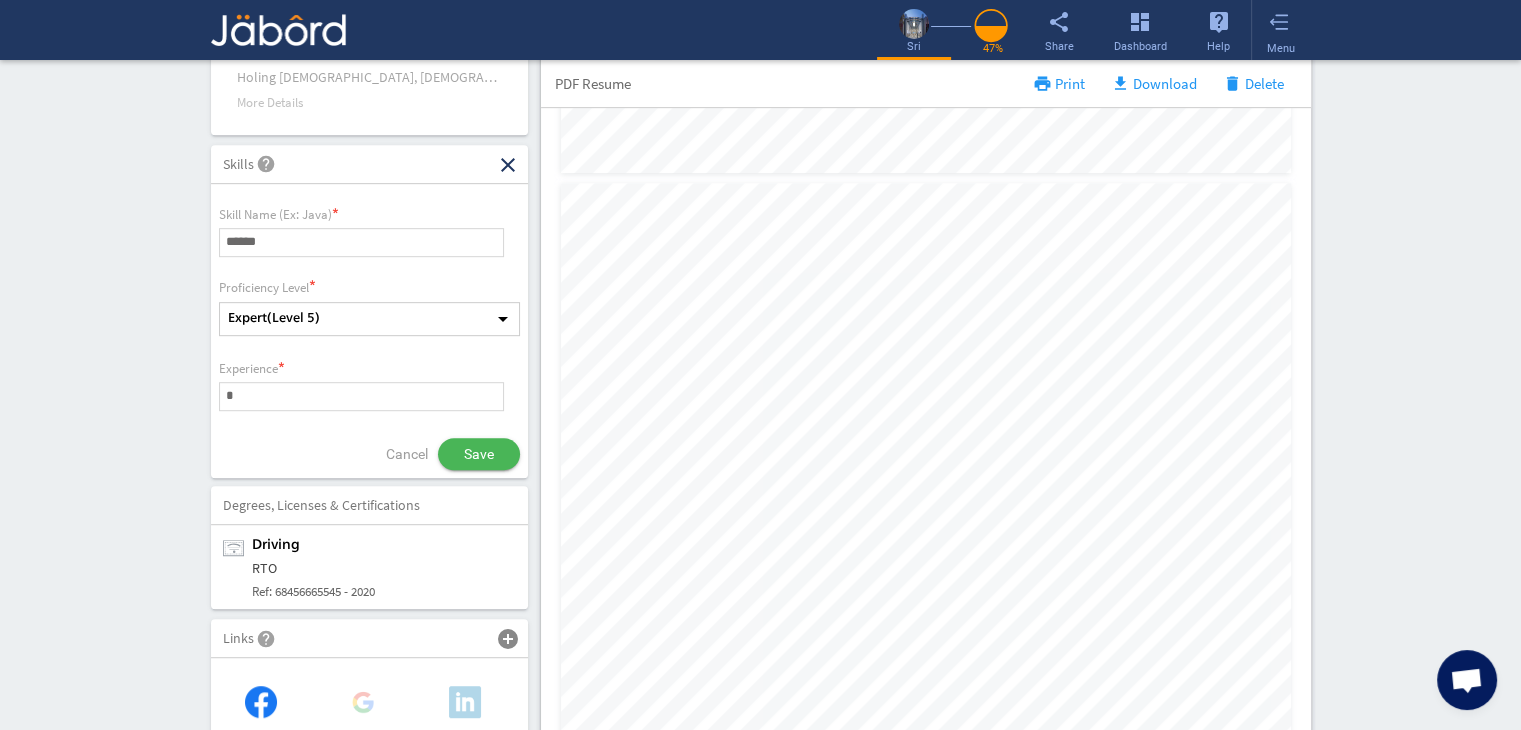 click on "Save" 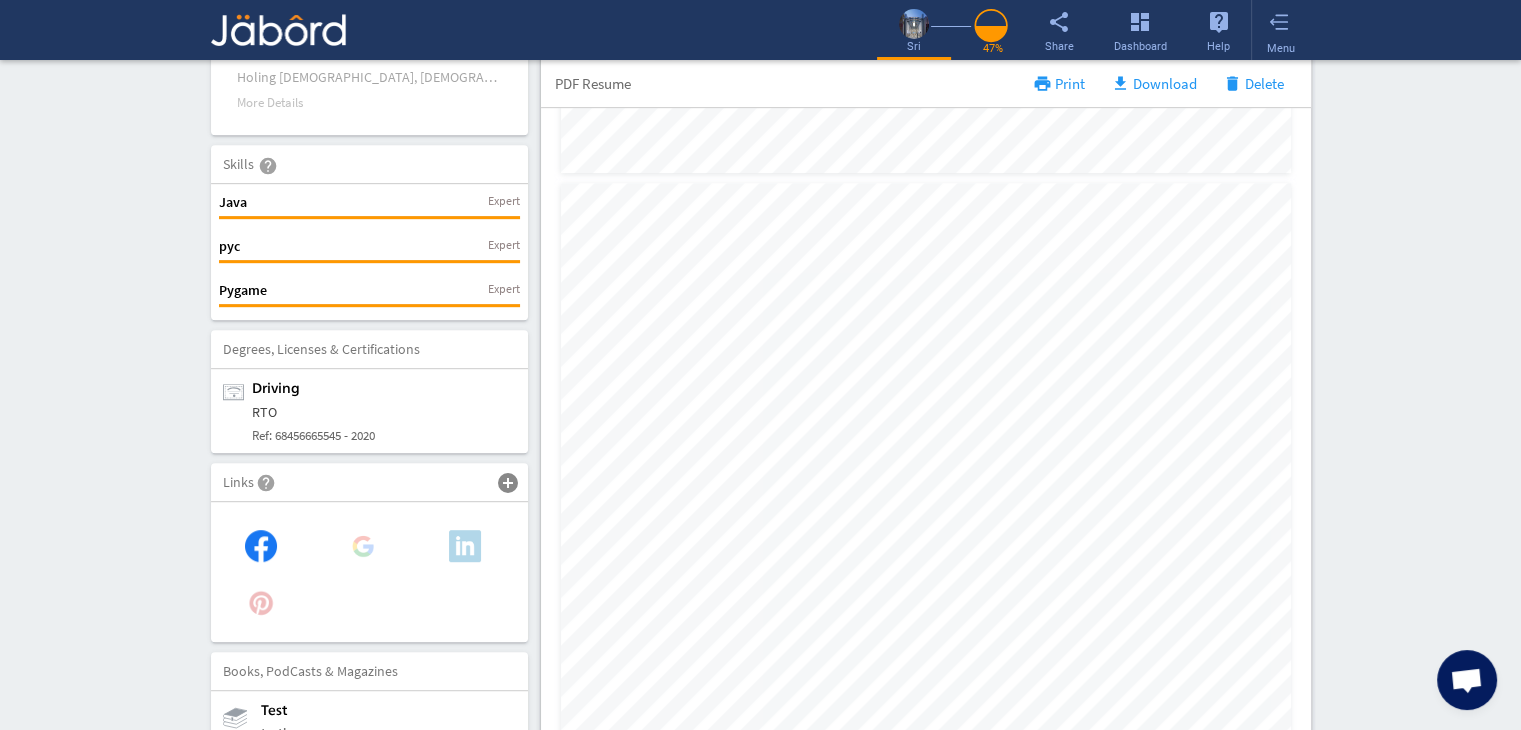 click on "Interactive Resume LITE   PRO Summary Profile PDF camera_alt  Change Photo  Upload File delete Remove   edit  sri s   testing   (1 Year)  test more_vert play_arrow Ranveer_K_Resume1.pdf more_vert Contact edit email  [EMAIL_ADDRESS][DOMAIN_NAME]   lock_outline Private call  93 - [PHONE_NUMBER]   lock_outline Private location_on  chennai   lock_outline Private  Job Preferences  edit
Location  [GEOGRAPHIC_DATA] Work Status Work Status Holing [DEMOGRAPHIC_DATA], [DEMOGRAPHIC_DATA], J1, etc. More Details add Skills  help  more_horiz   Java  Expert delete edit  pyc  Expert delete edit  Pygame  Expert delete edit  Degrees, Licenses & Certifications   add_circle
driving RTO  Ref: 68456665545  - 2020  edit delete  Links  help add_circle add_circle close  Books, PodCasts & Magazines   add_circle  test testing edit delete  Languages  add_circle add_circle  Tamil  close  Read   Write   Speak   PDF Resume  print Print file_download  Download  delete  Delete add  100%  remove" 